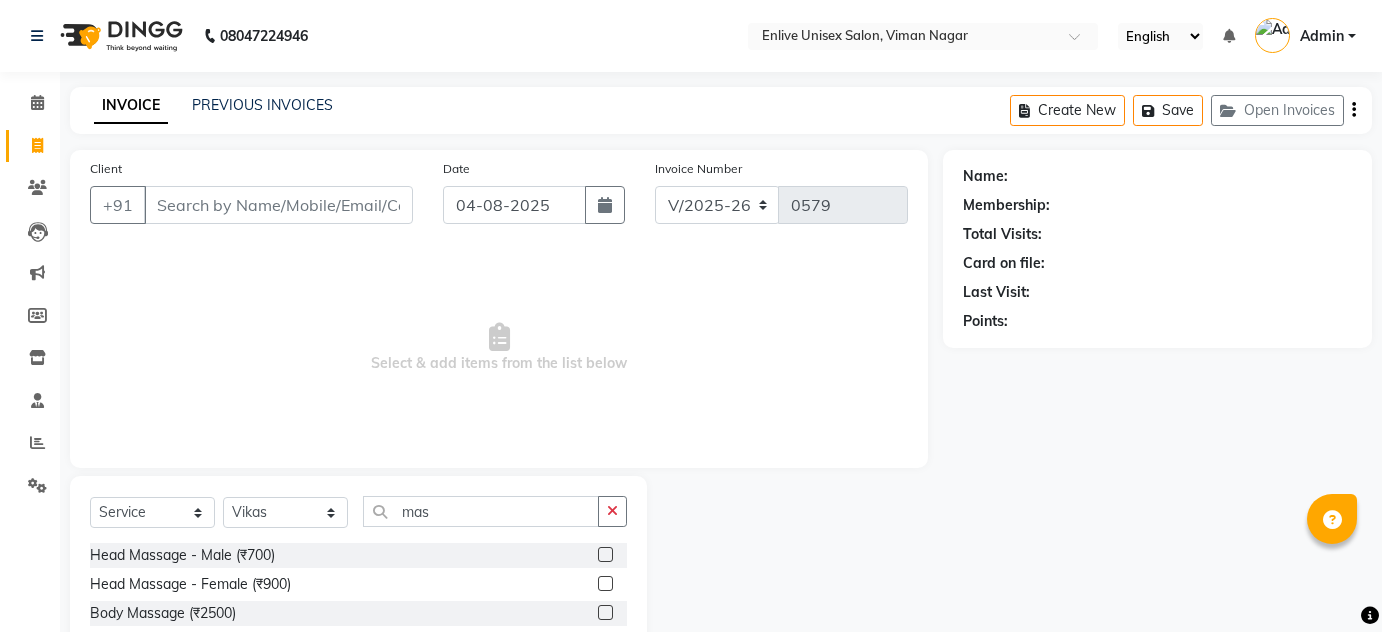 select on "145" 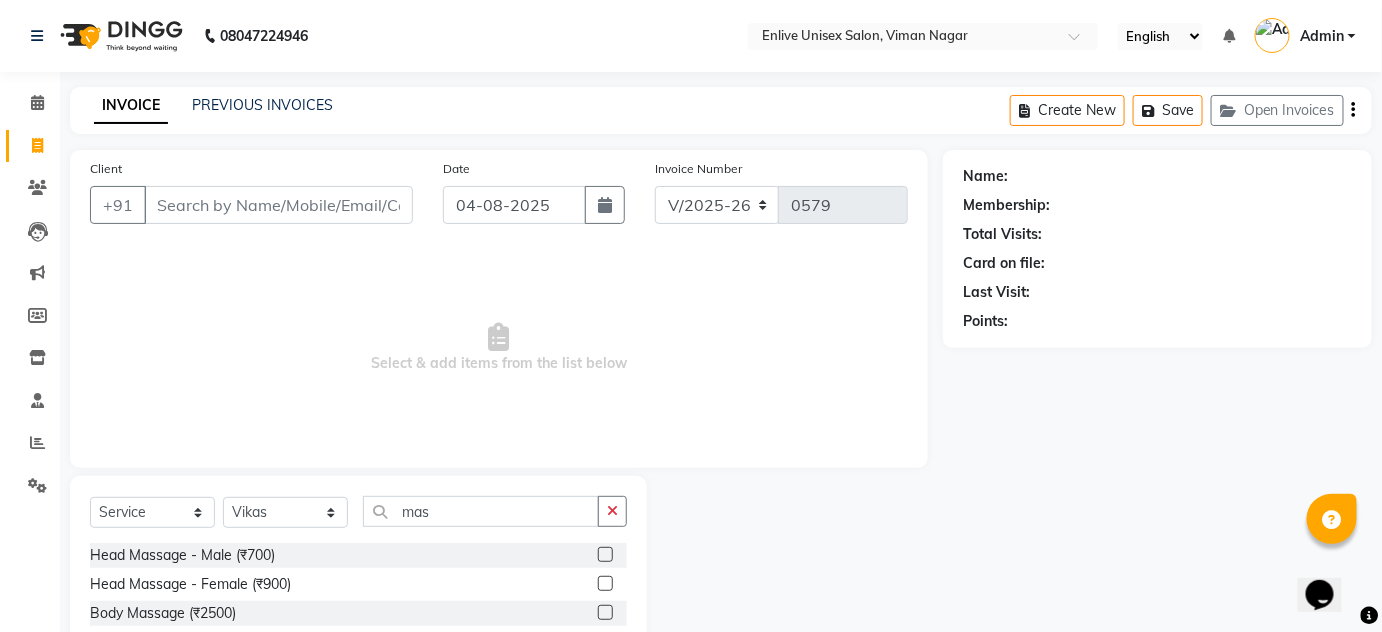 scroll, scrollTop: 0, scrollLeft: 0, axis: both 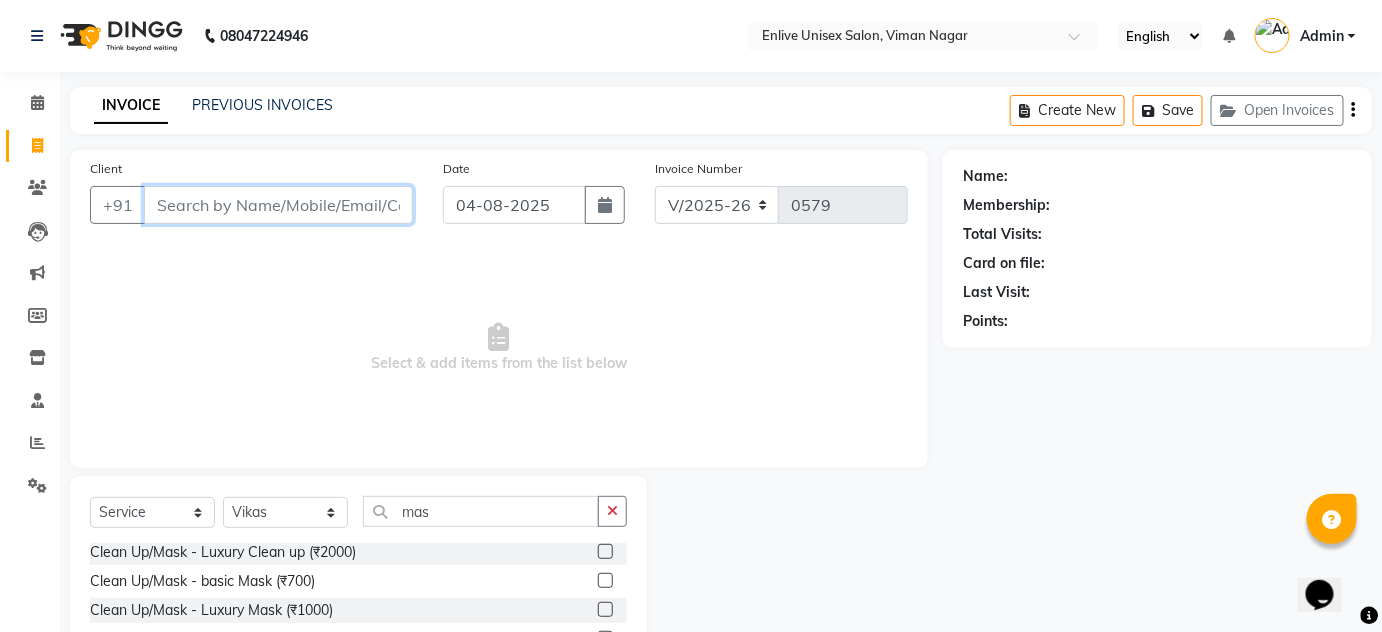 click on "Client" at bounding box center (278, 205) 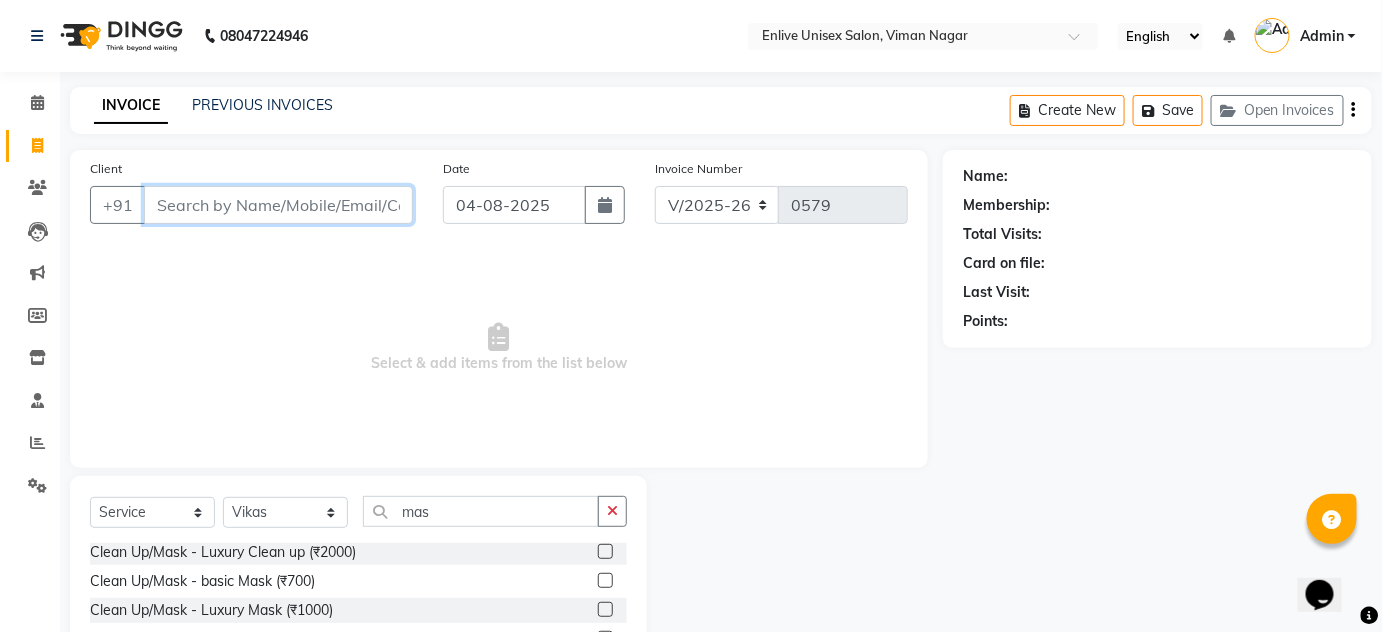 scroll, scrollTop: 168, scrollLeft: 0, axis: vertical 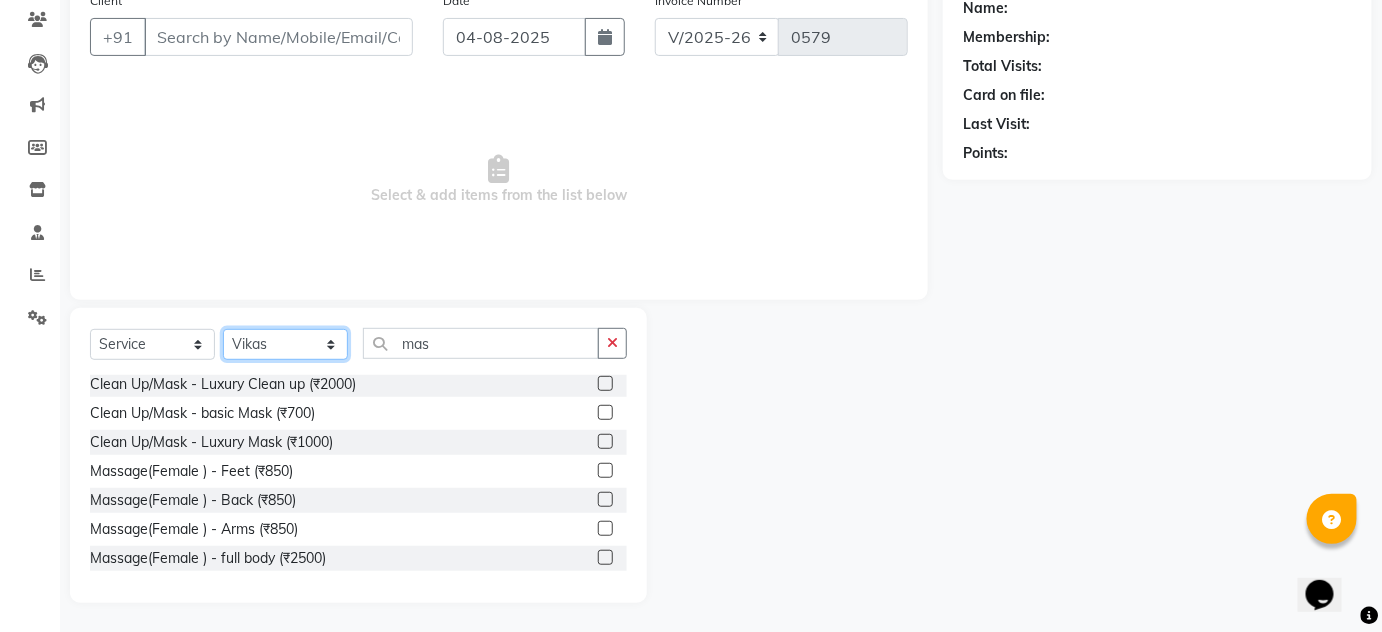 click on "Select Stylist Amin Shaikh Arti lohar Jyoti Namrata Nitin Sir Roshani sameer Shubhangi Vikas Yasmeen" 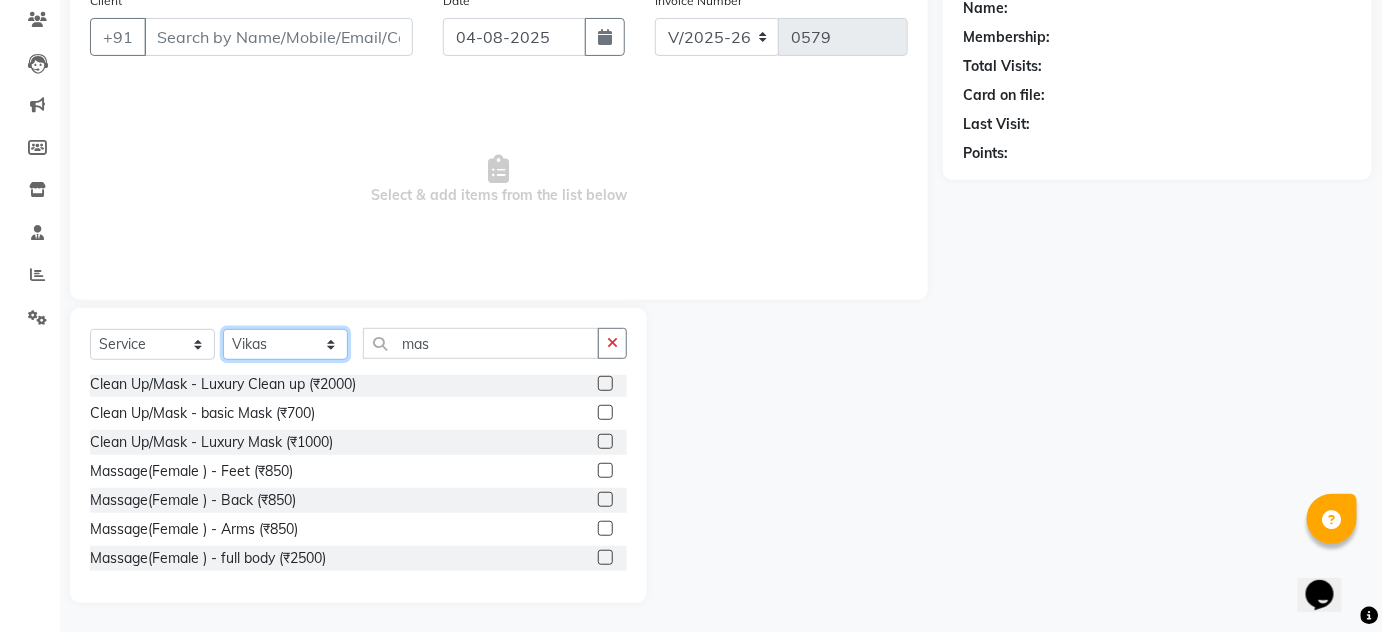 select on "47817" 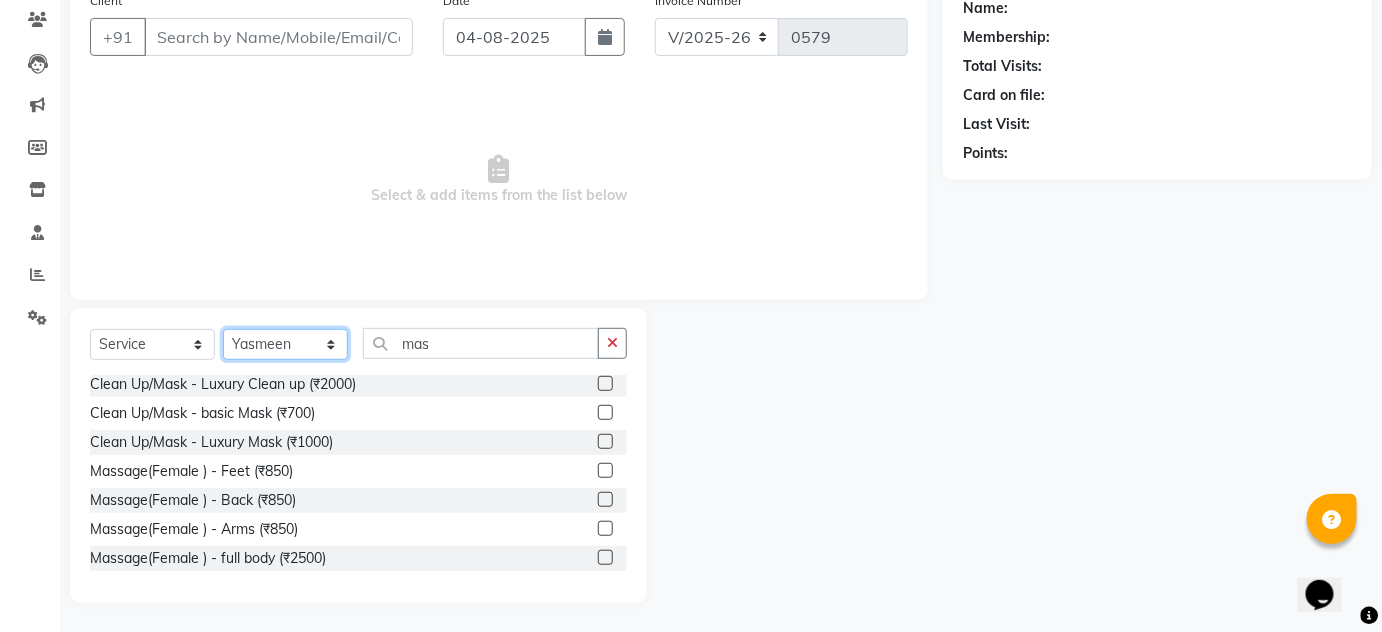 click on "Select Stylist Amin Shaikh Arti lohar Jyoti Namrata Nitin Sir Roshani sameer Shubhangi Vikas Yasmeen" 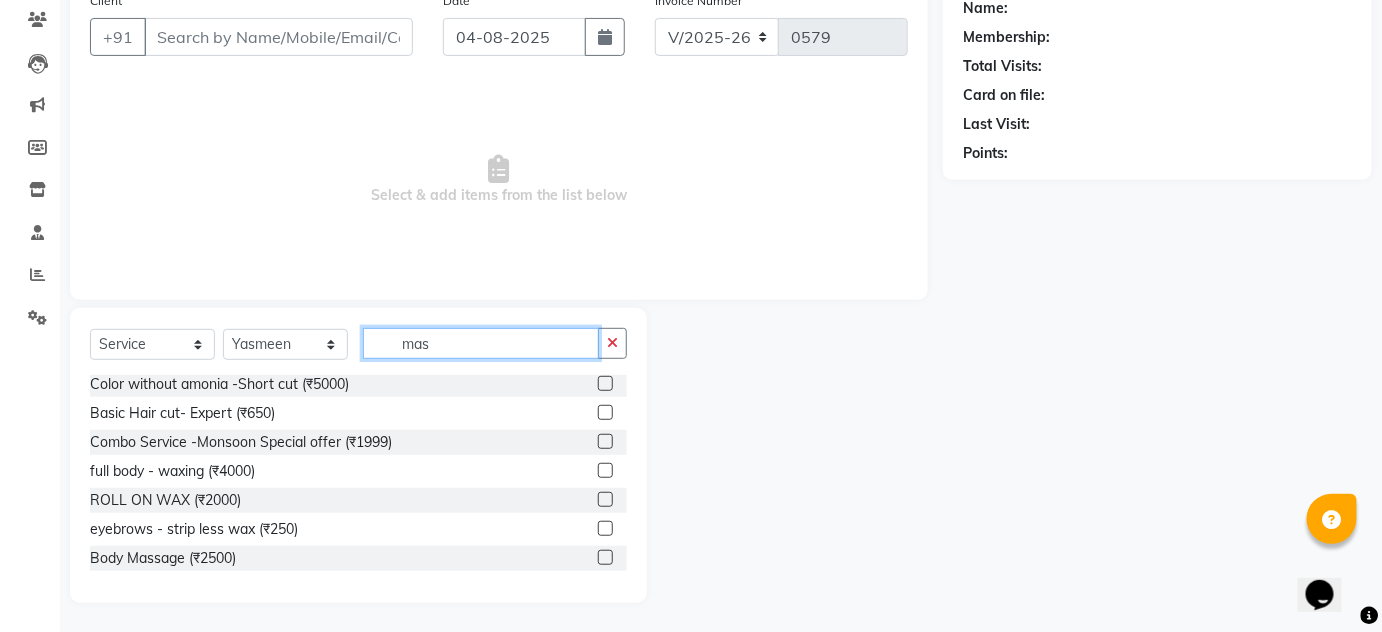 click on "mas" 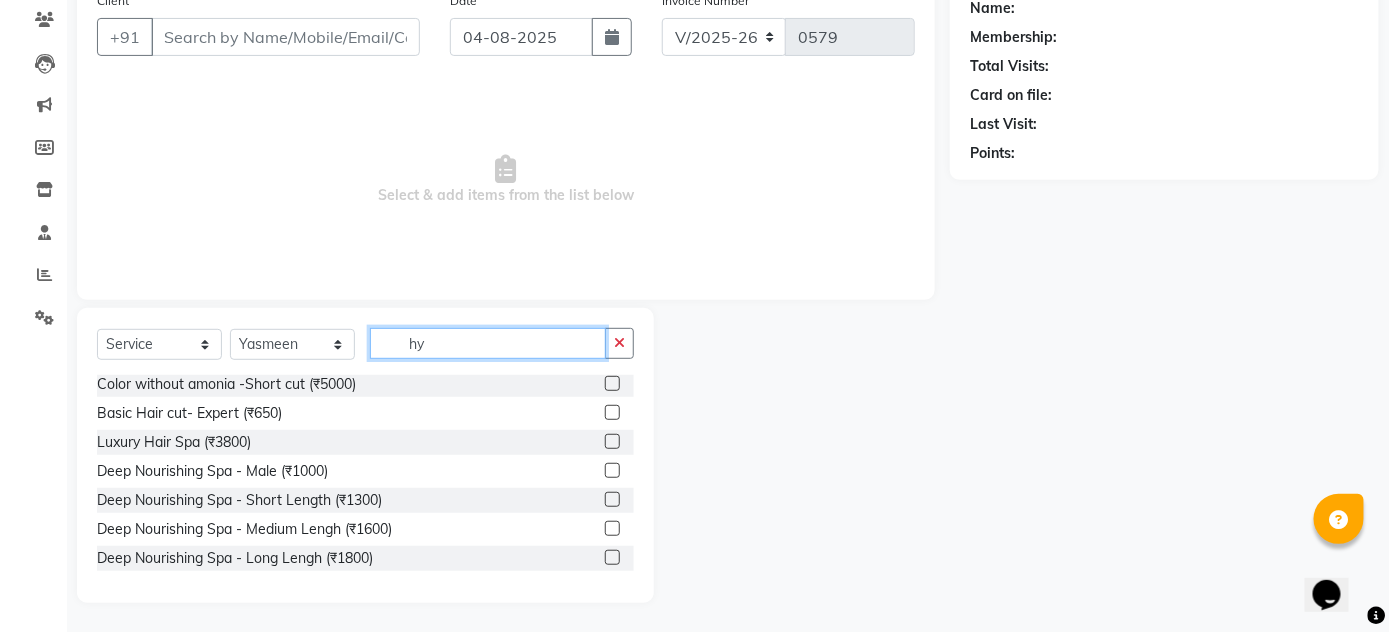 scroll, scrollTop: 0, scrollLeft: 0, axis: both 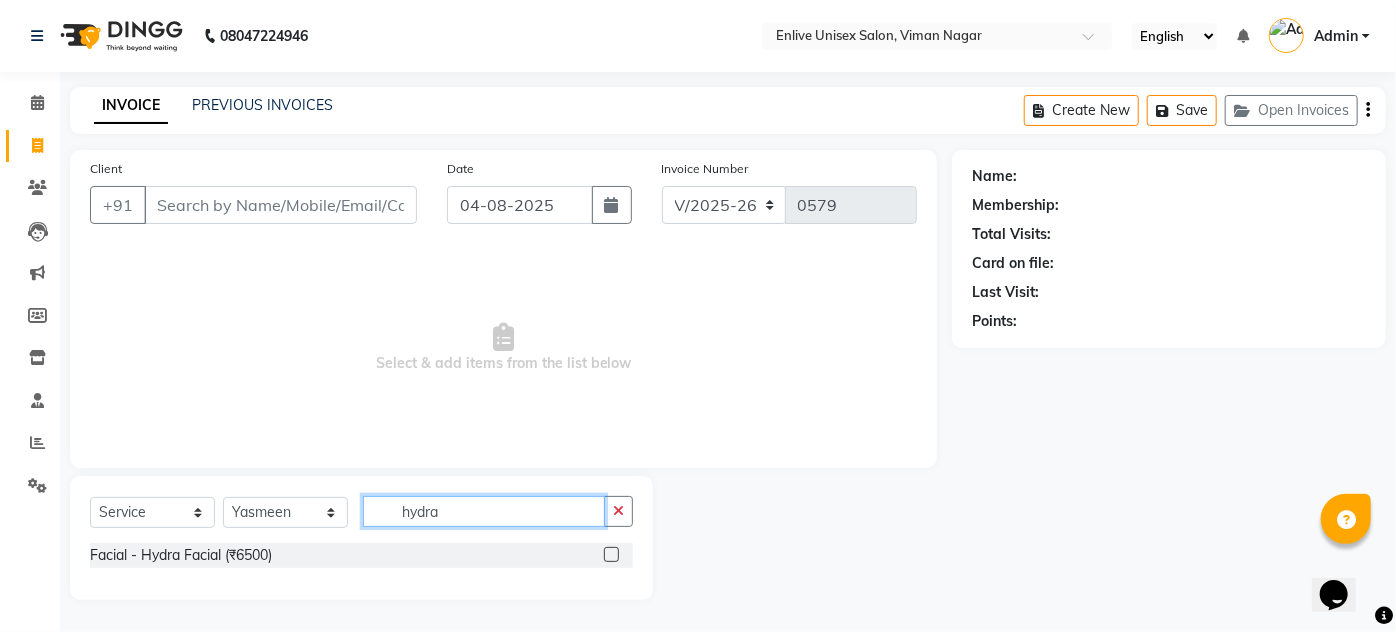 type on "hydra" 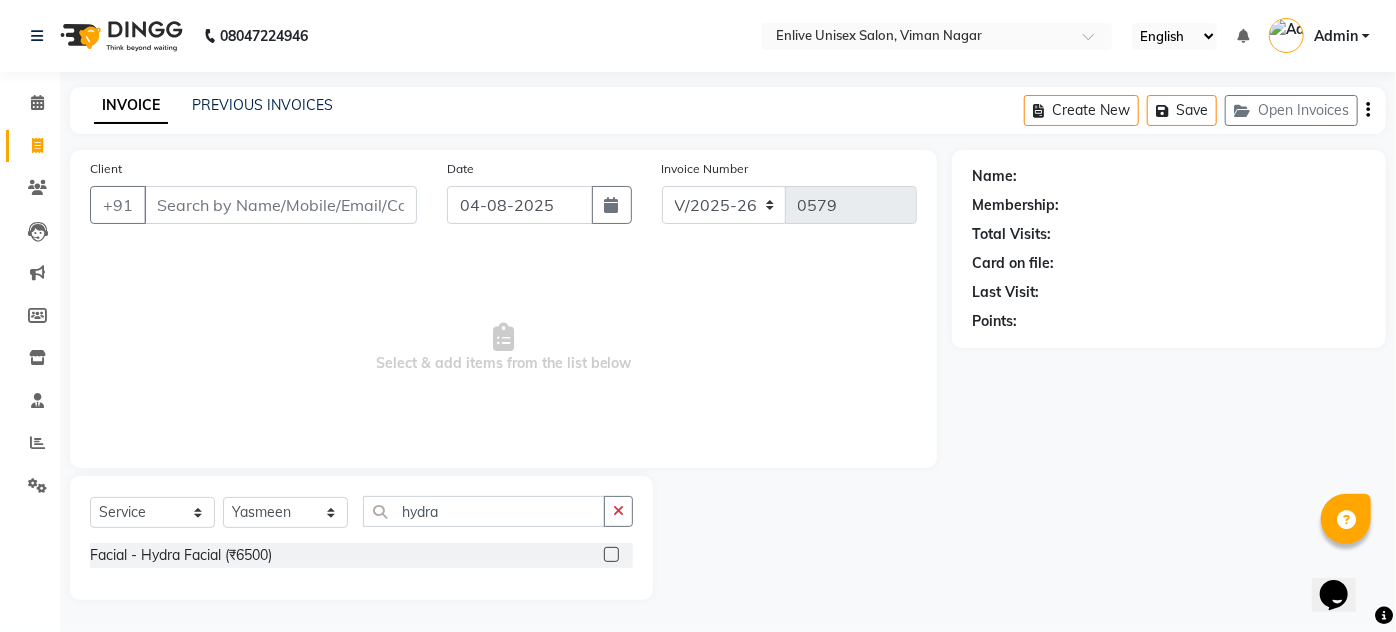 click 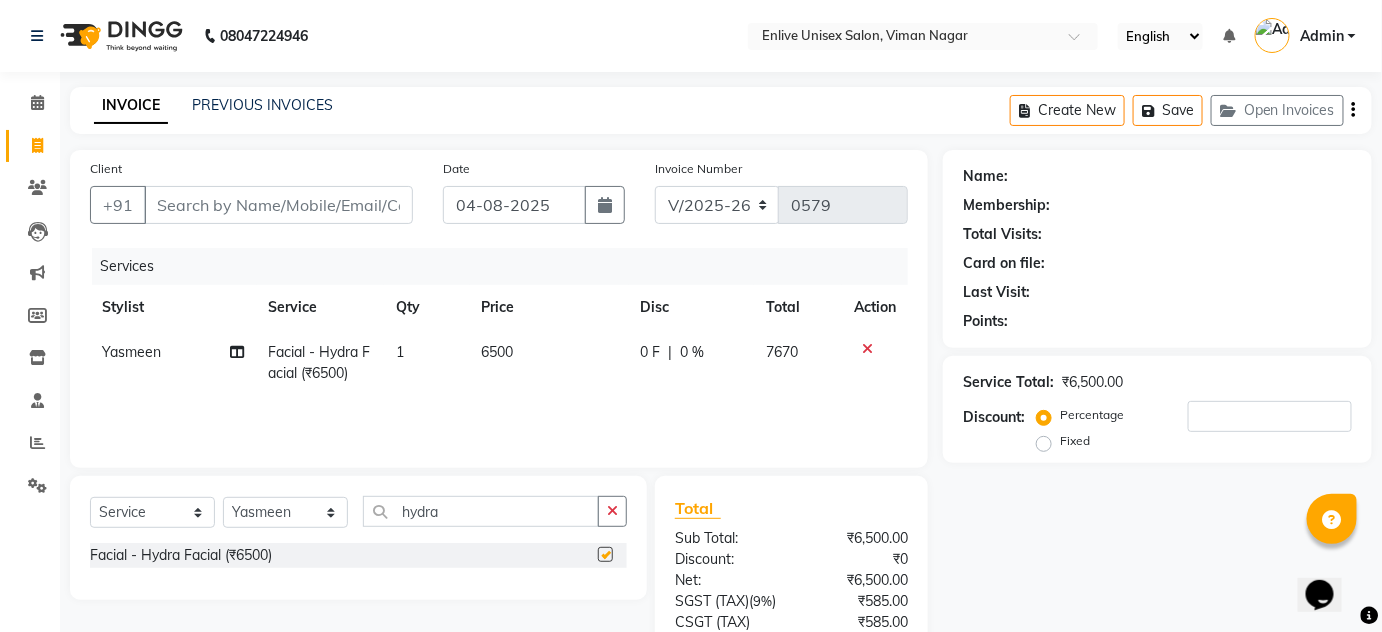 checkbox on "false" 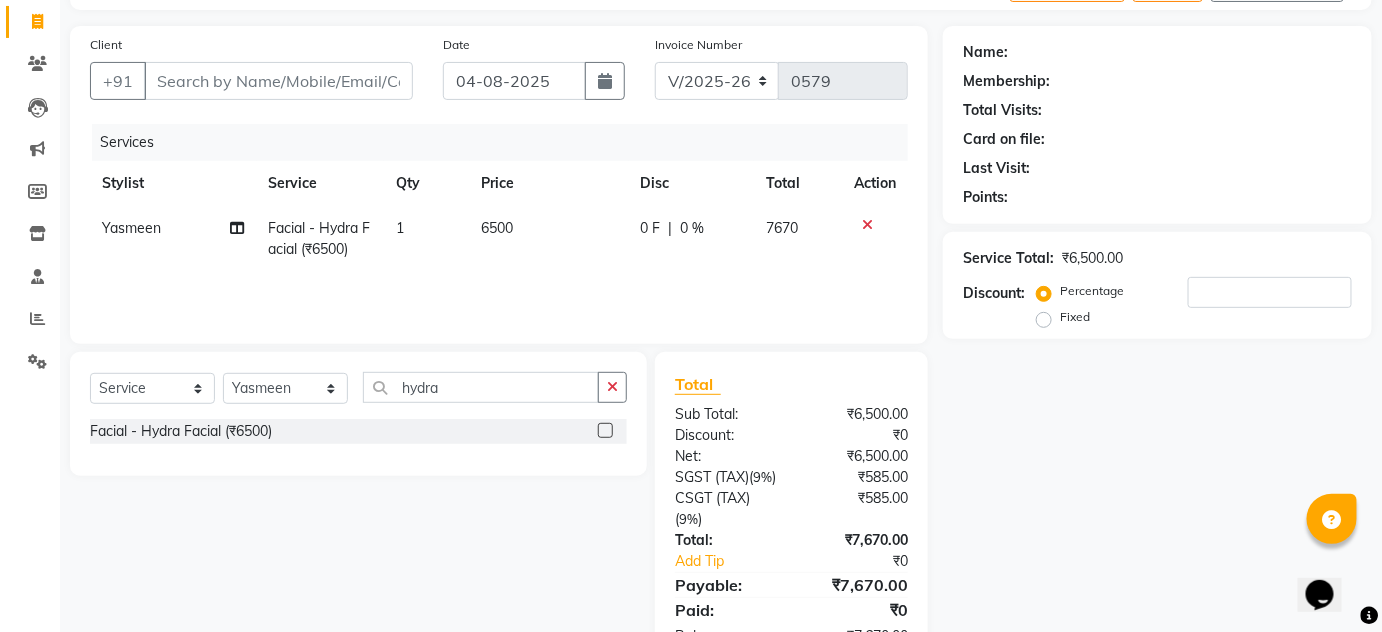 scroll, scrollTop: 181, scrollLeft: 0, axis: vertical 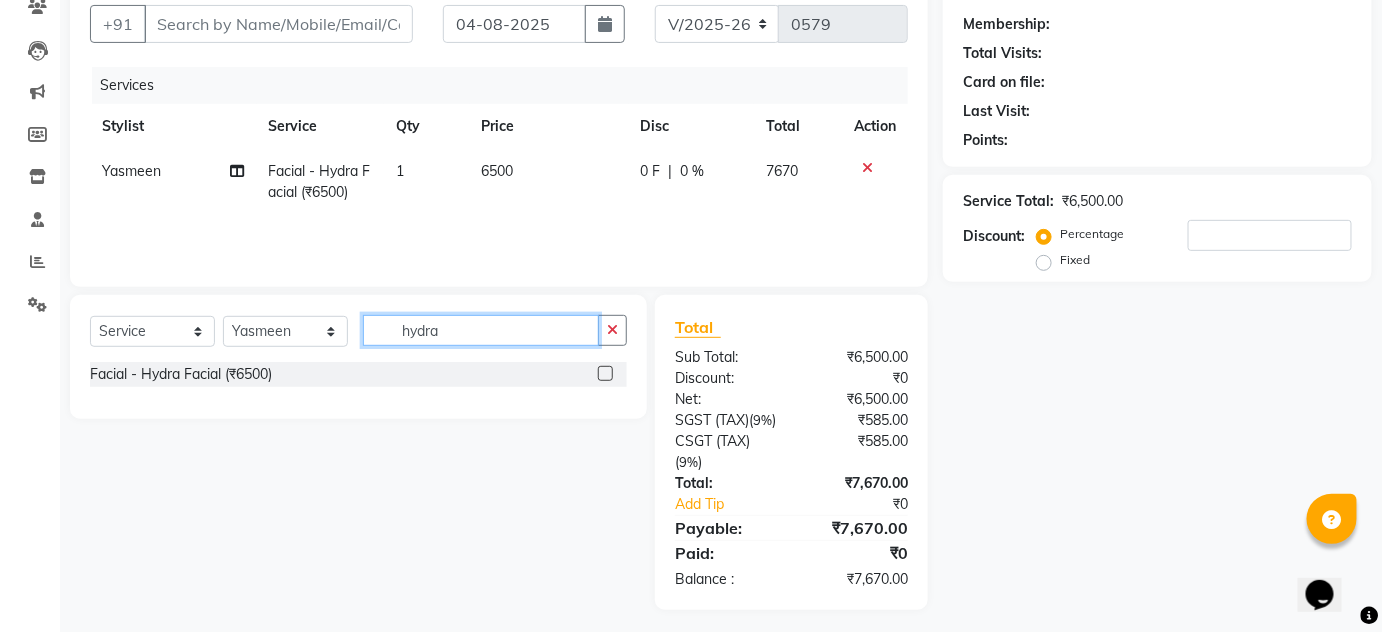 click on "hydra" 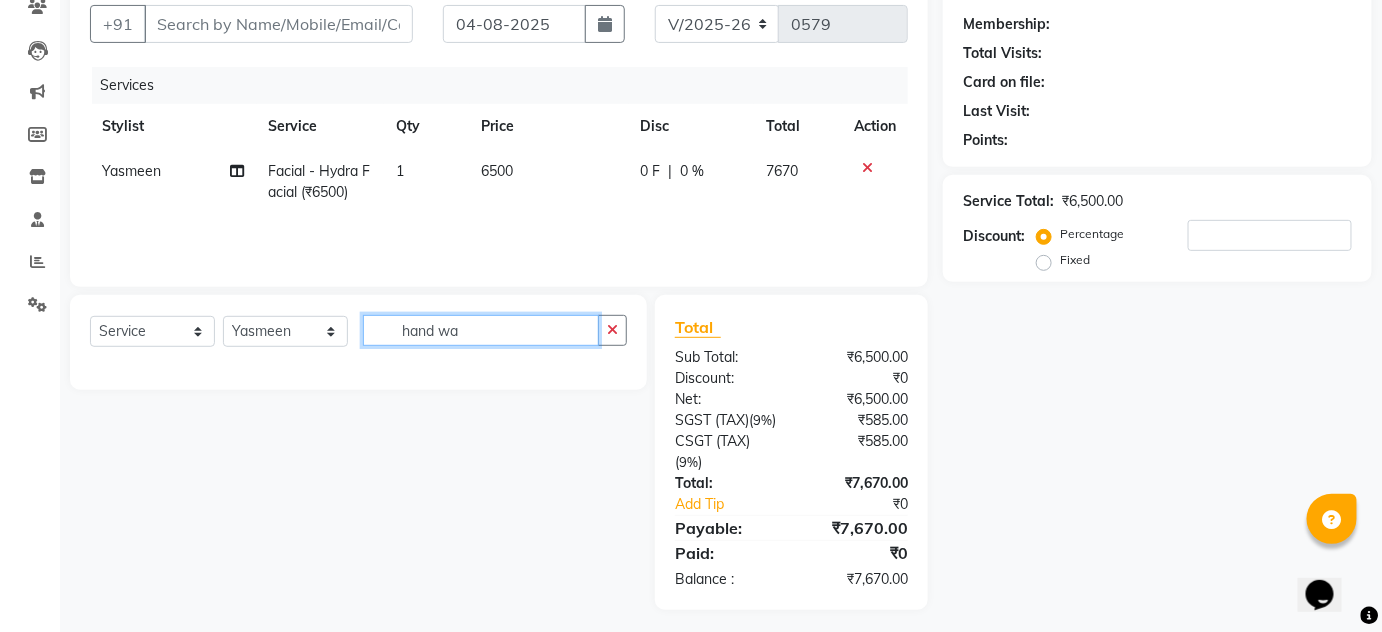 type on "hand wax" 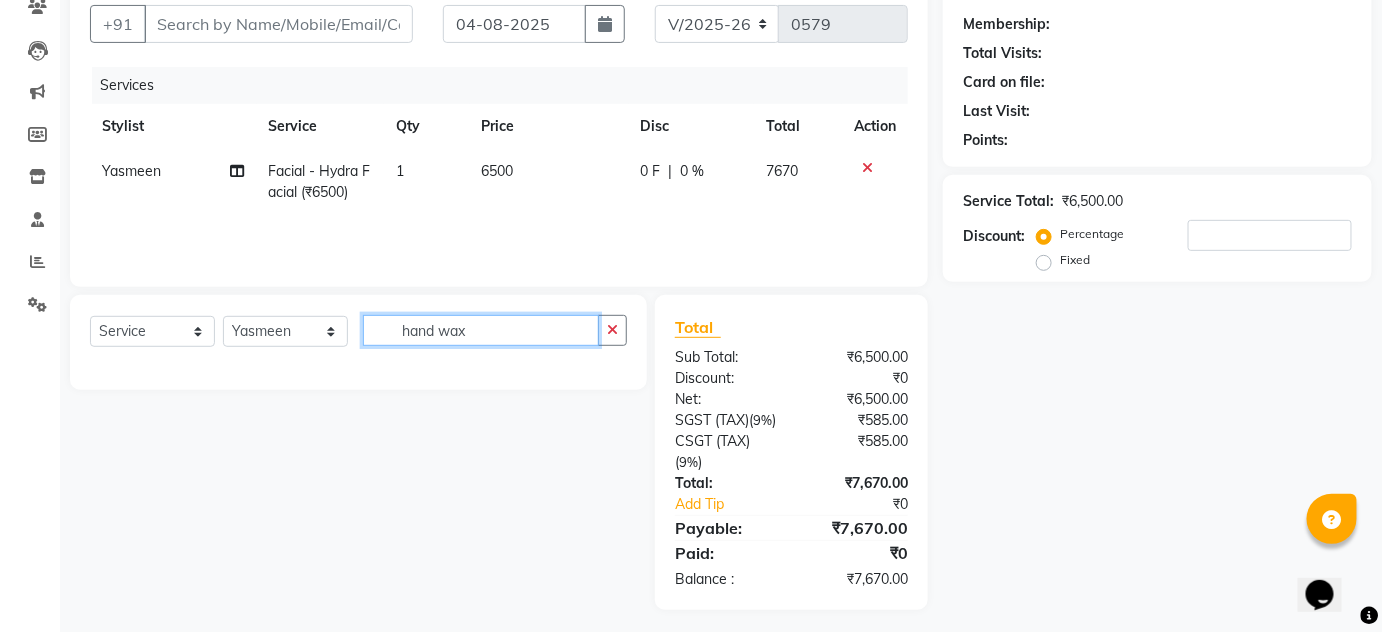 click on "hand wax" 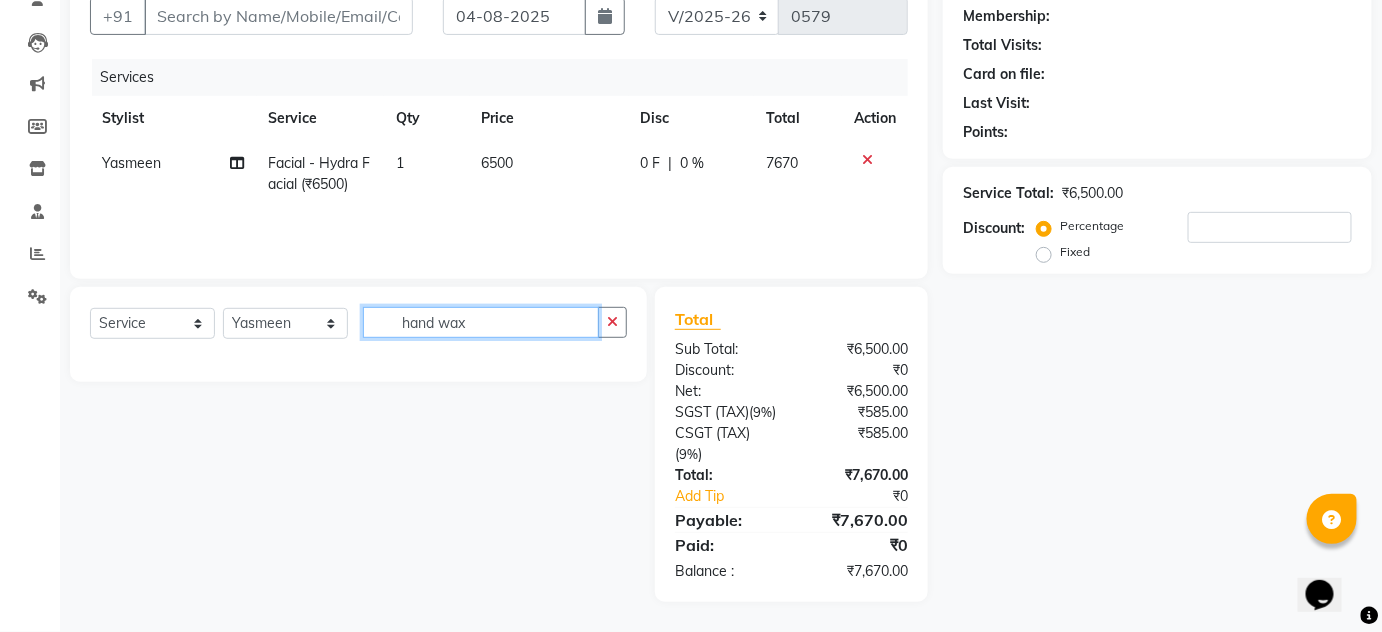 click on "hand wax" 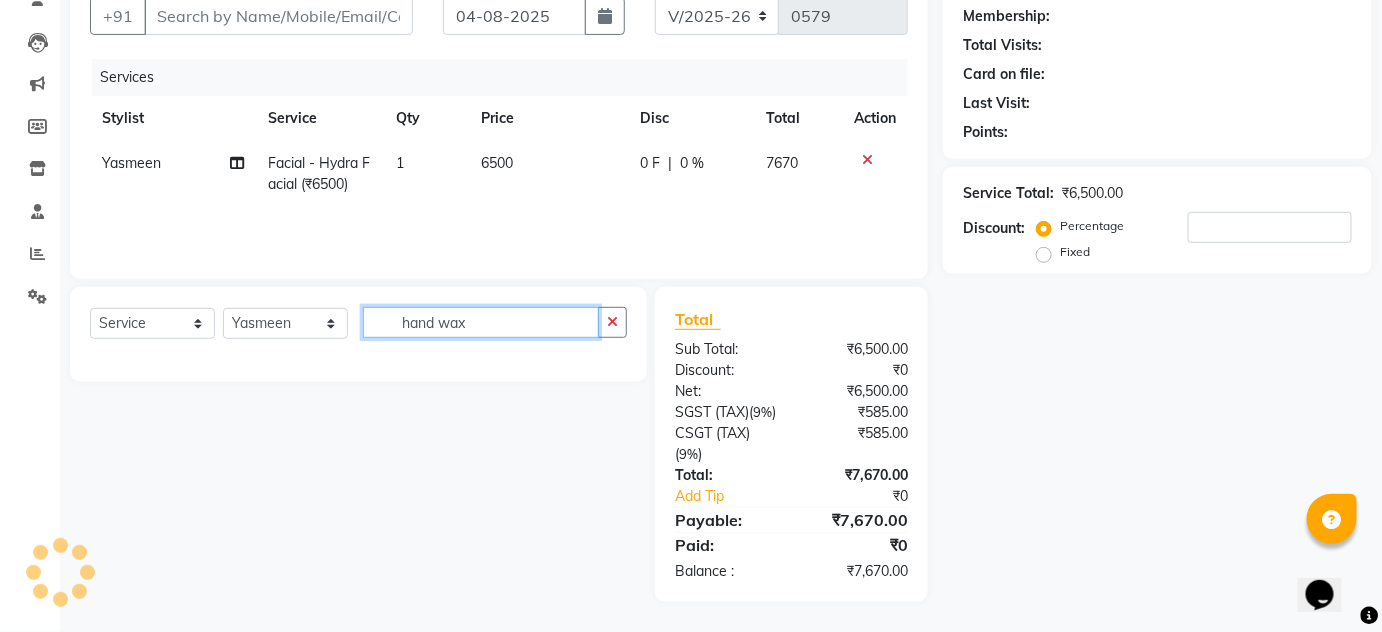 click on "hand wax" 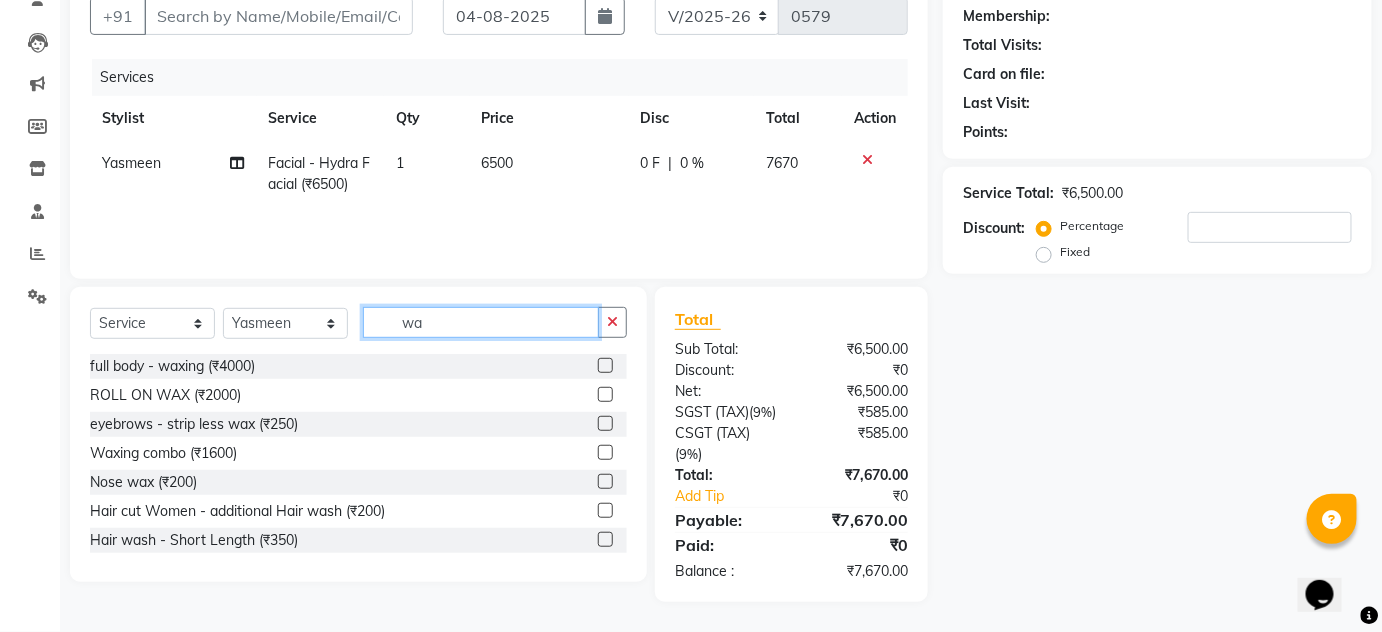 type on "wax" 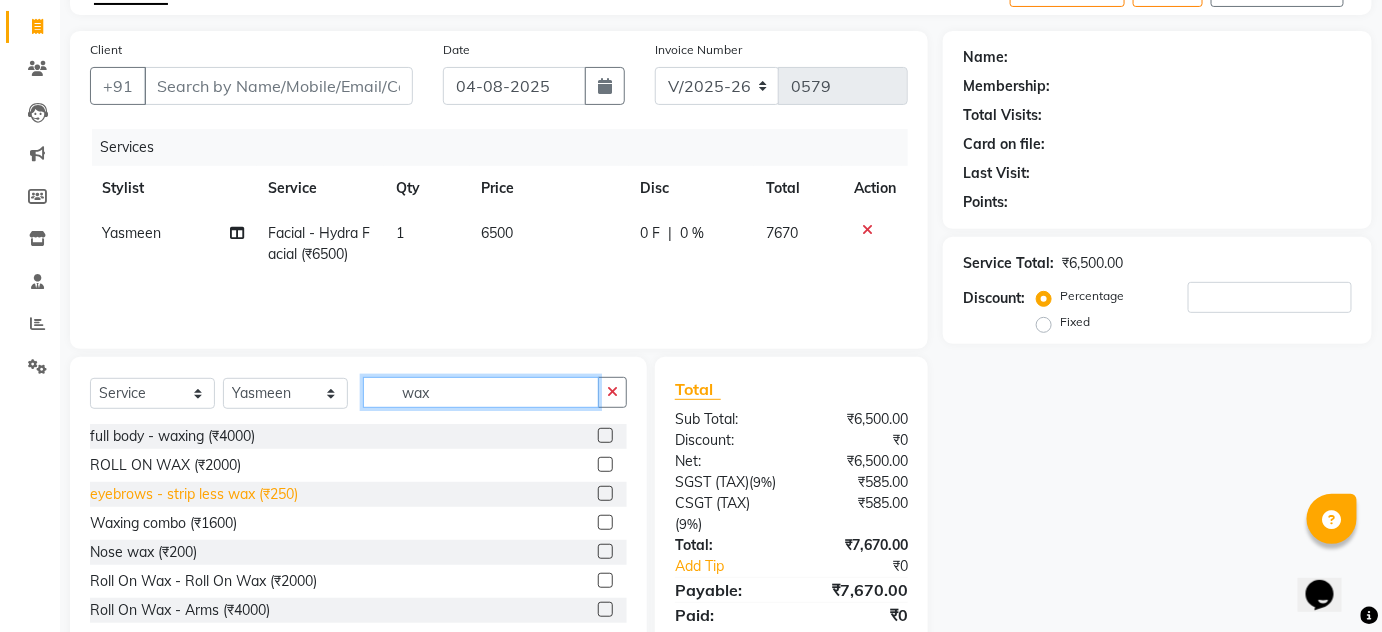 scroll, scrollTop: 209, scrollLeft: 0, axis: vertical 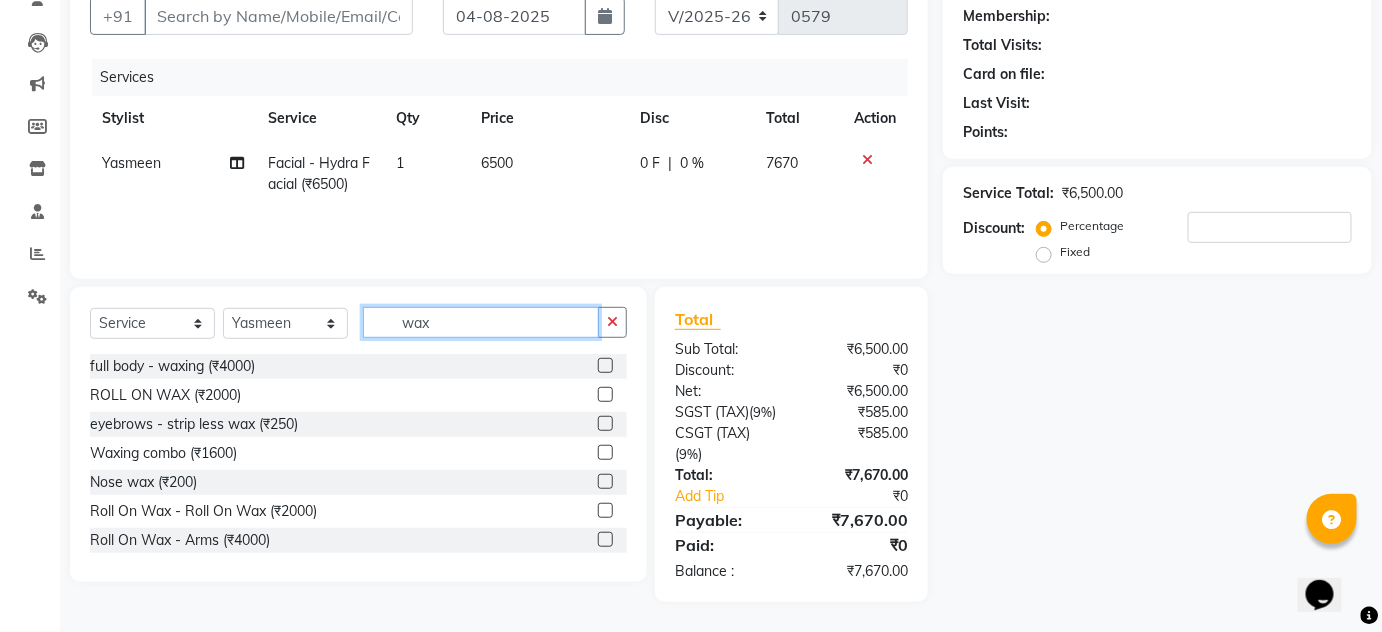 click on "wax" 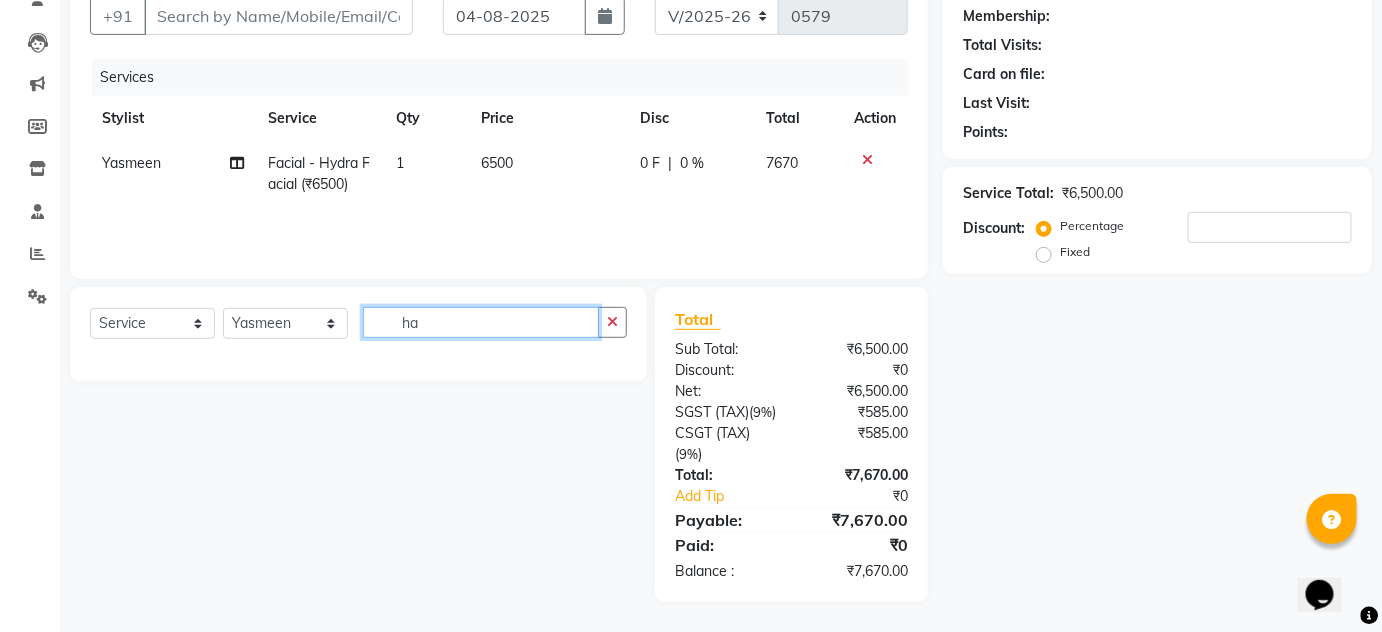 type on "h" 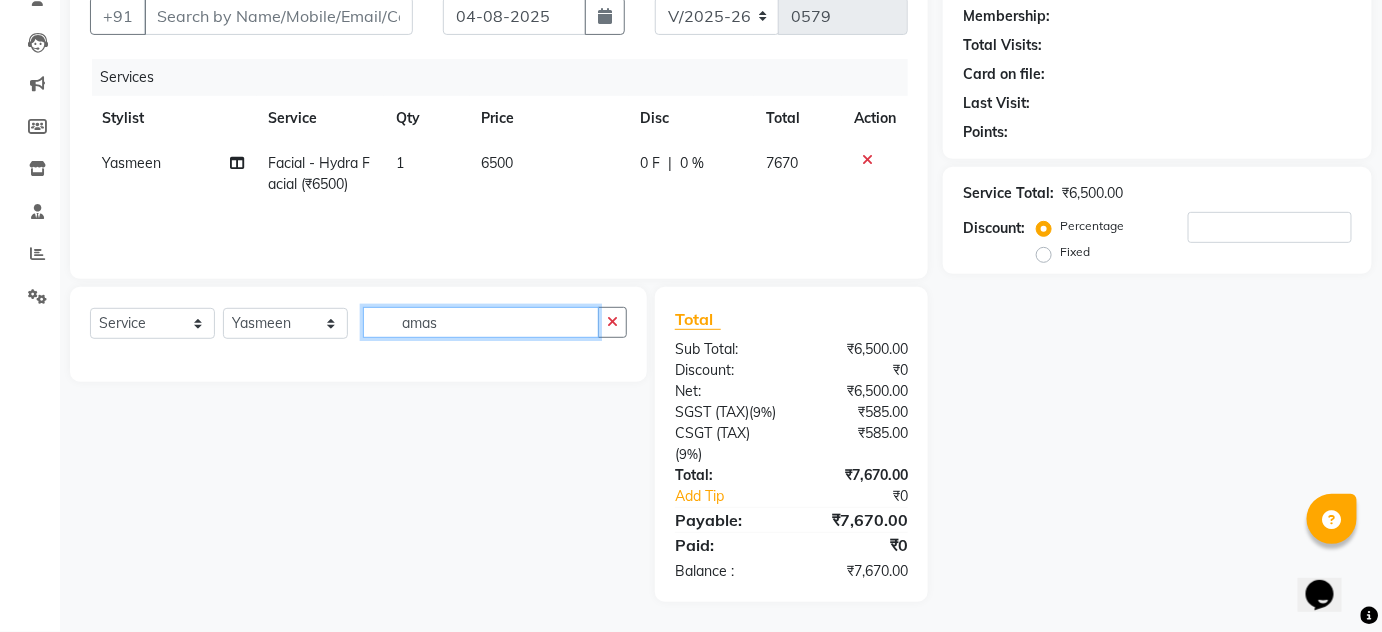 click on "amas" 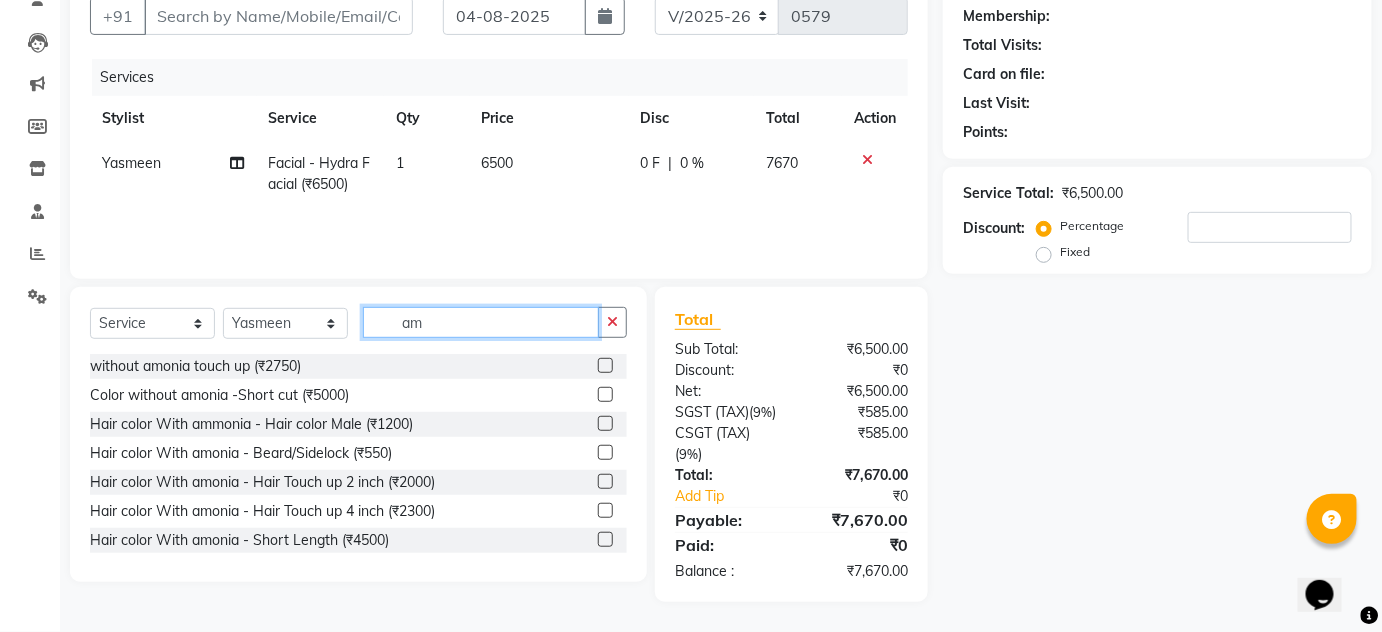 click on "am" 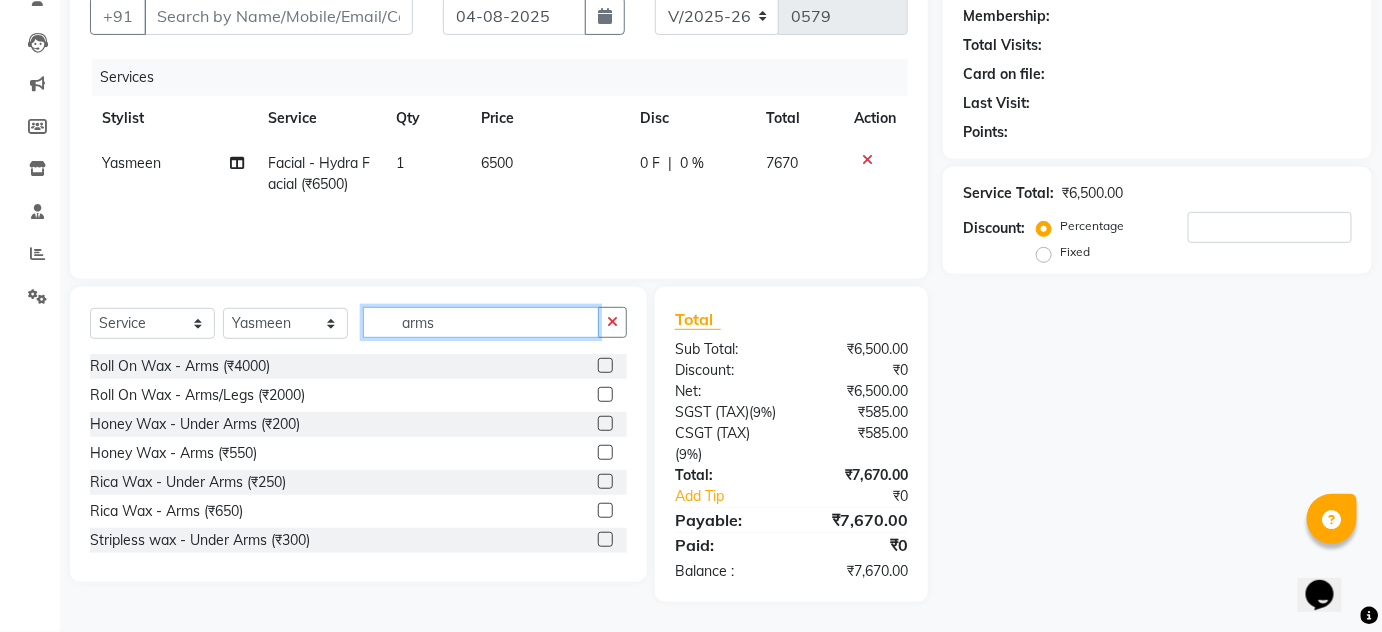 type on "arms" 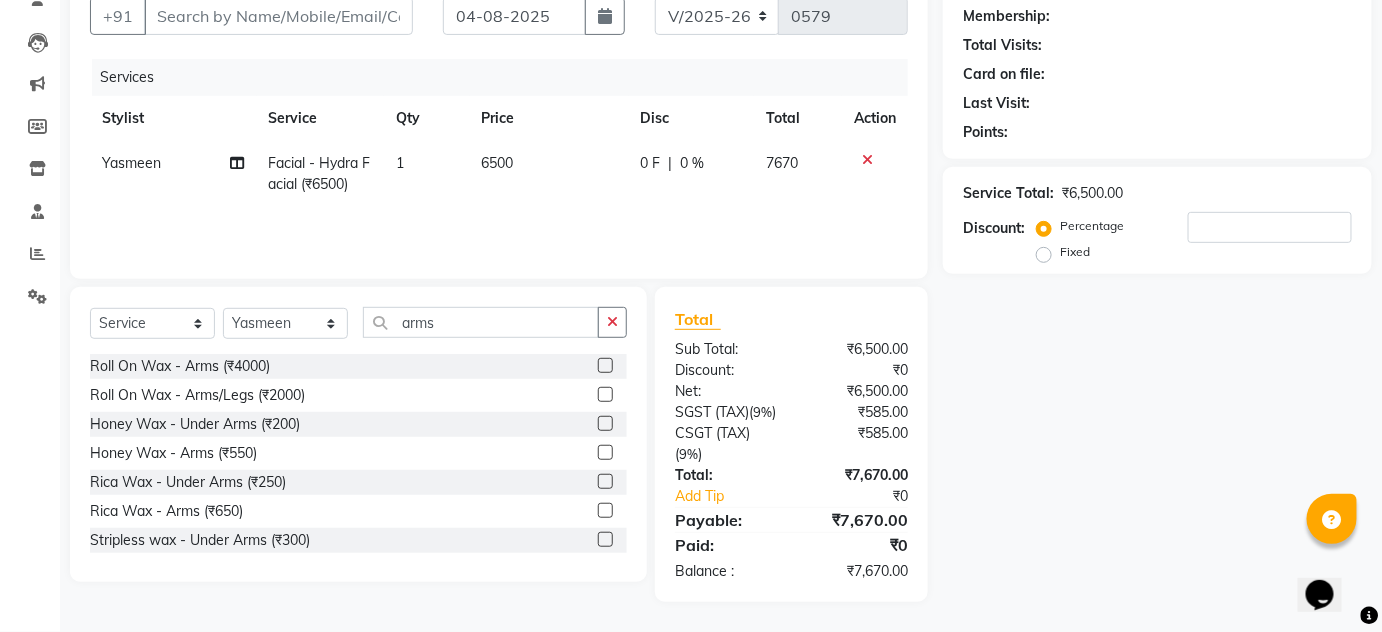 click 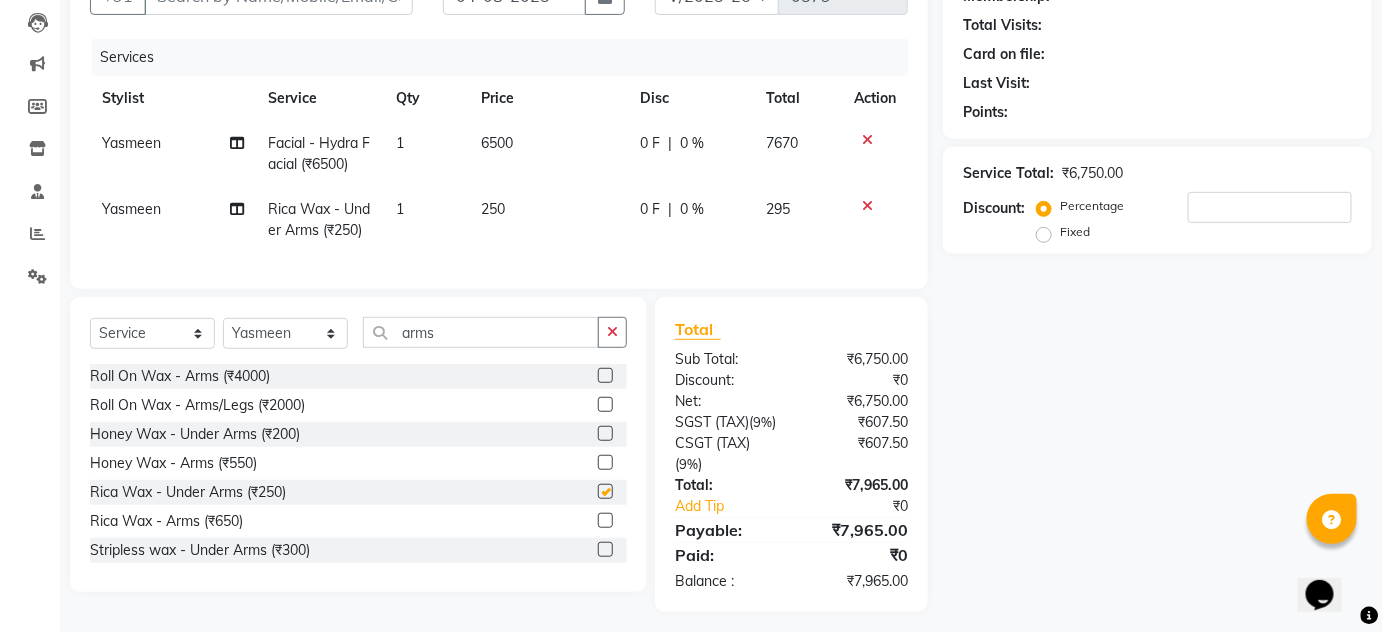 checkbox on "false" 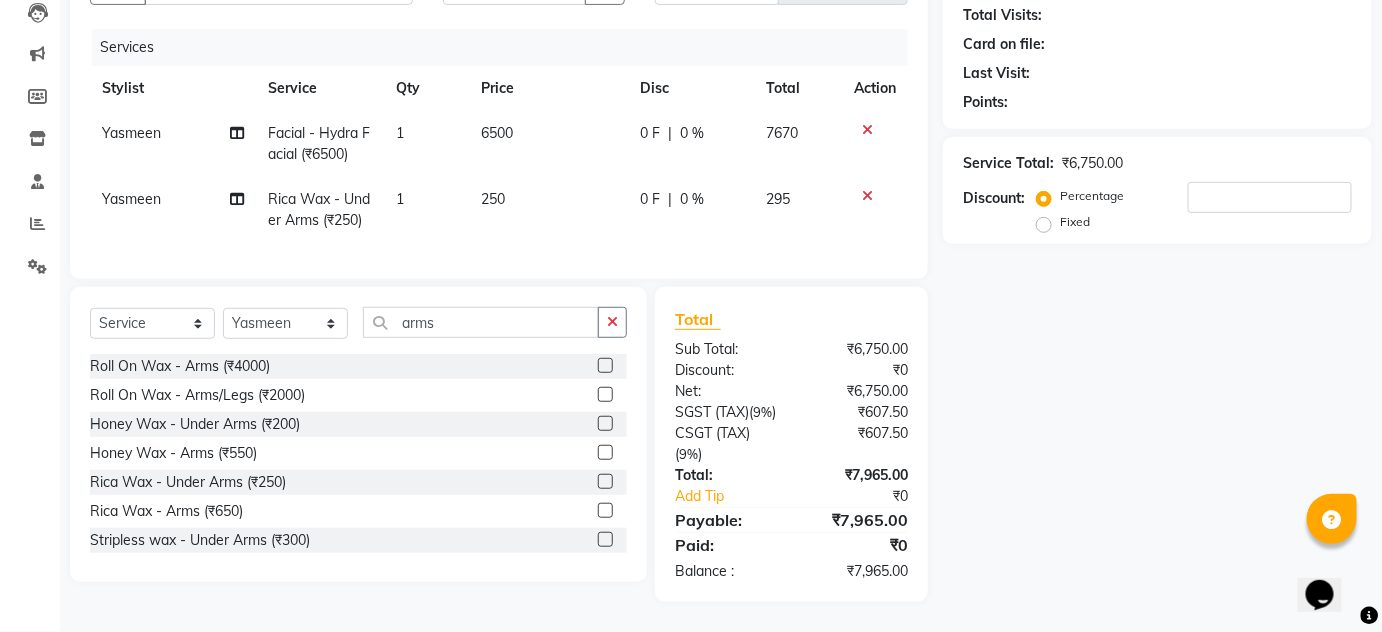 scroll, scrollTop: 253, scrollLeft: 0, axis: vertical 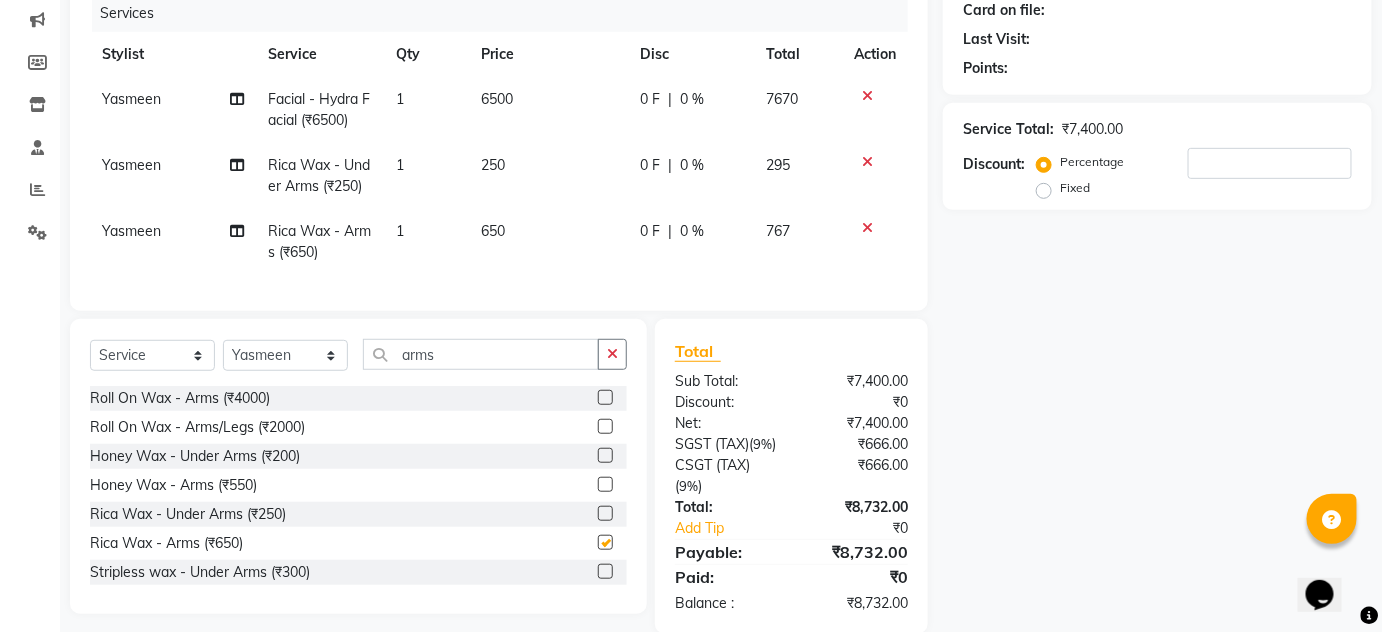 checkbox on "false" 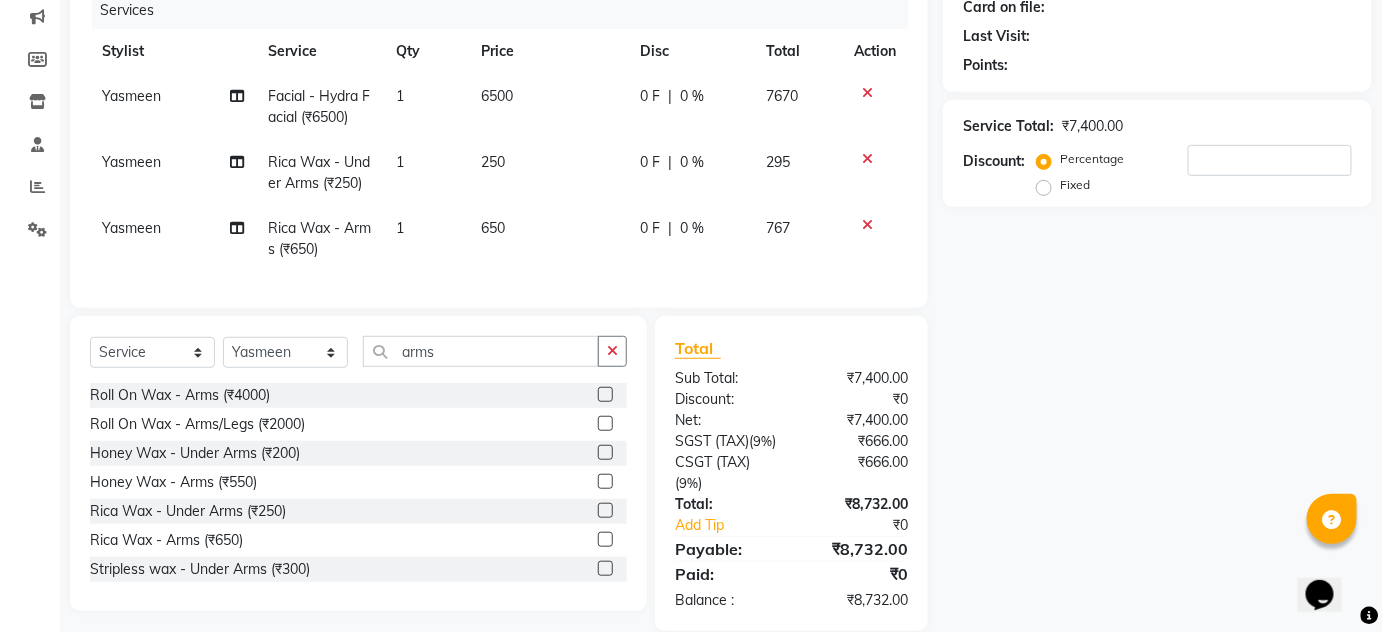 scroll, scrollTop: 319, scrollLeft: 0, axis: vertical 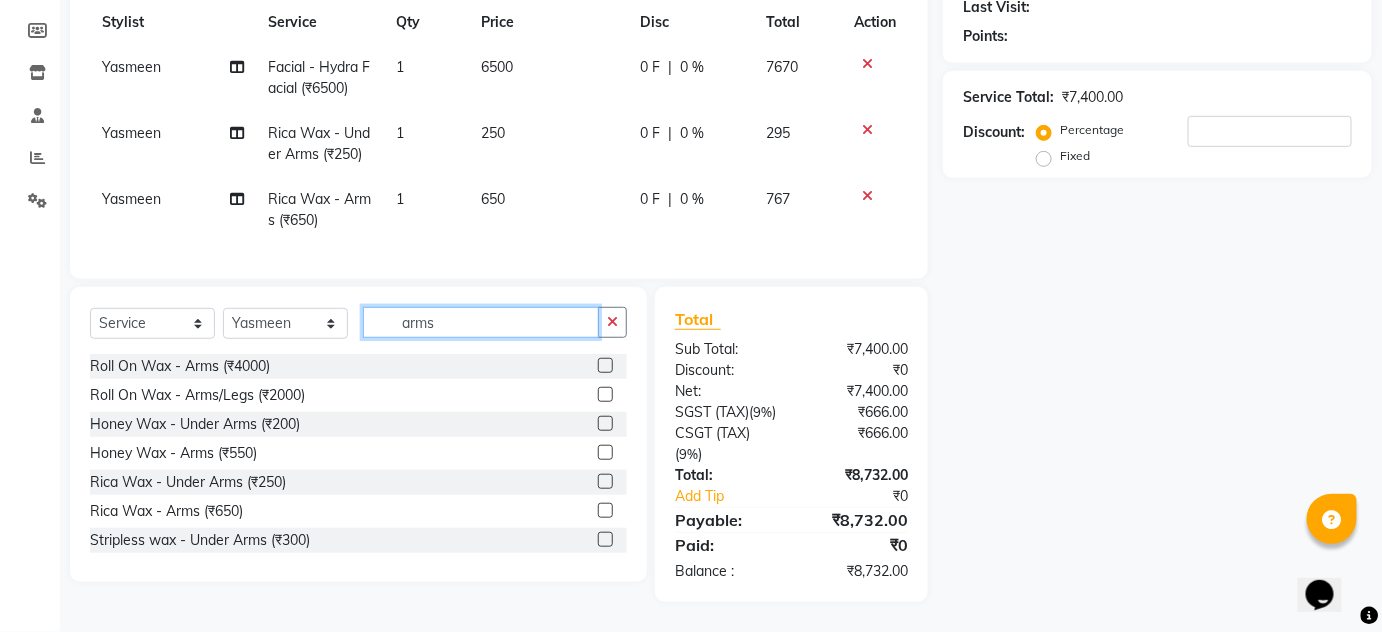 click on "arms" 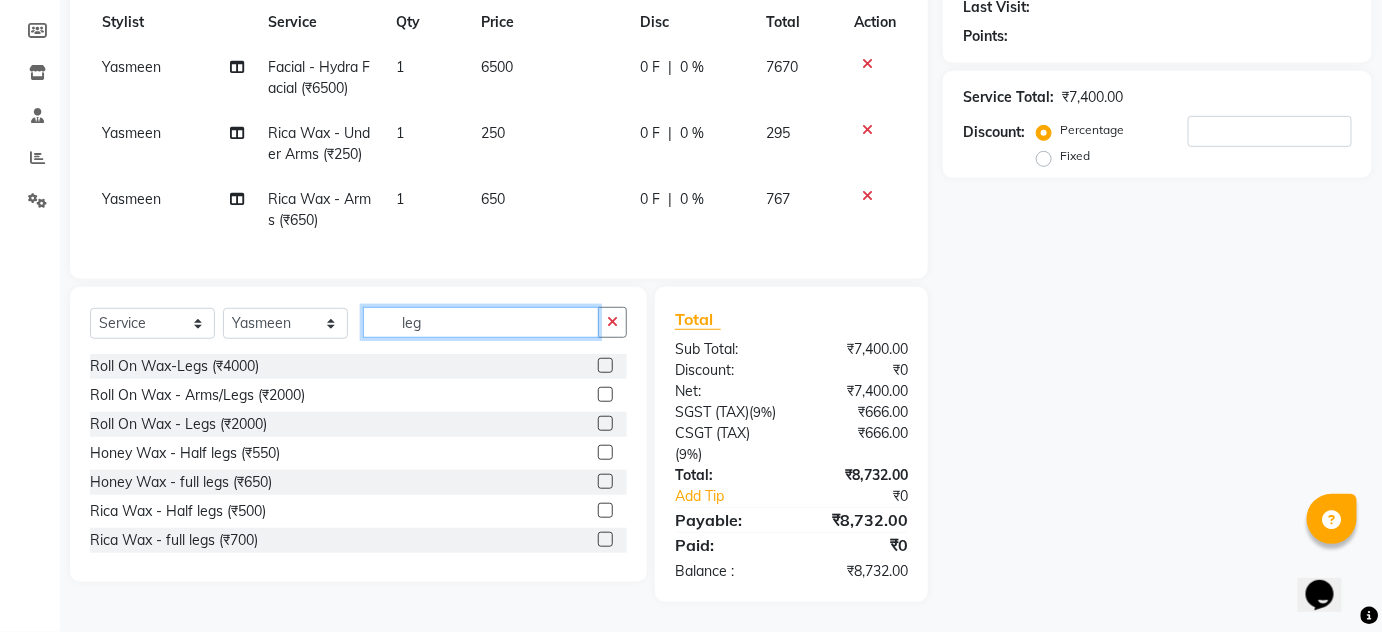 type on "leg" 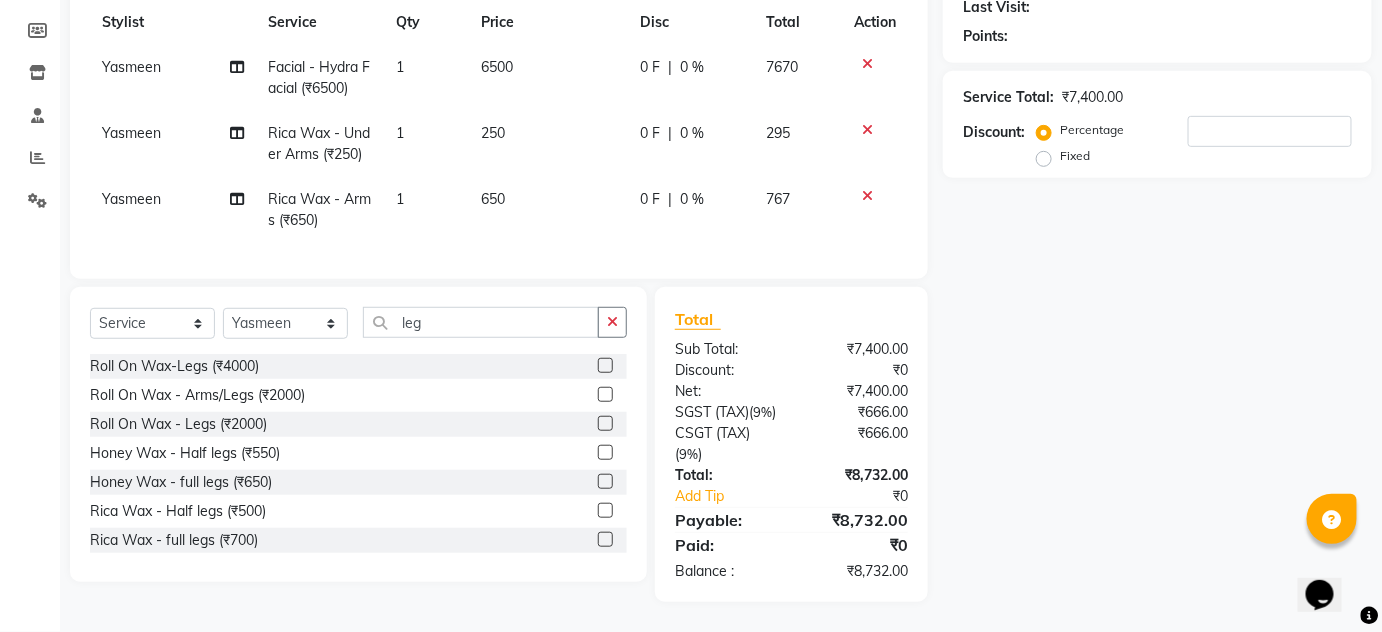 click 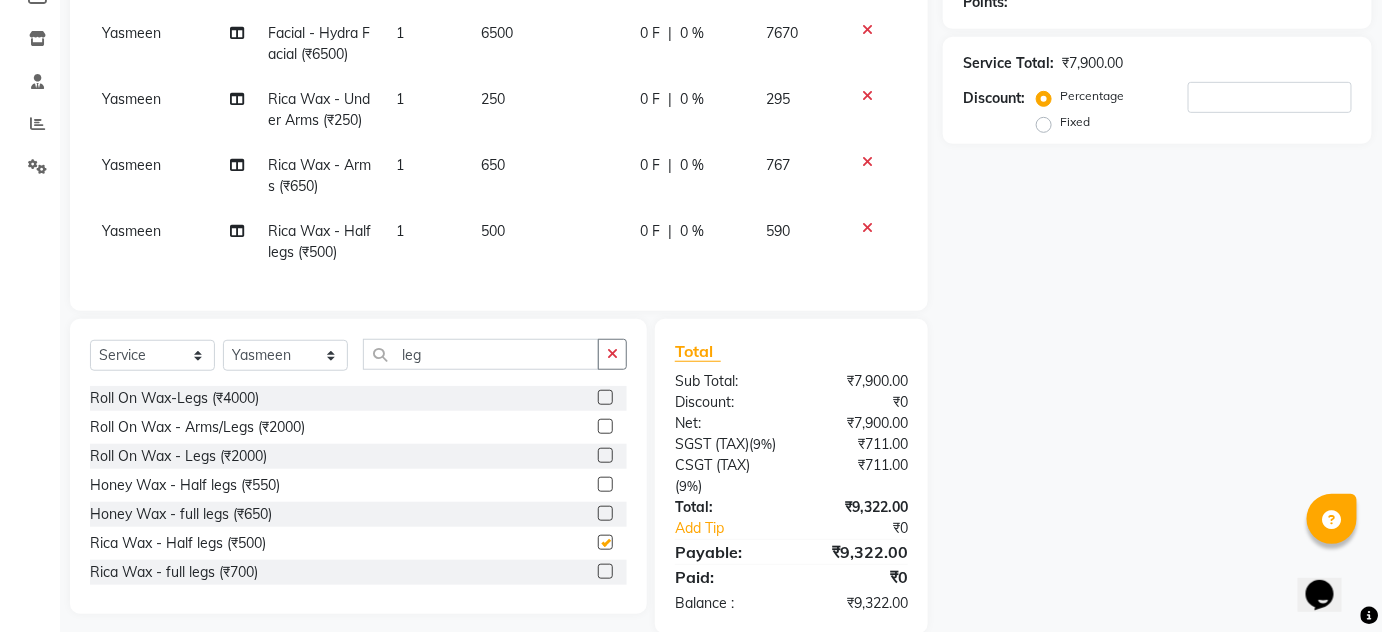 checkbox on "false" 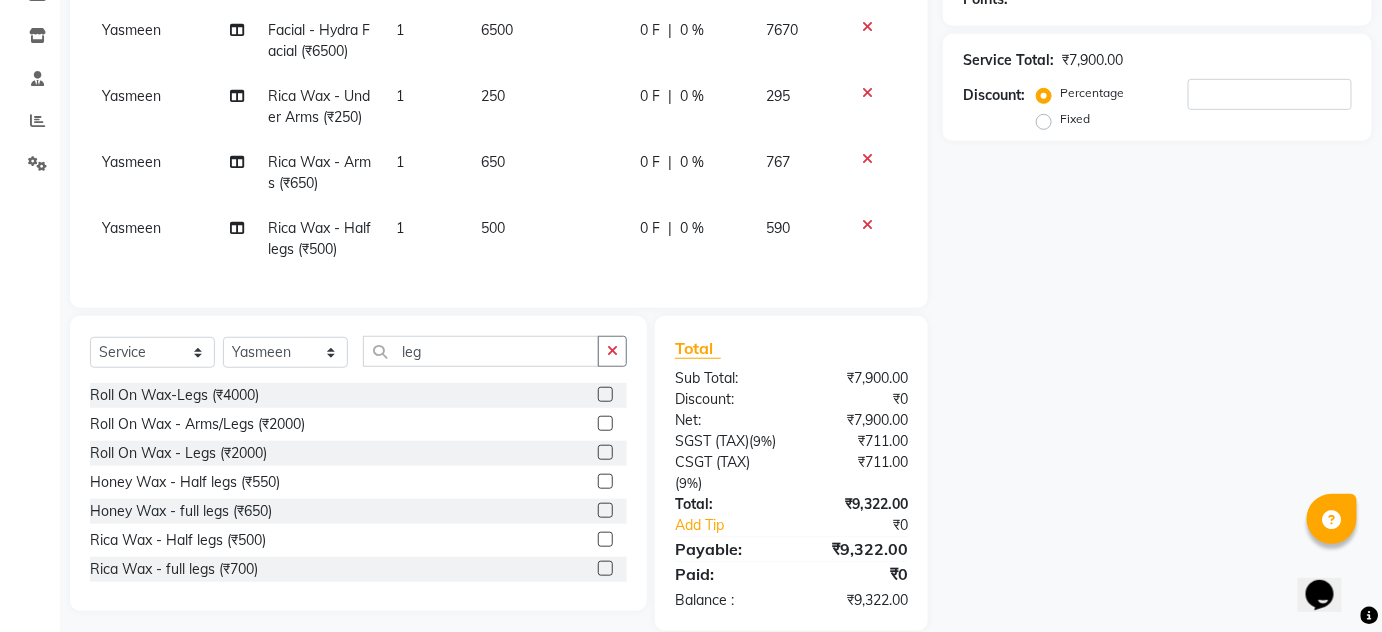 scroll, scrollTop: 384, scrollLeft: 0, axis: vertical 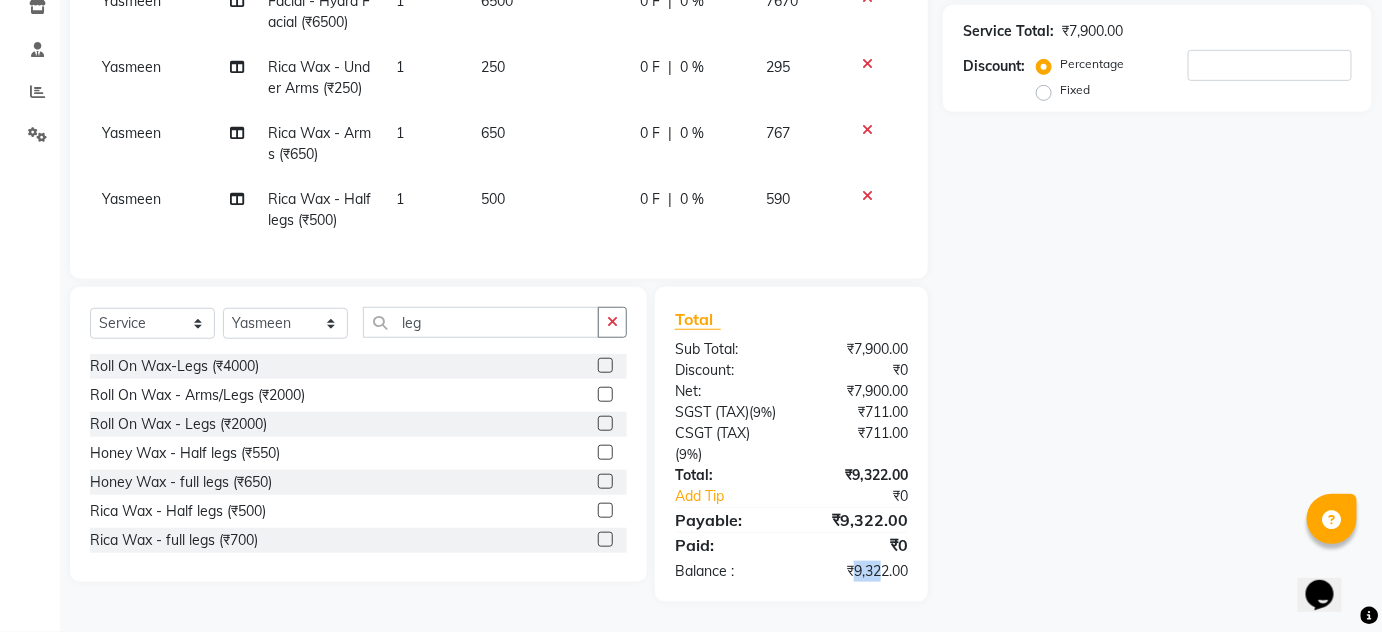 drag, startPoint x: 850, startPoint y: 571, endPoint x: 882, endPoint y: 568, distance: 32.140316 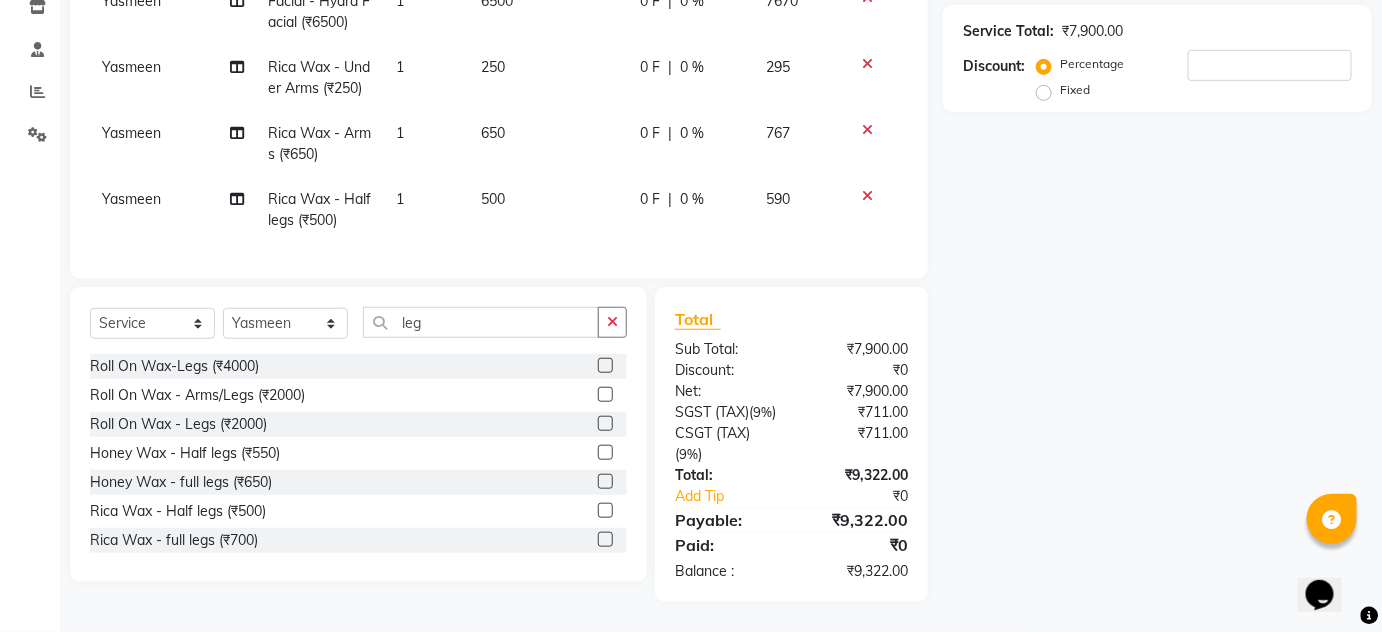 click on "Name: Membership: Total Visits: Card on file: Last Visit:  Points:  Service Total:  ₹7,900.00  Discount:  Percentage   Fixed" 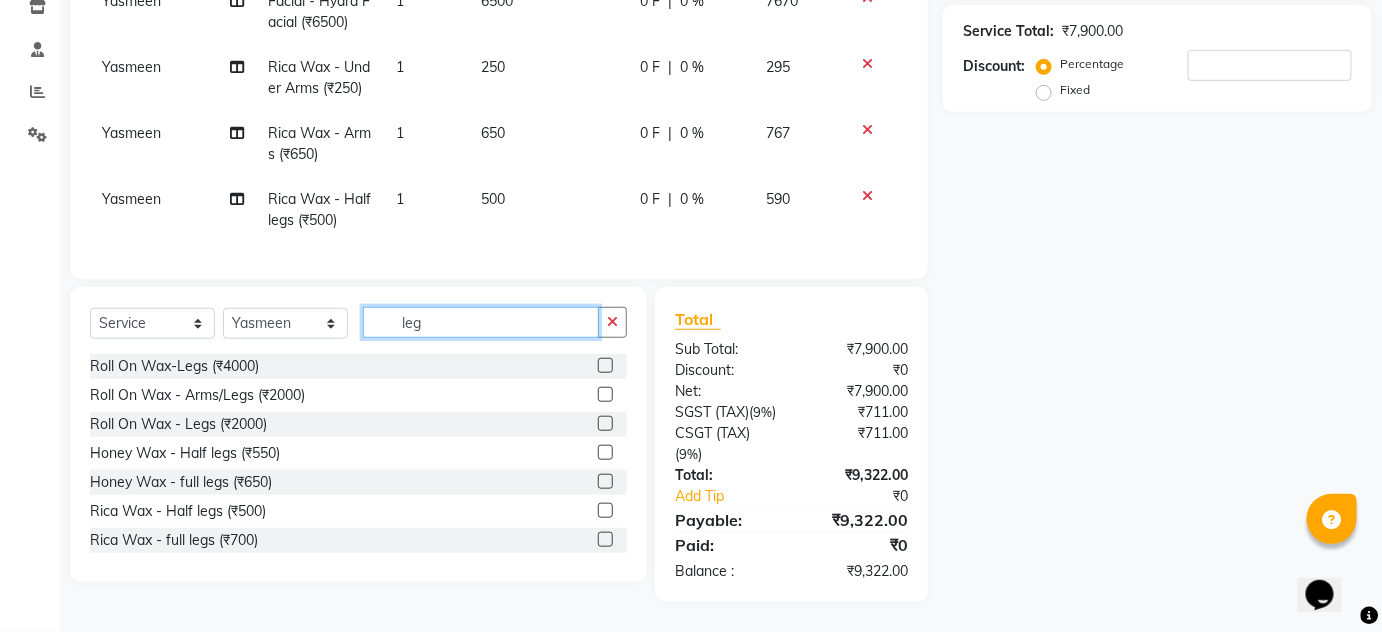 click on "leg" 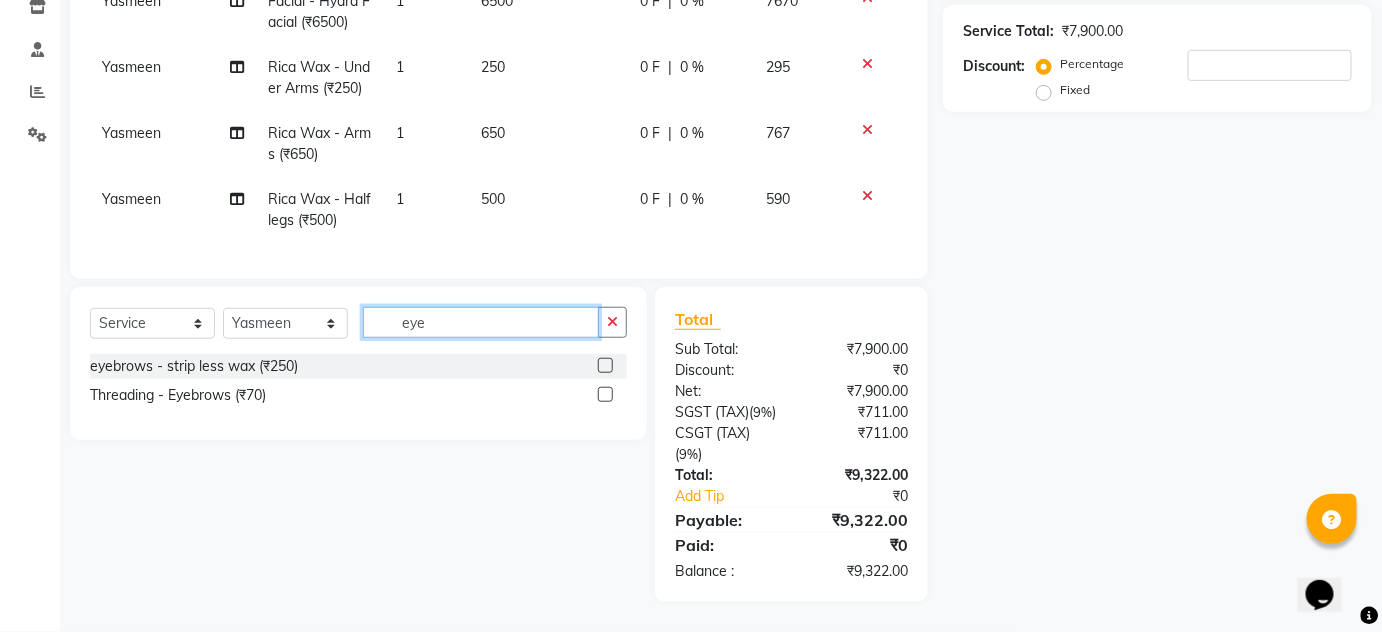 type on "eye" 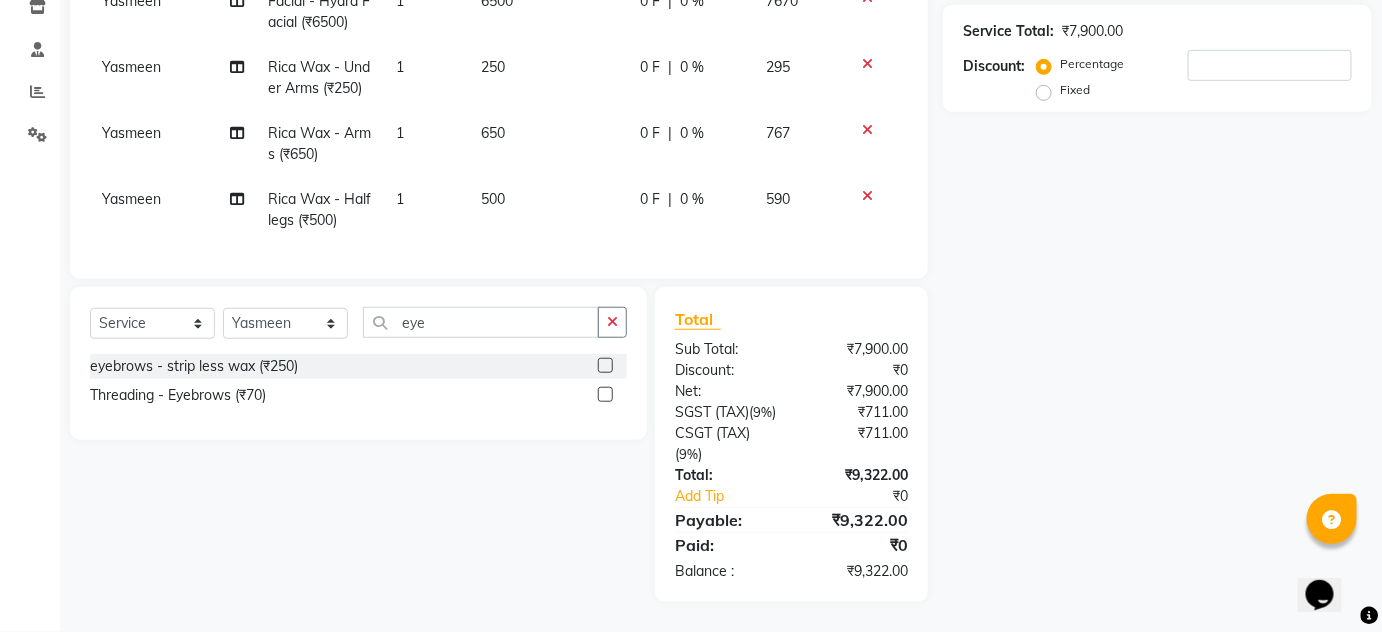 click 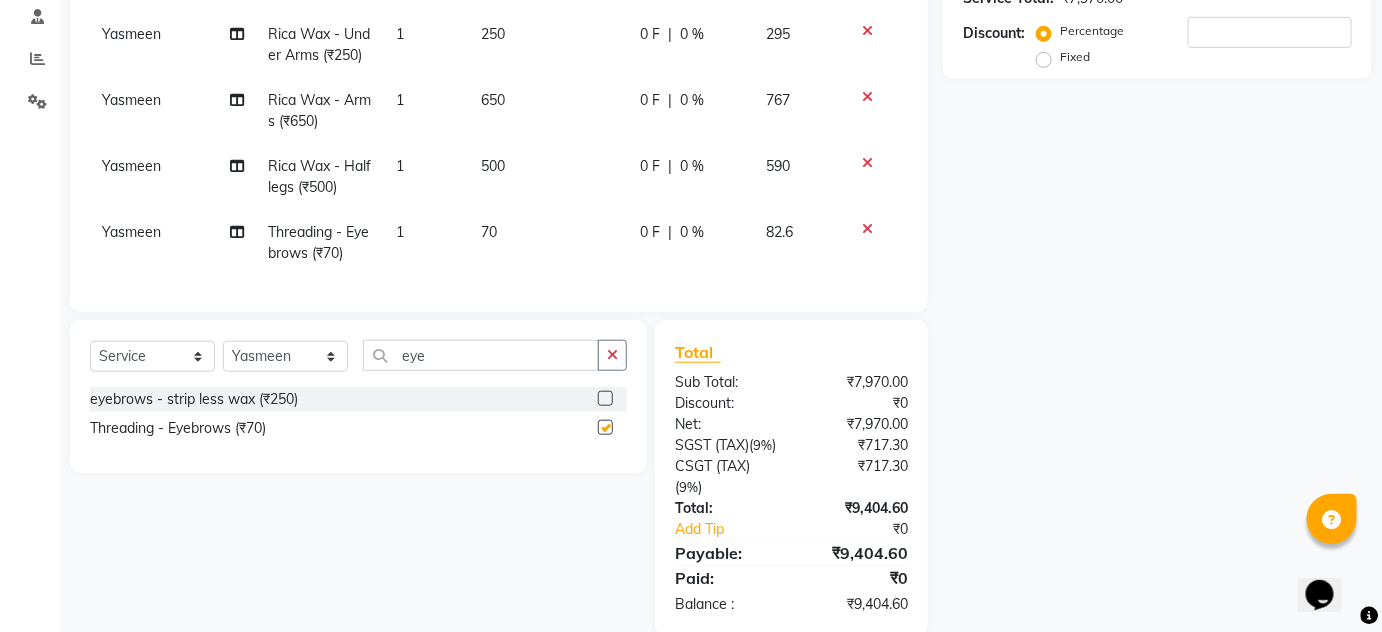 checkbox on "false" 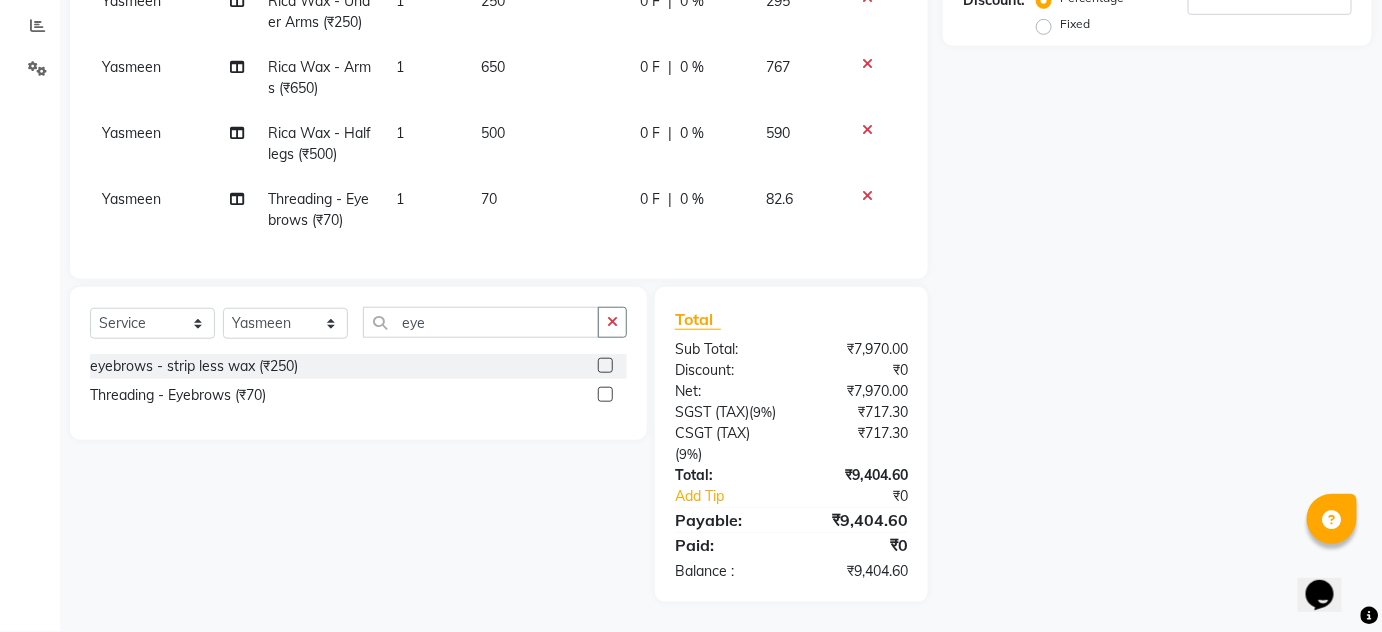 scroll, scrollTop: 450, scrollLeft: 0, axis: vertical 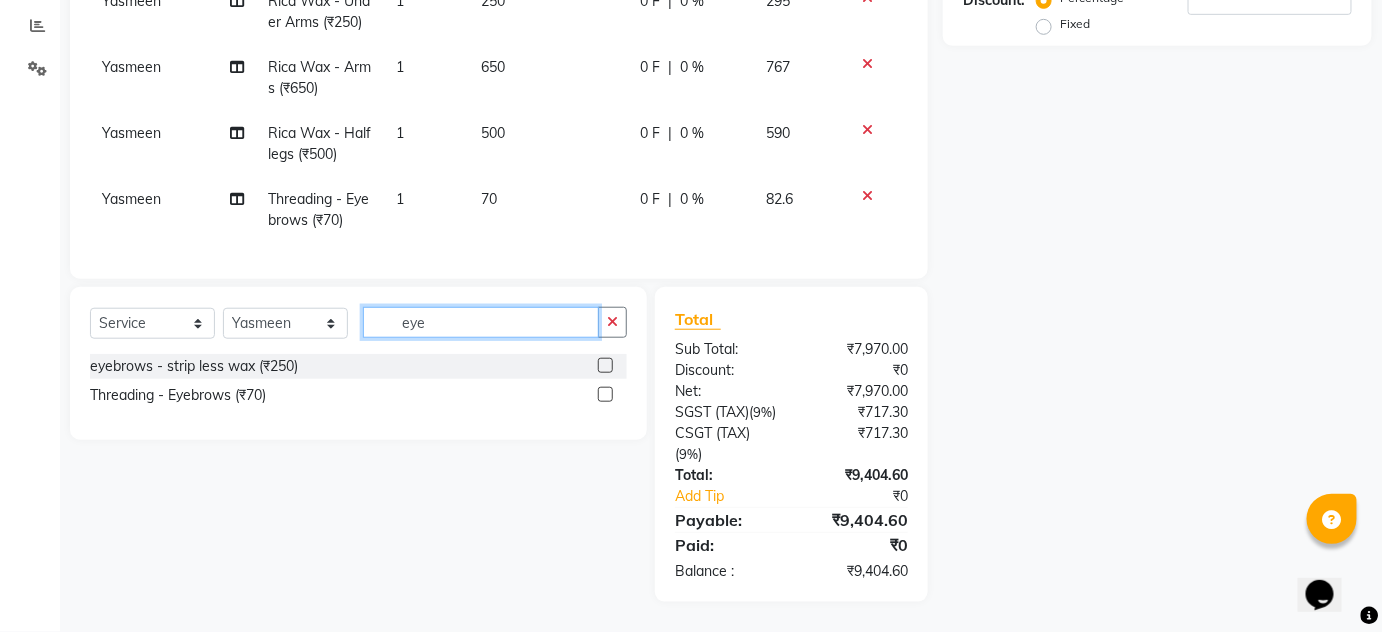 click on "eye" 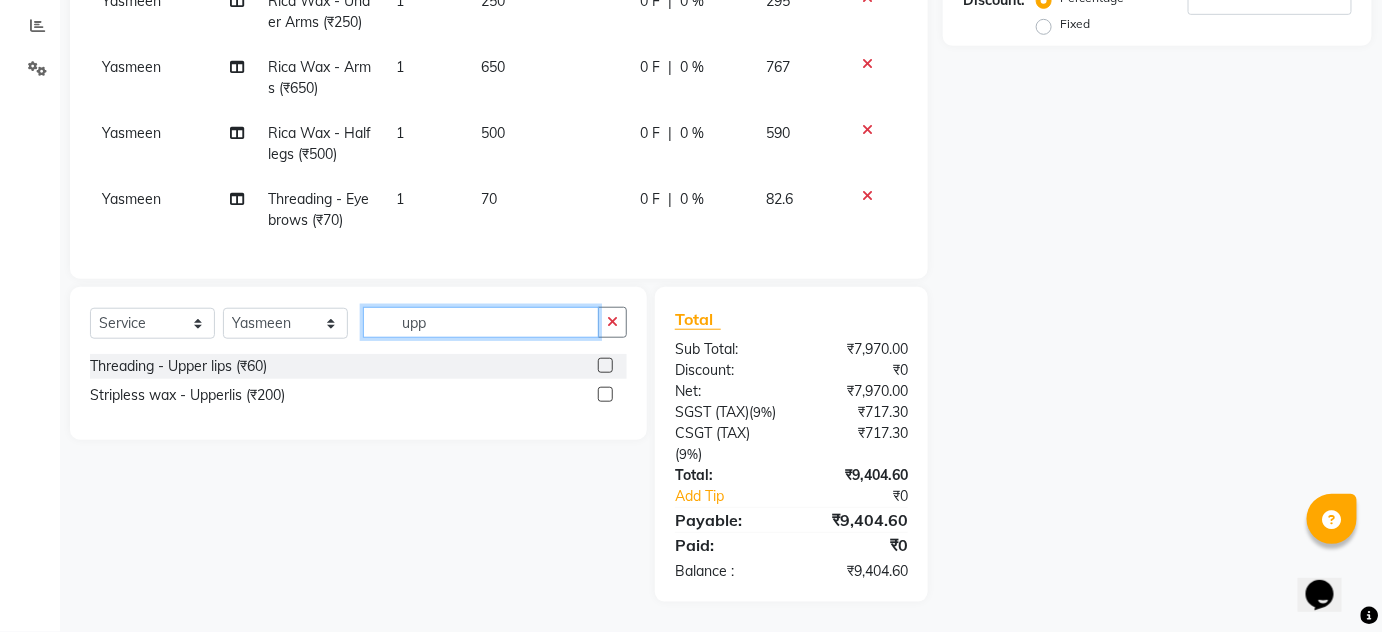 type on "upp" 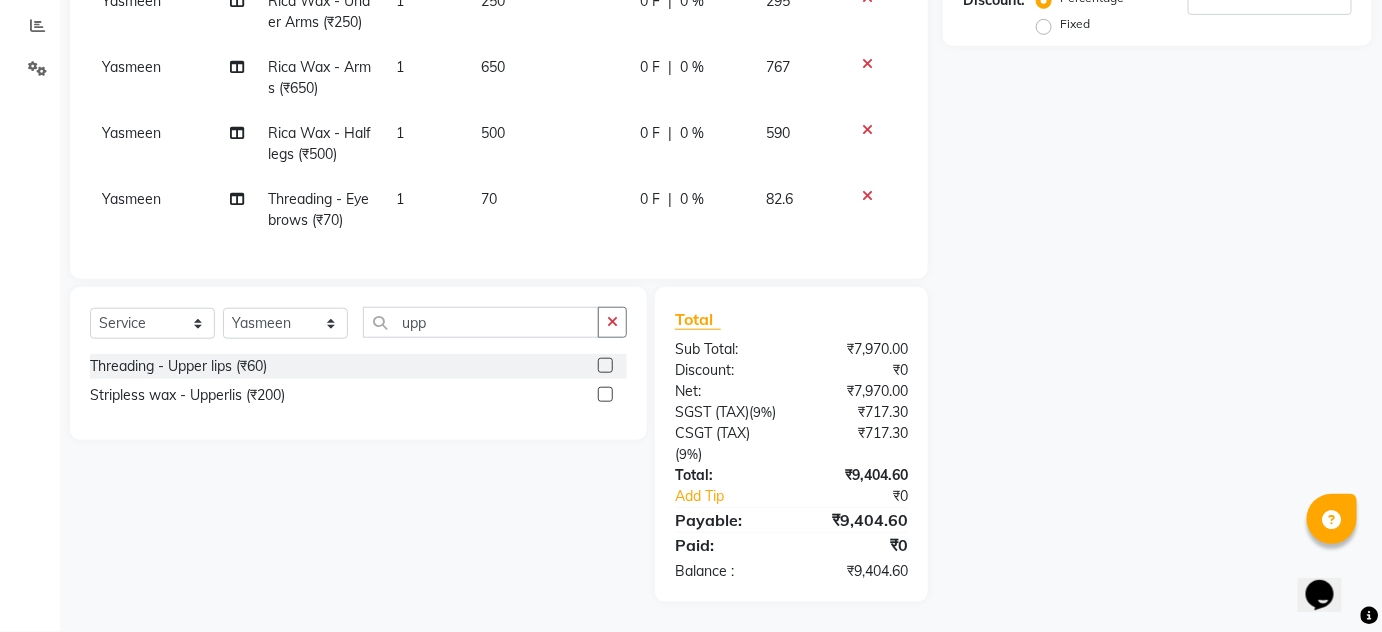 click 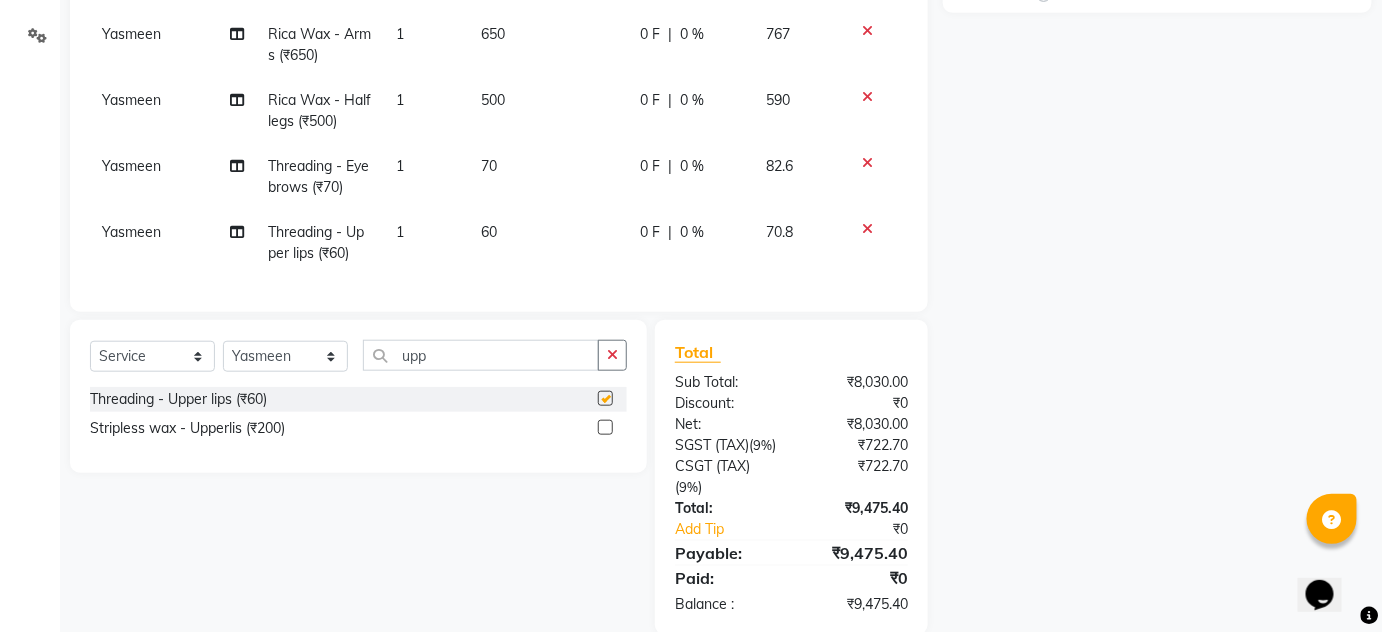checkbox on "false" 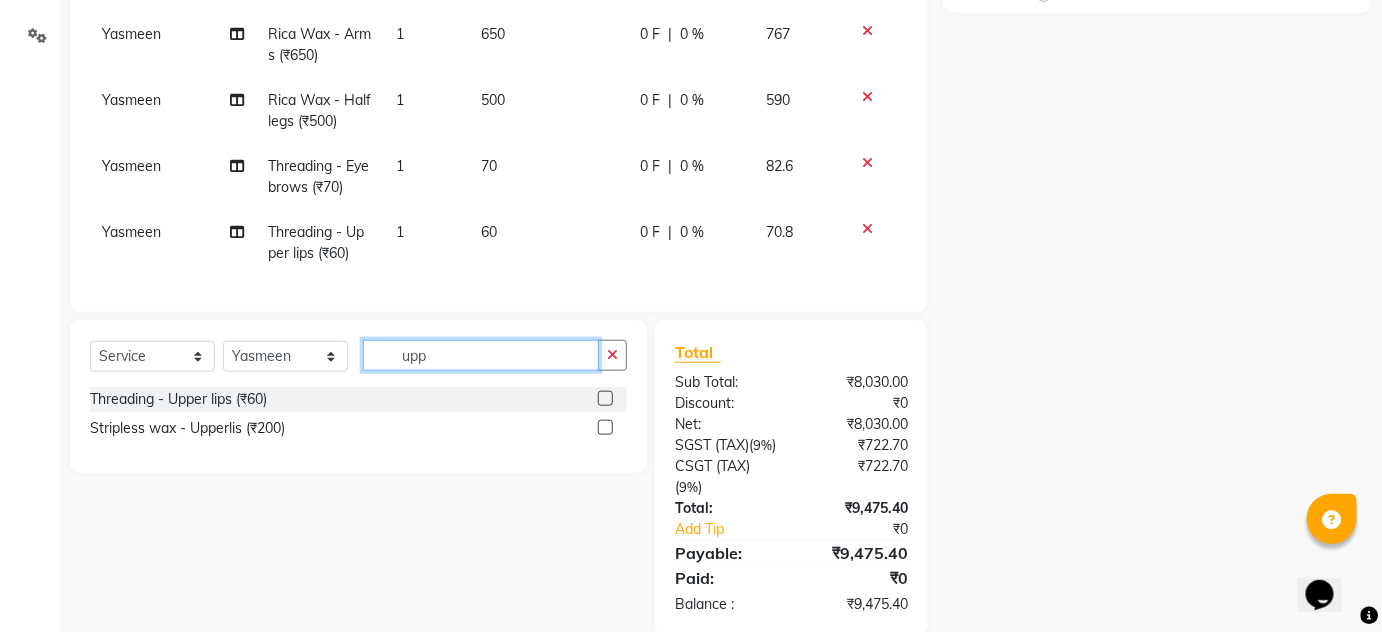 click on "upp" 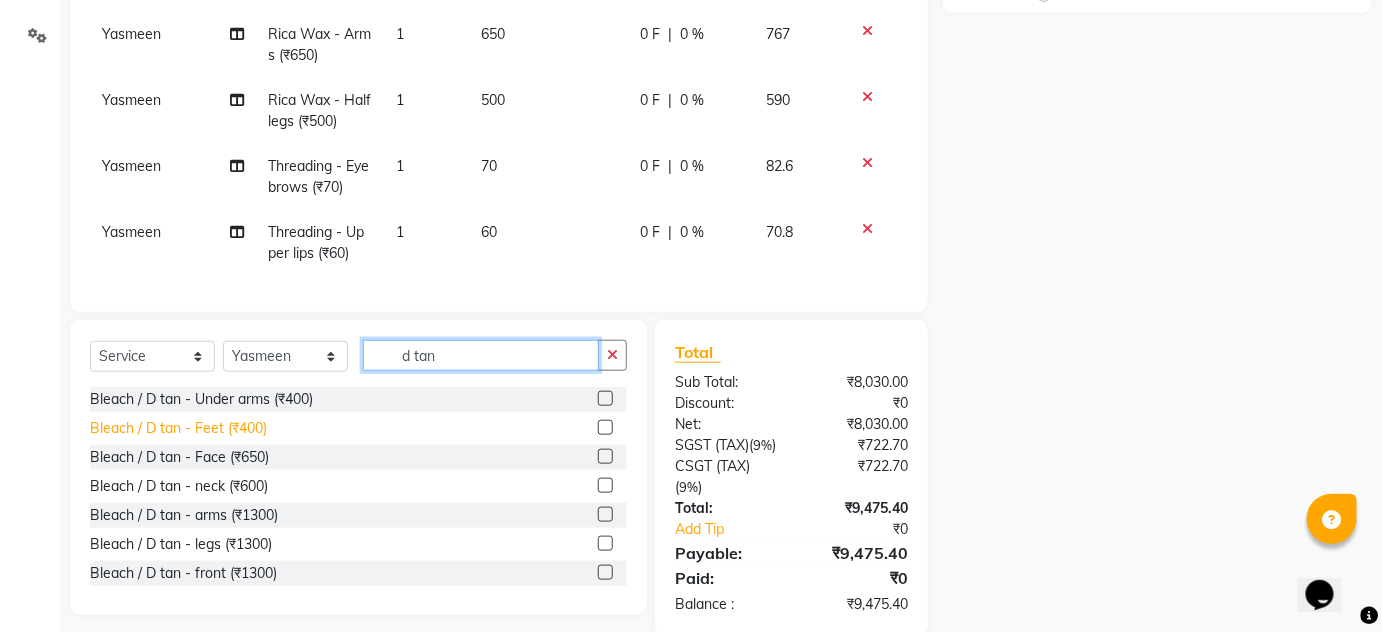 scroll, scrollTop: 0, scrollLeft: 0, axis: both 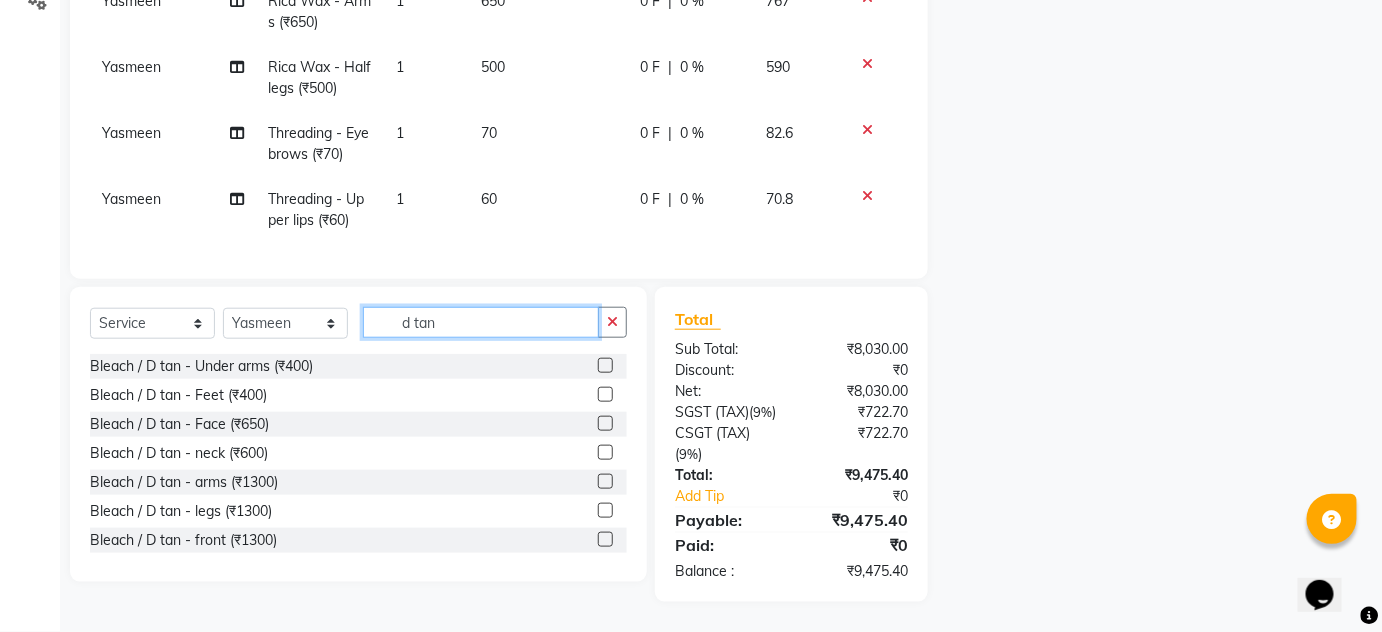 type on "d tan" 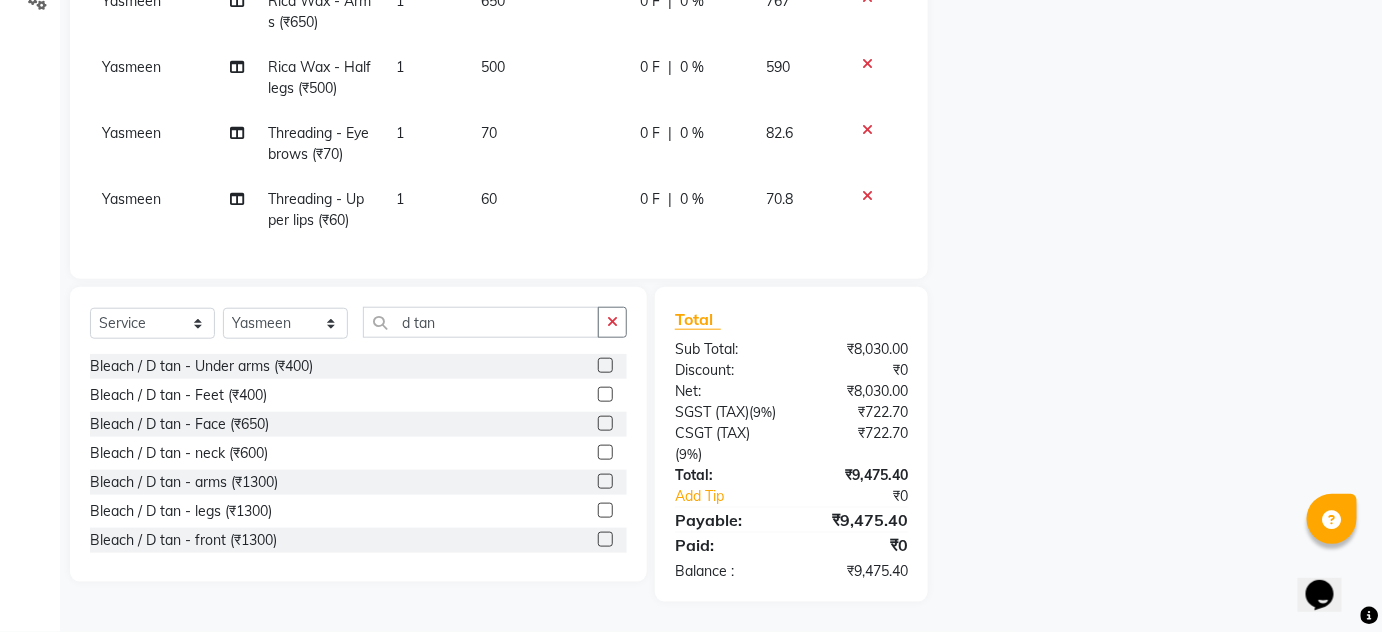 click 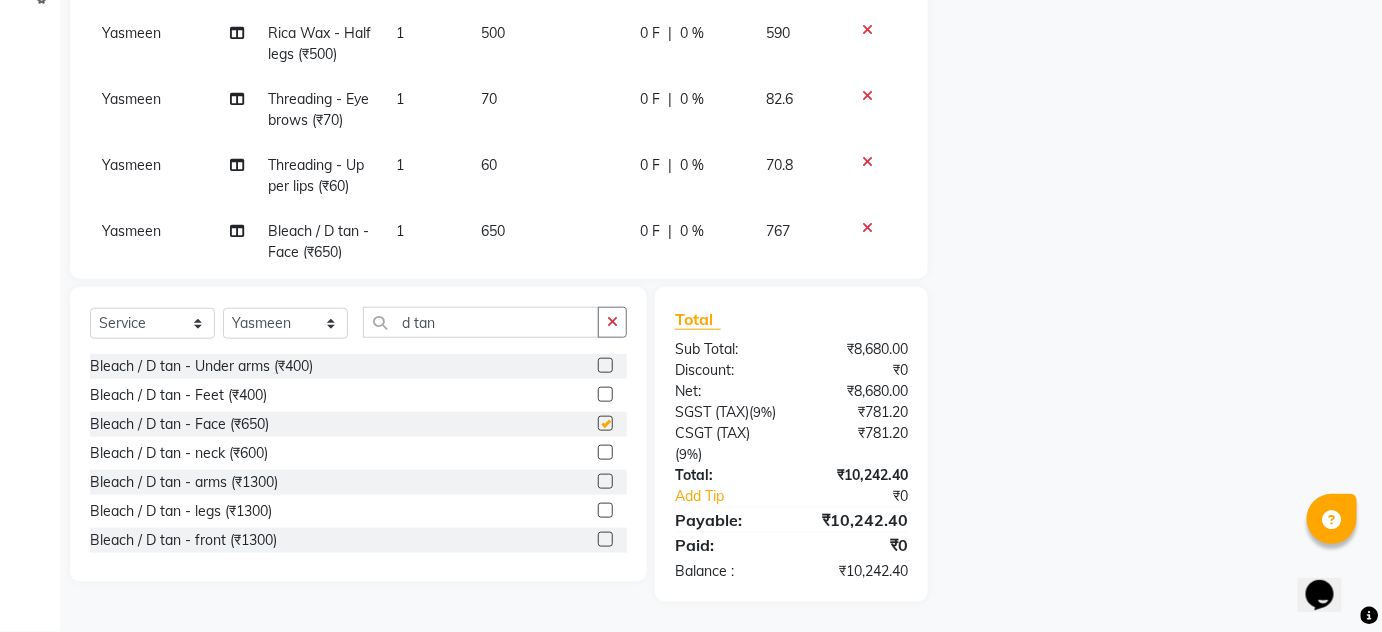 checkbox on "false" 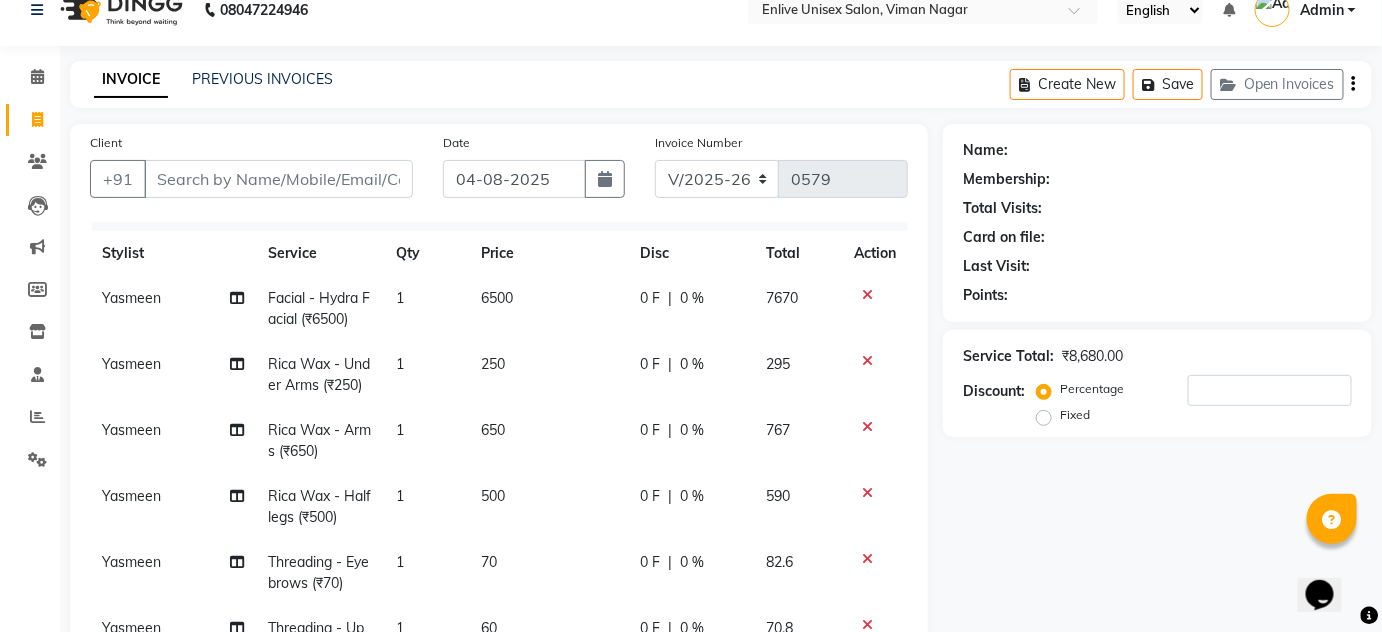 scroll, scrollTop: 0, scrollLeft: 0, axis: both 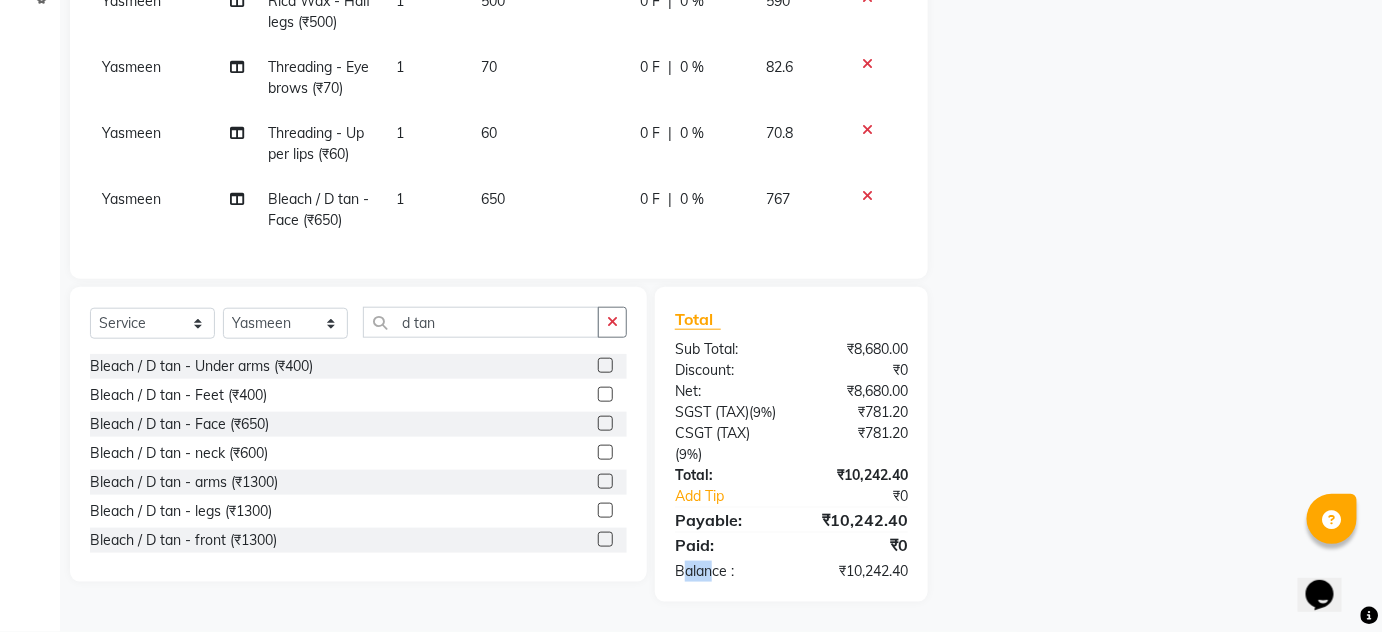 drag, startPoint x: 684, startPoint y: 574, endPoint x: 709, endPoint y: 574, distance: 25 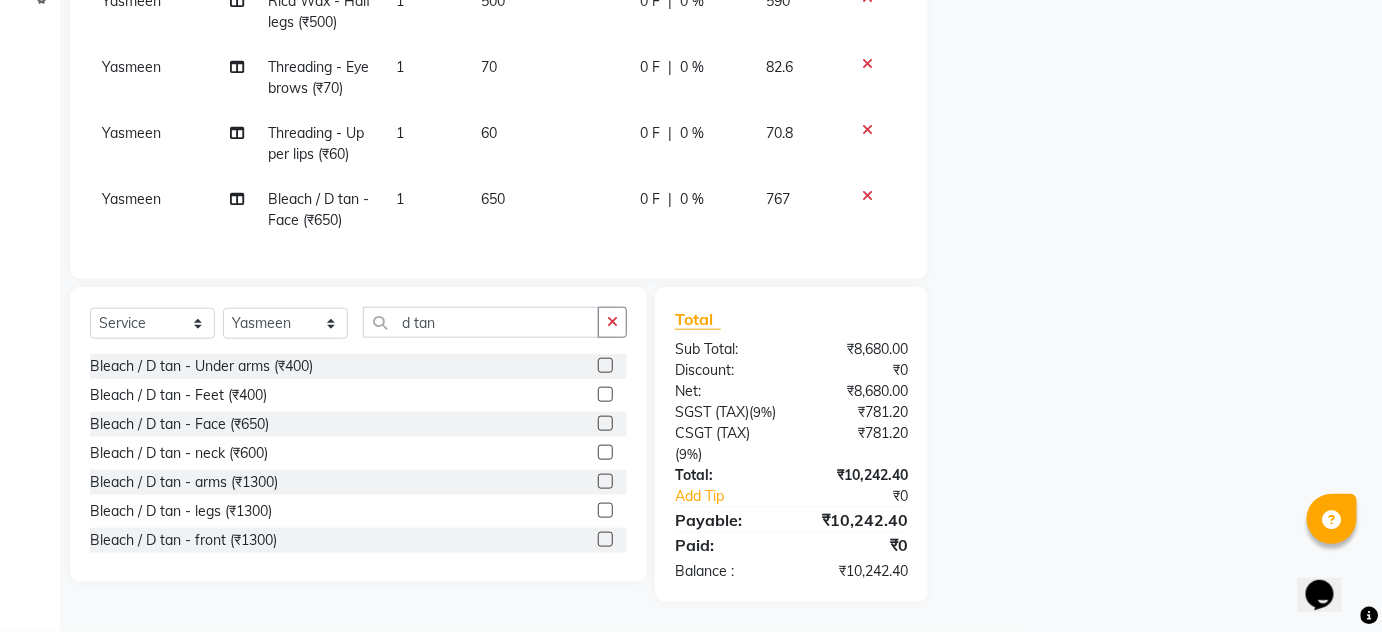 click on "Name: Membership: Total Visits: Card on file: Last Visit:  Points:  Service Total:  ₹8,680.00  Discount:  Percentage   Fixed" 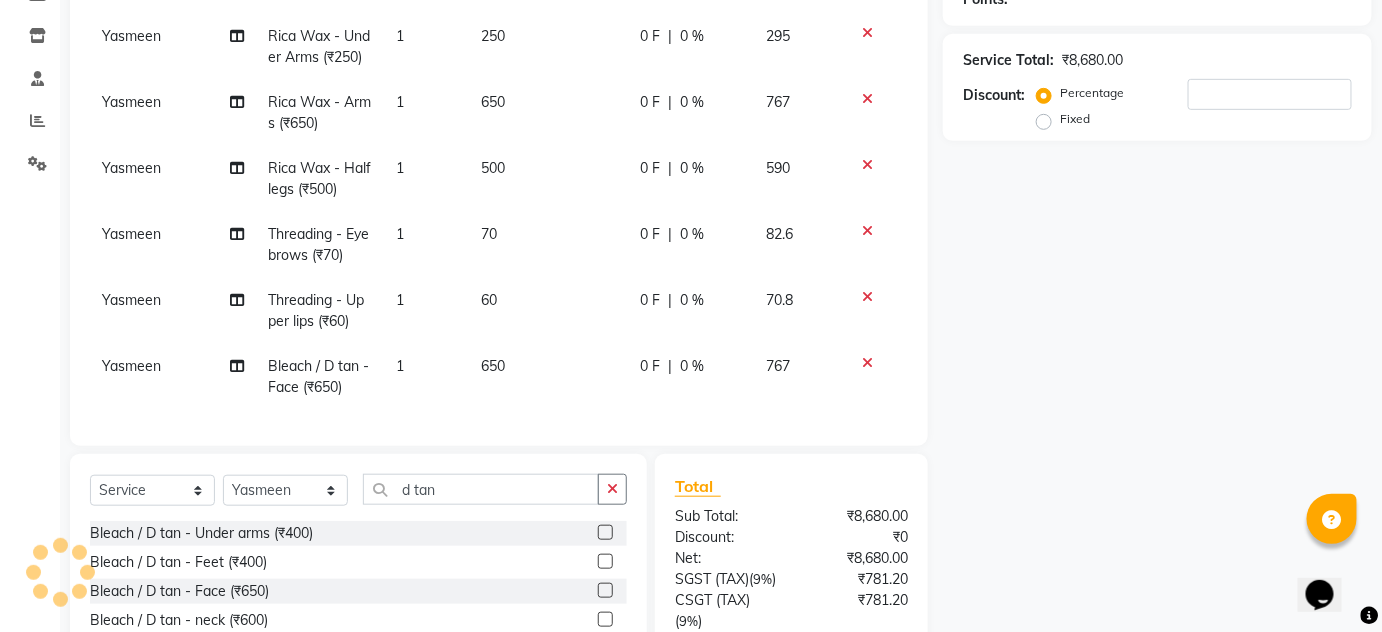 scroll, scrollTop: 145, scrollLeft: 0, axis: vertical 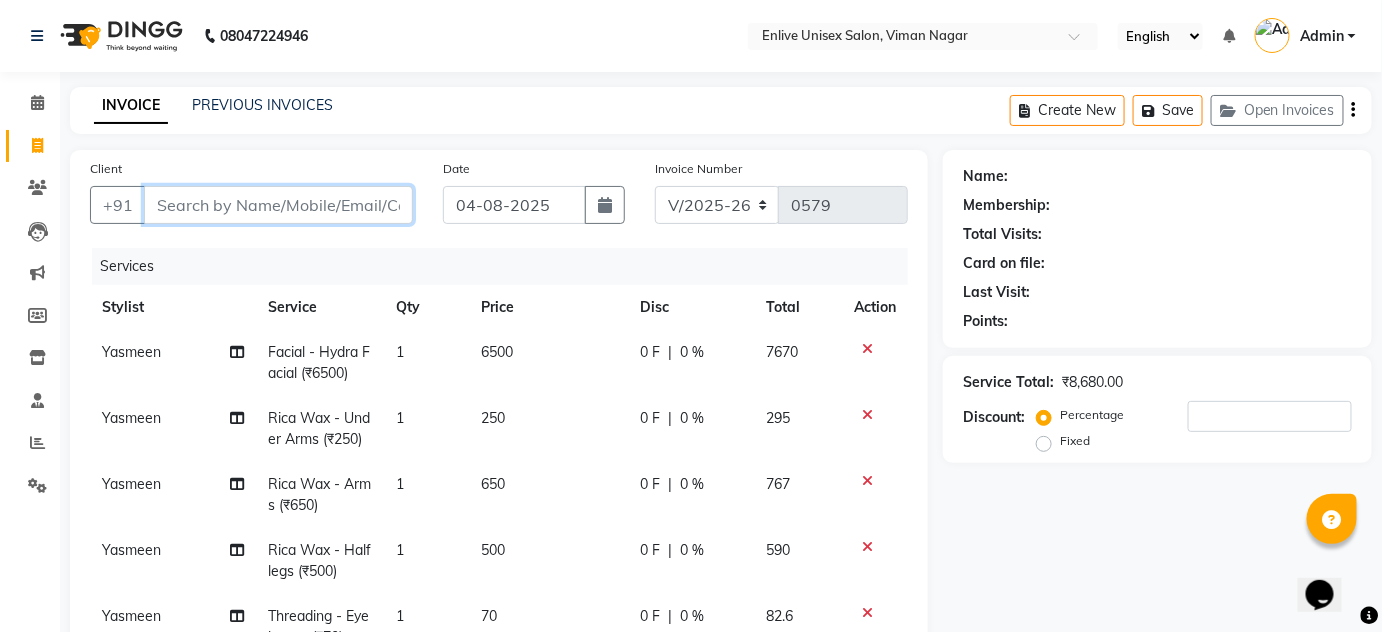 click on "Client" at bounding box center [278, 205] 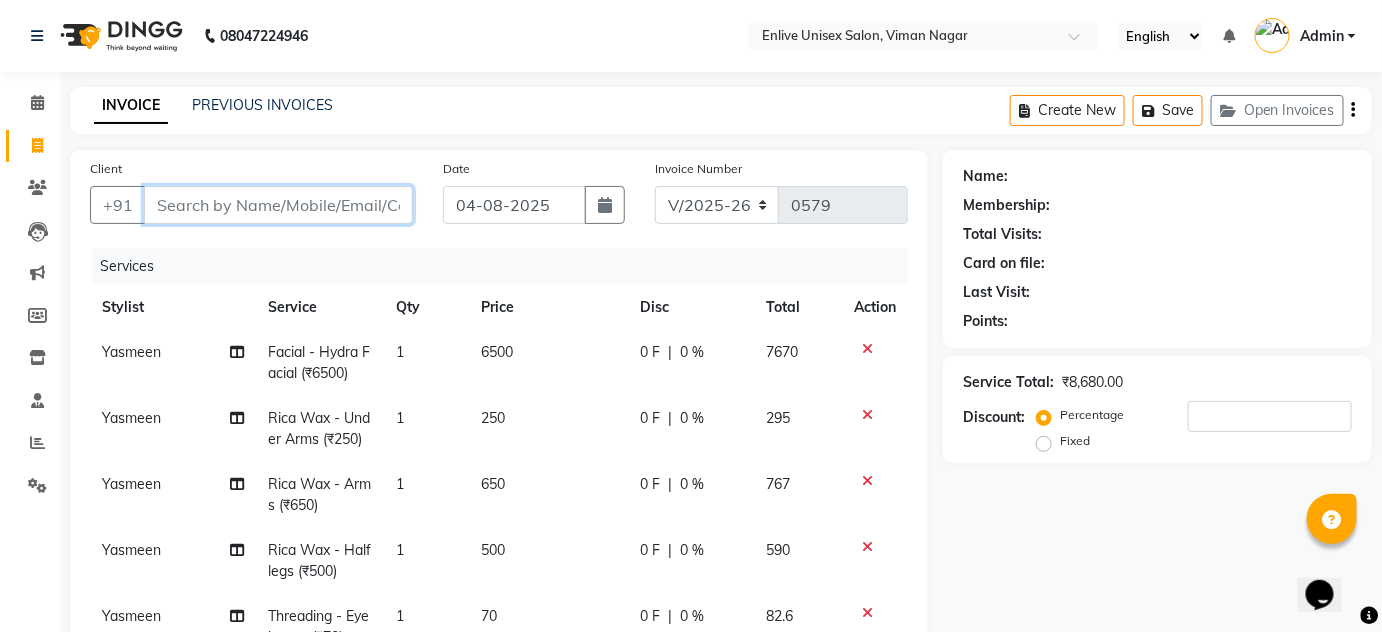type on "9" 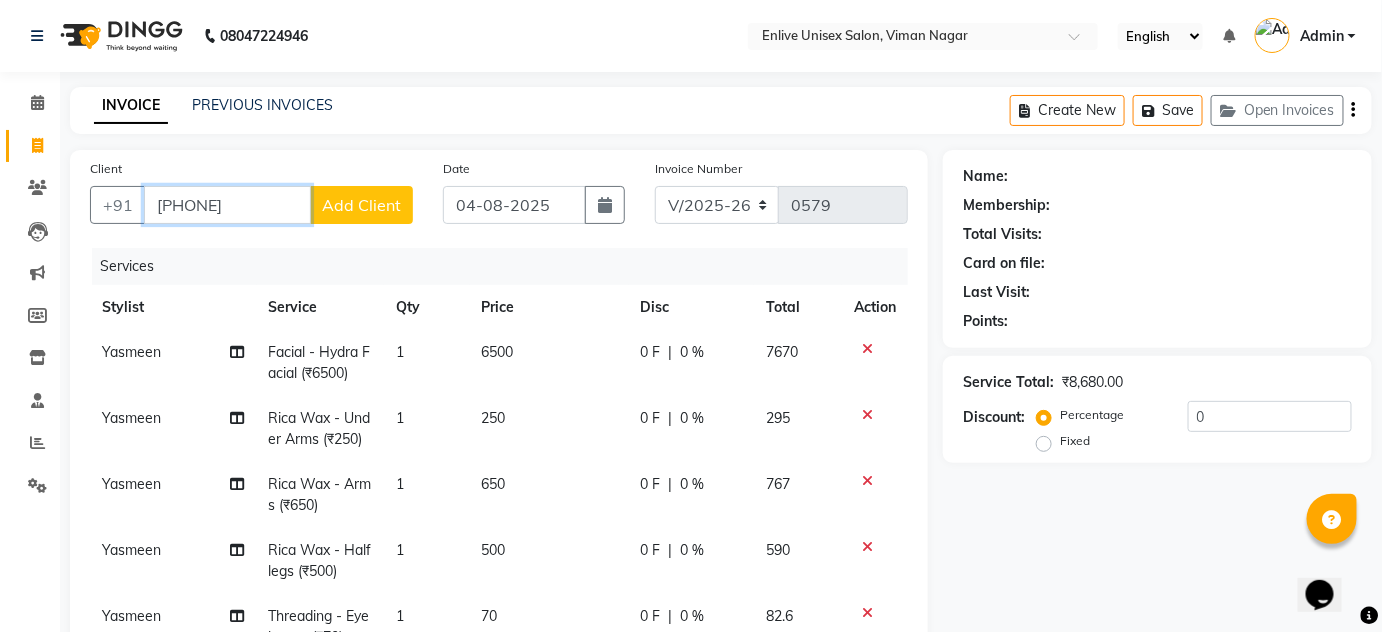 type on "[PHONE]" 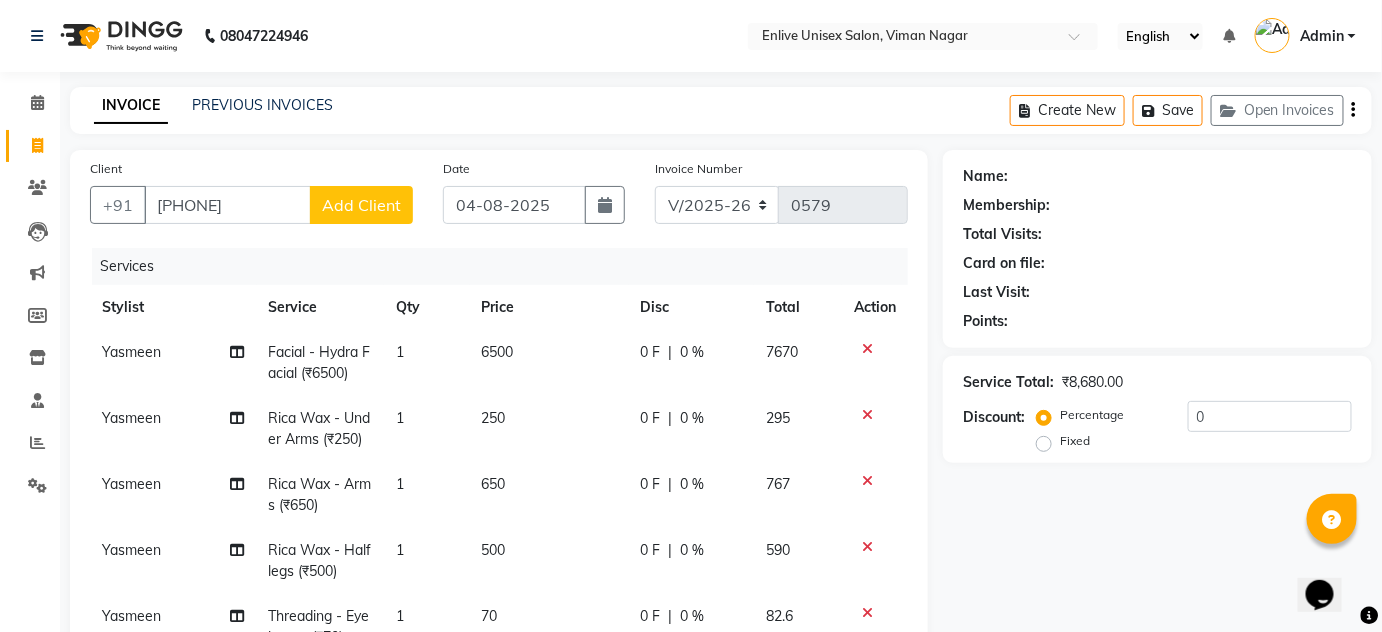 click on "Add Client" 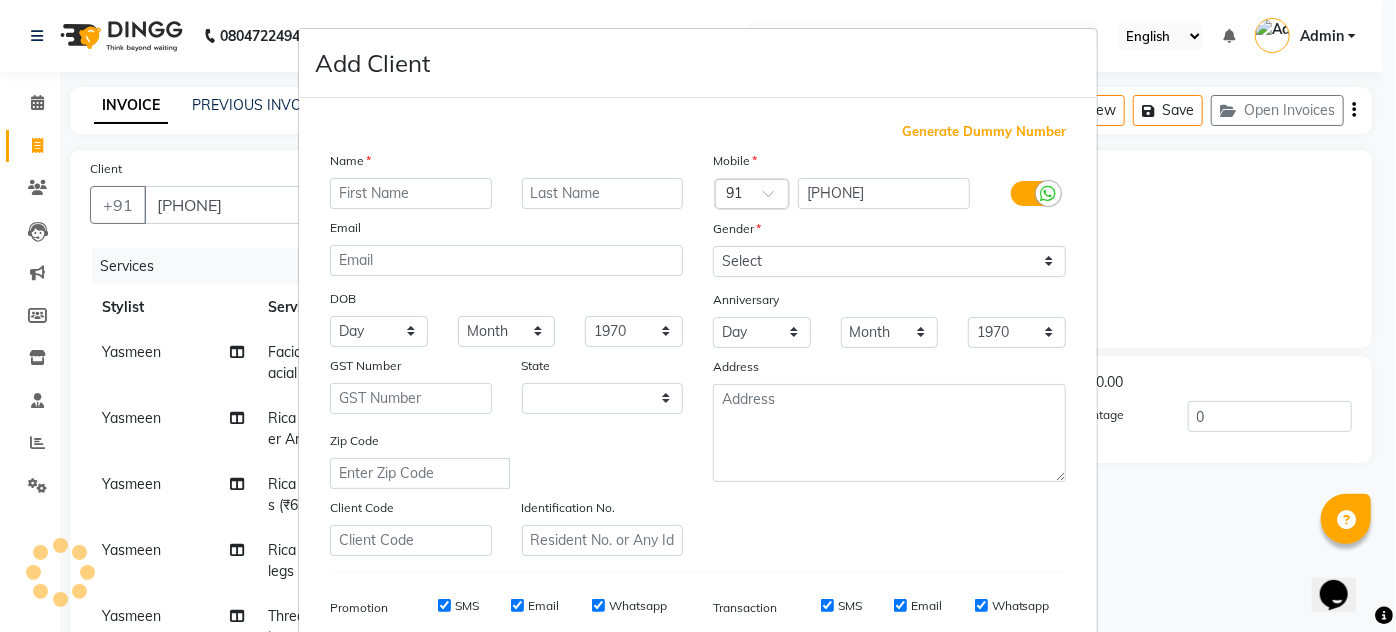 select on "22" 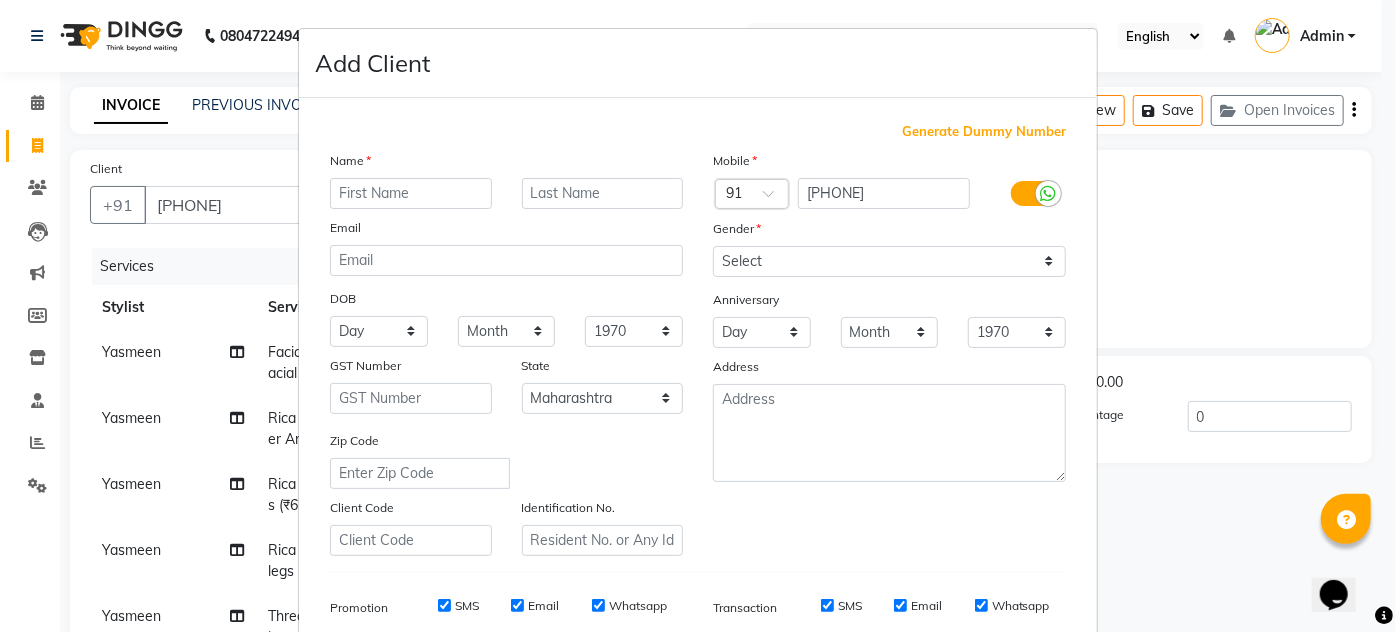 click at bounding box center [411, 193] 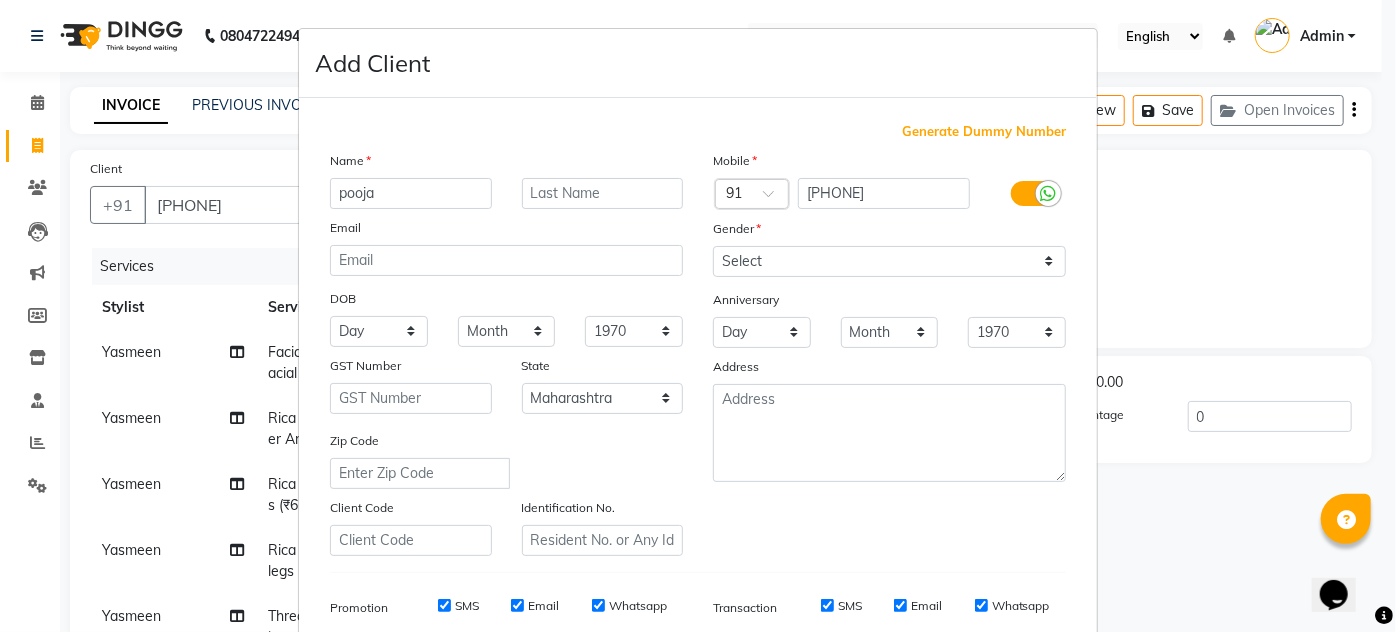 type on "pooja" 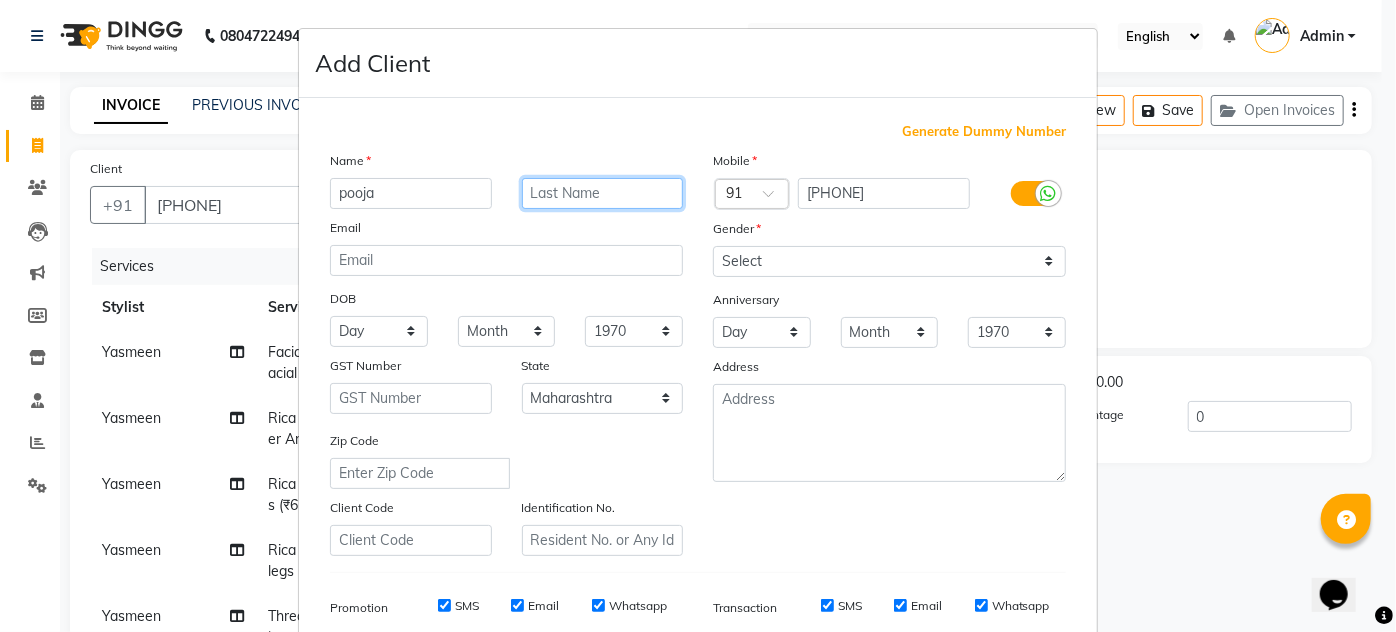 click at bounding box center (603, 193) 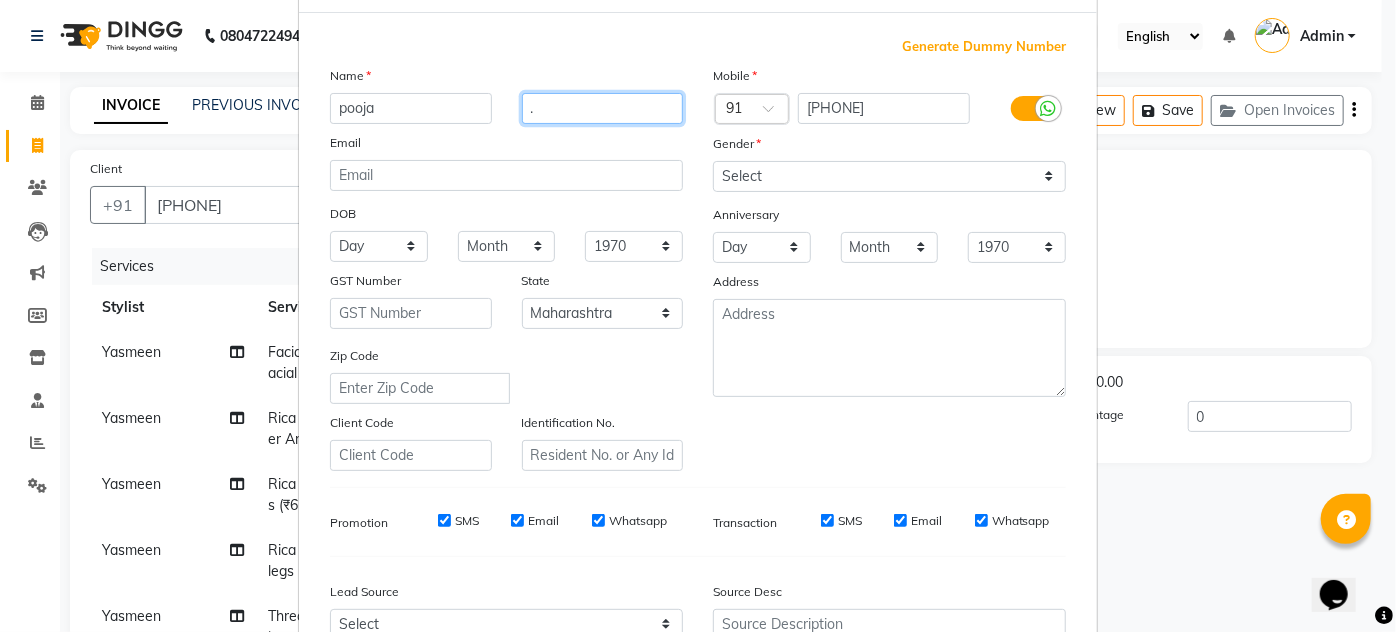scroll, scrollTop: 181, scrollLeft: 0, axis: vertical 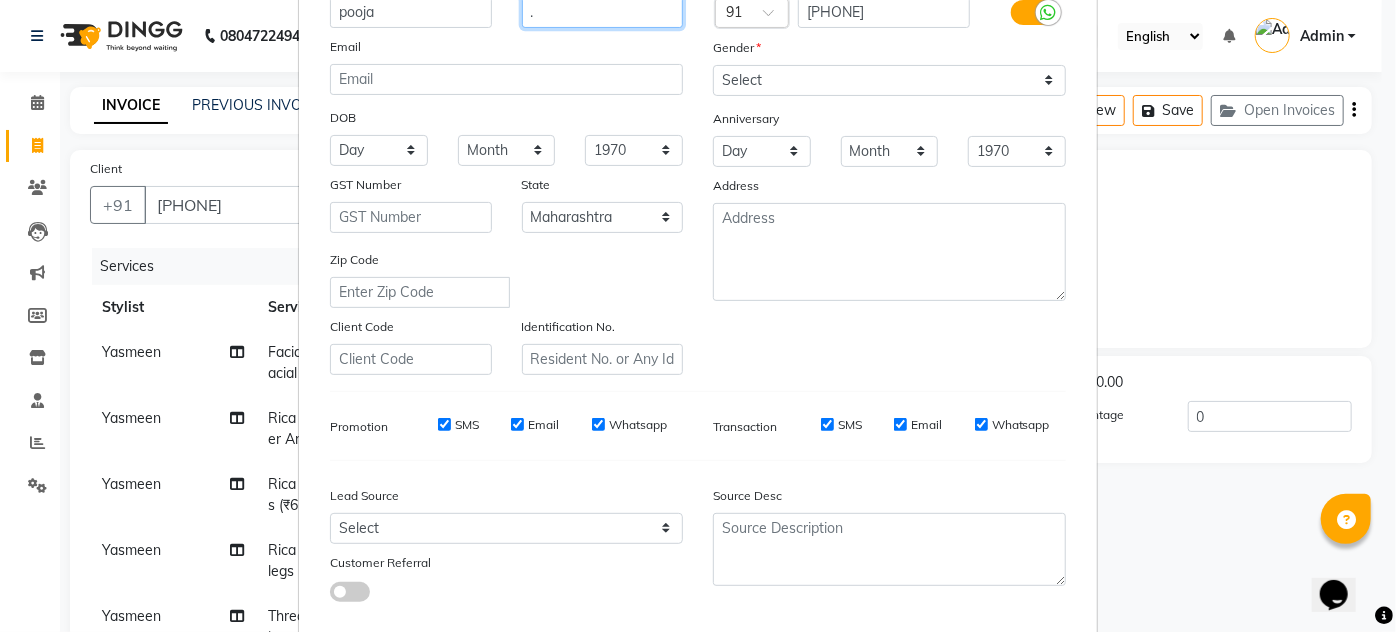 type on "." 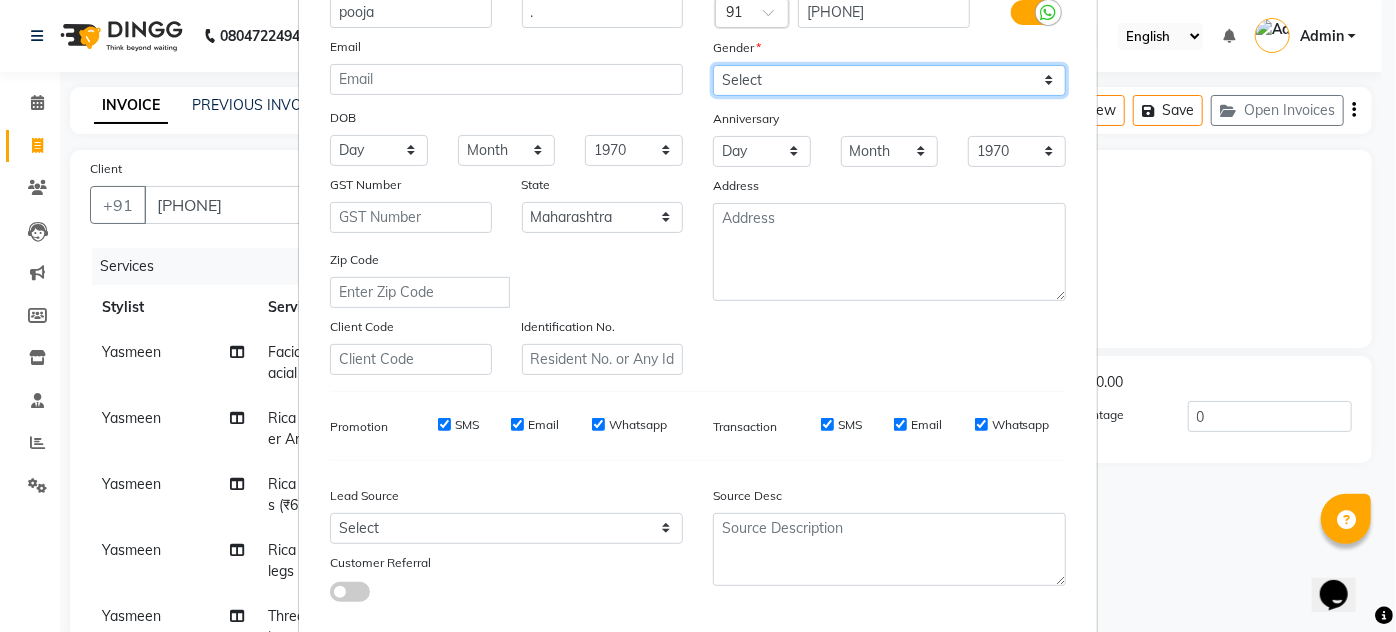 click on "Select Male Female Other Prefer Not To Say" at bounding box center [889, 80] 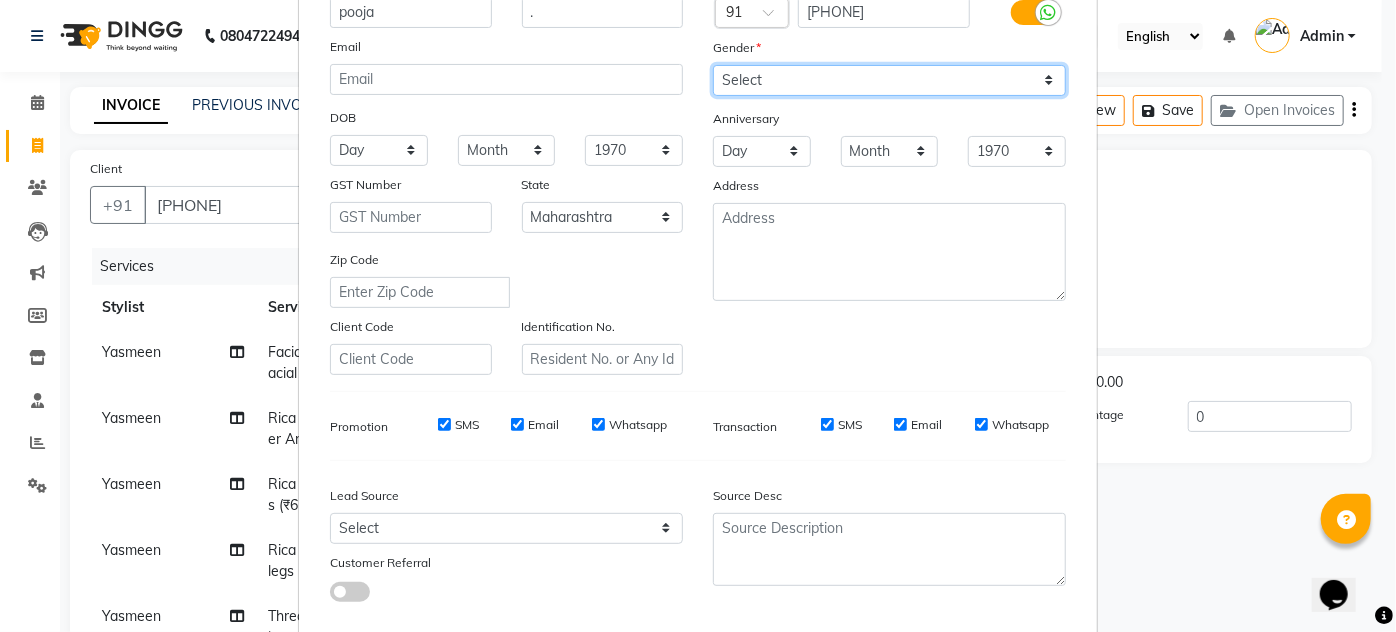 select on "female" 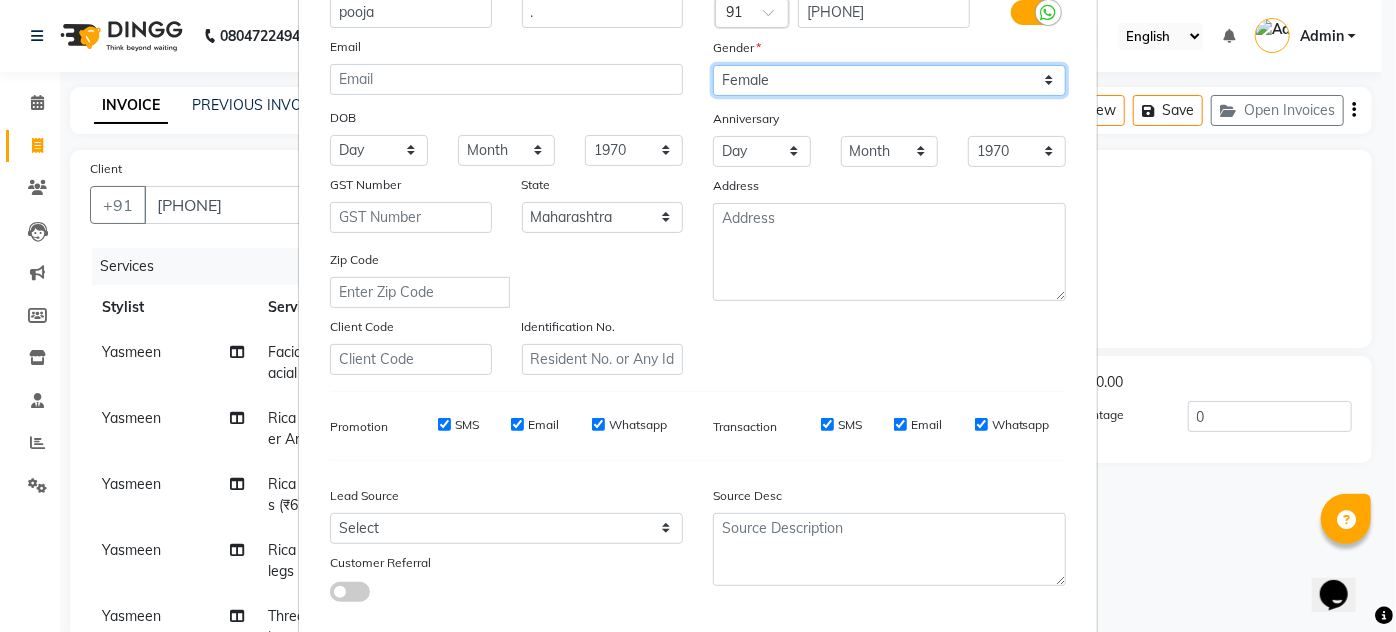 click on "Select Male Female Other Prefer Not To Say" at bounding box center (889, 80) 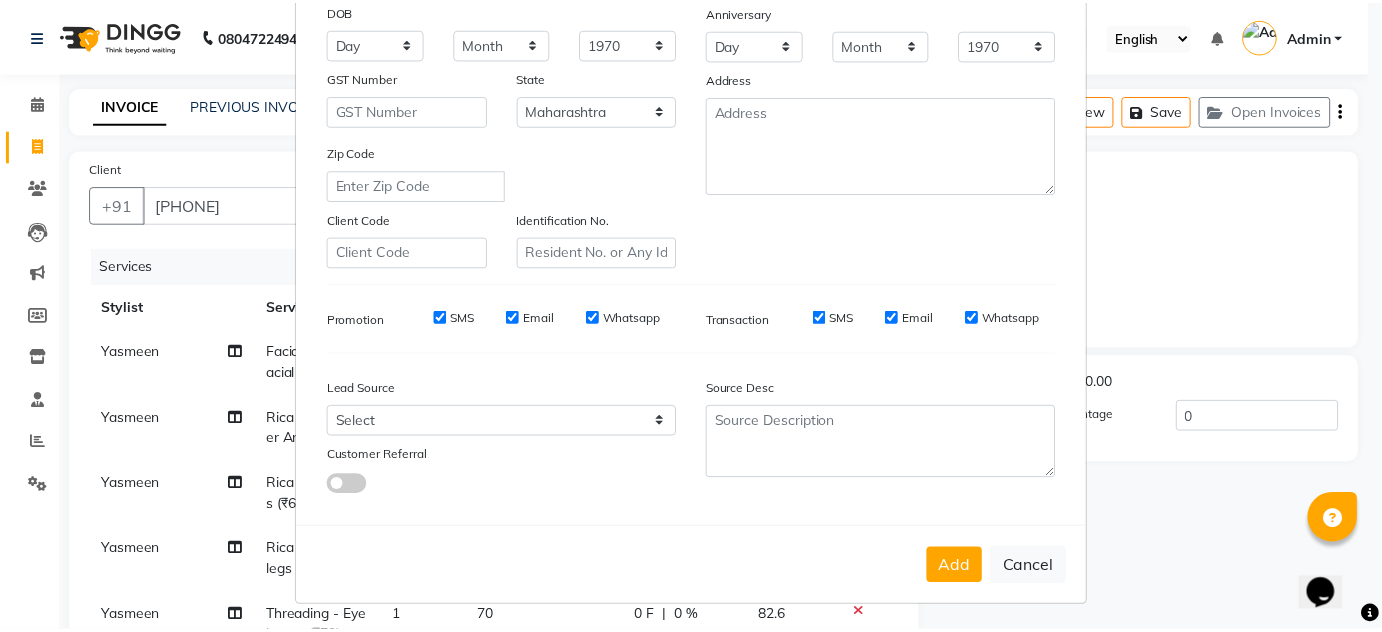 scroll, scrollTop: 290, scrollLeft: 0, axis: vertical 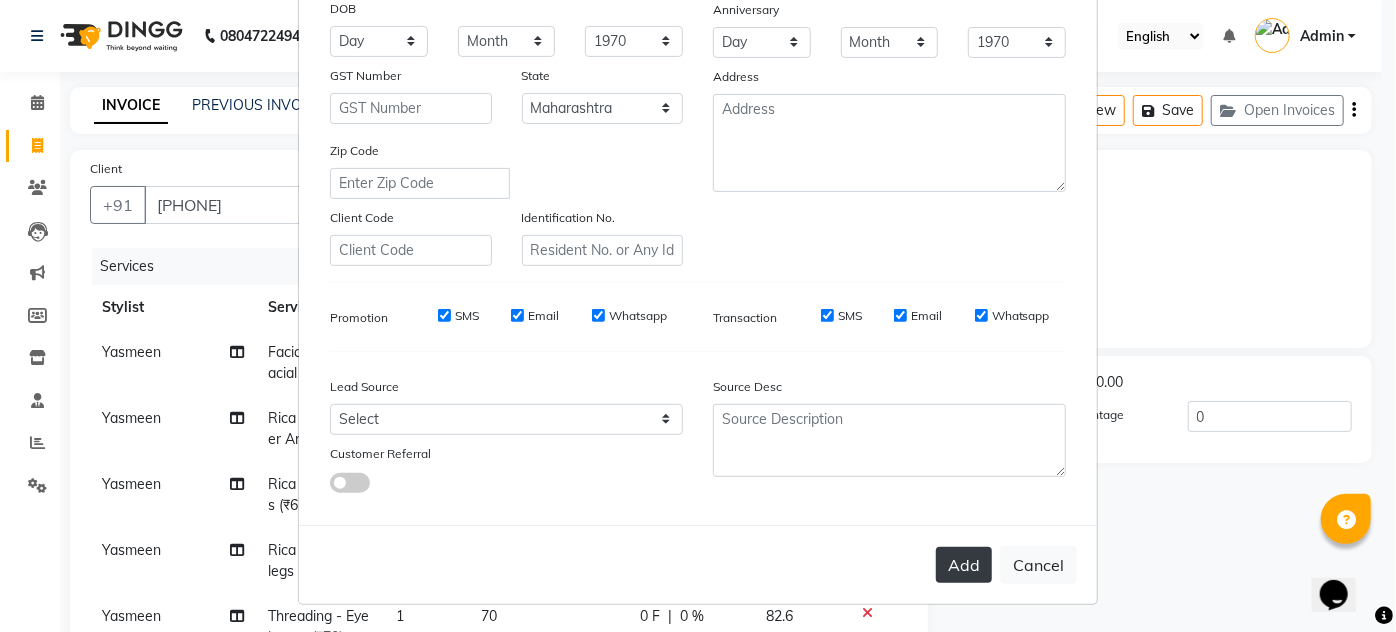 click on "Add" at bounding box center [964, 565] 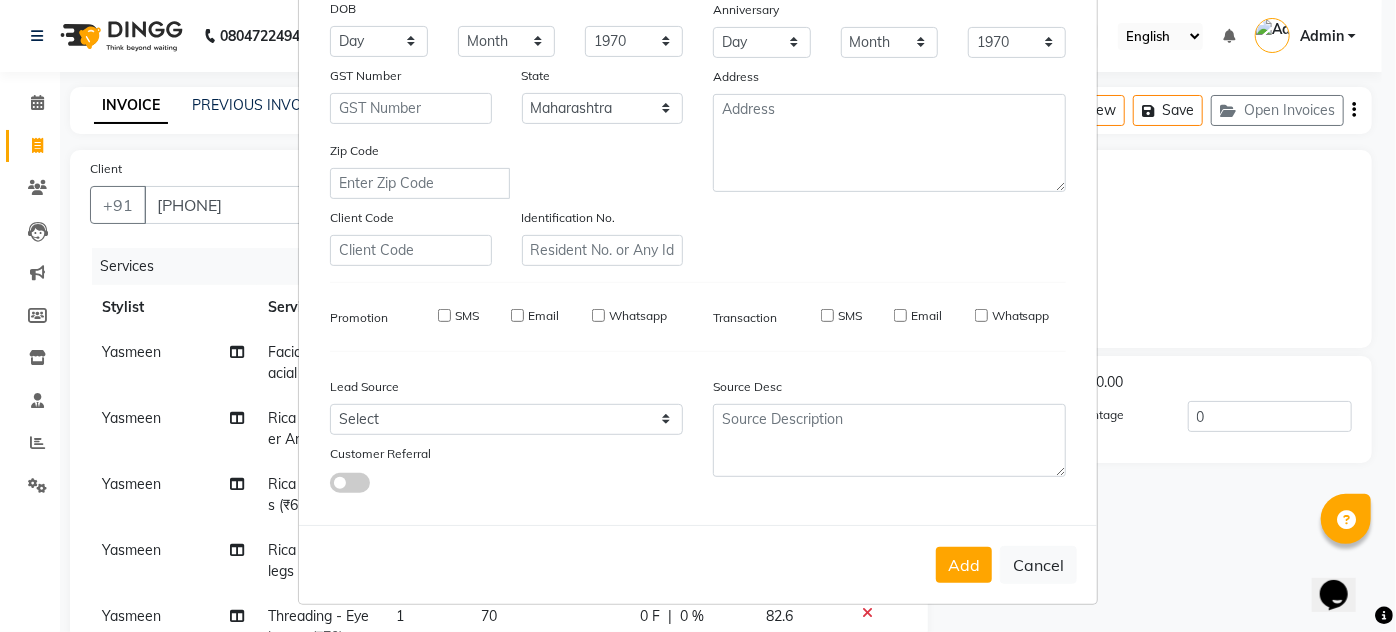 type 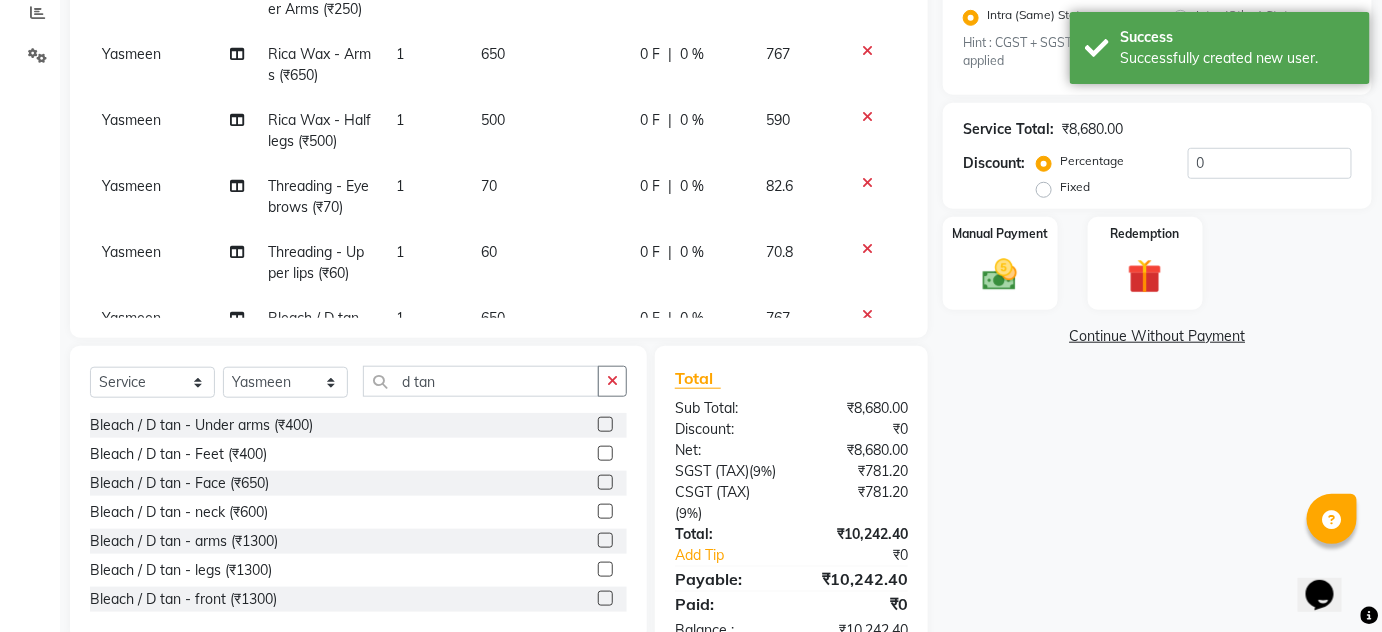 scroll, scrollTop: 509, scrollLeft: 0, axis: vertical 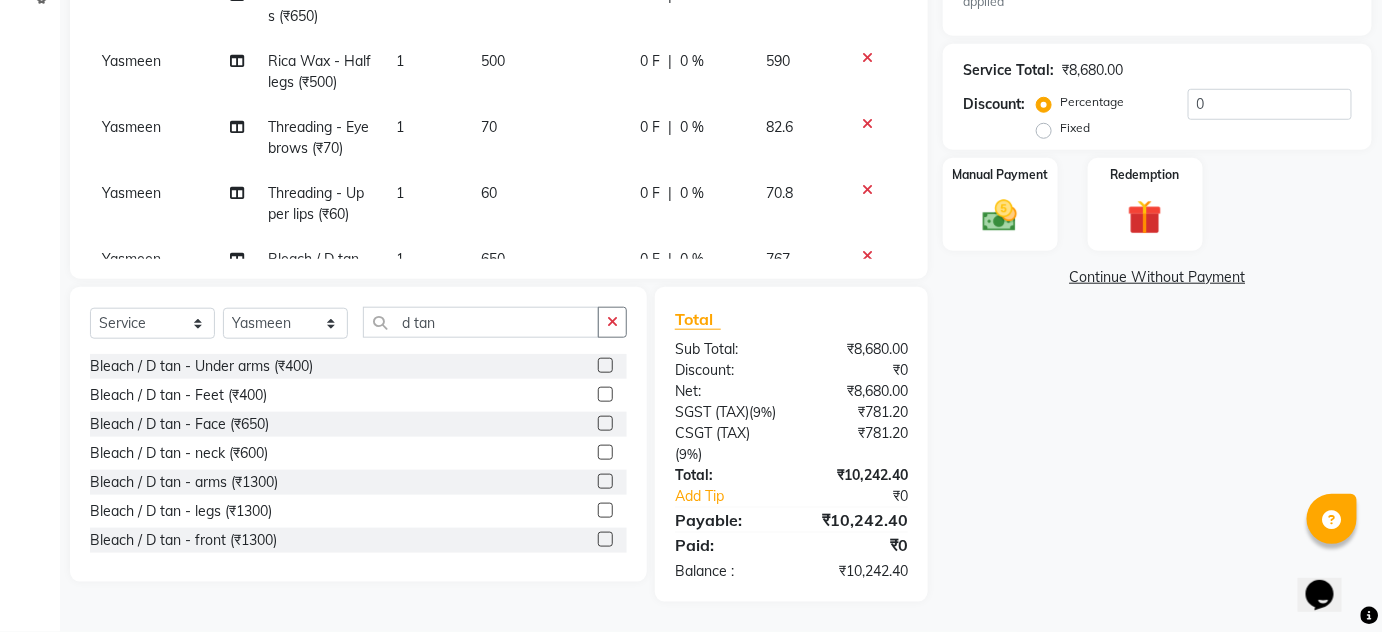 click on "Percentage   Fixed  0" 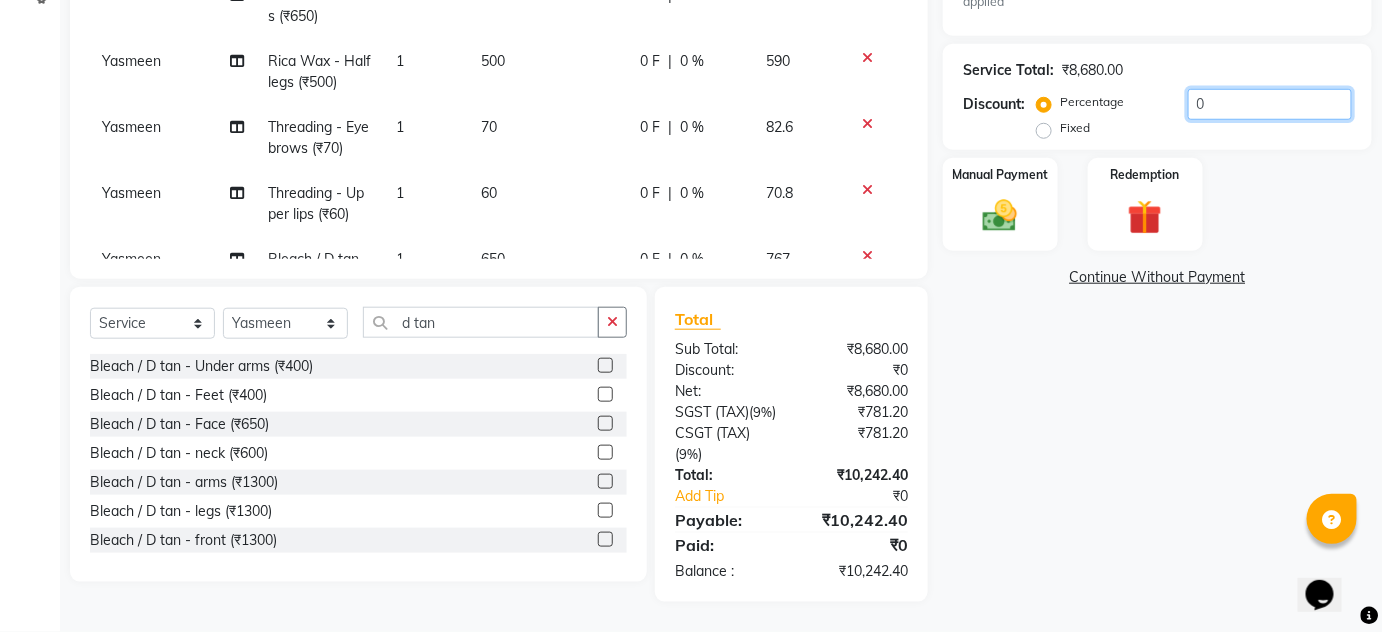 click on "0" 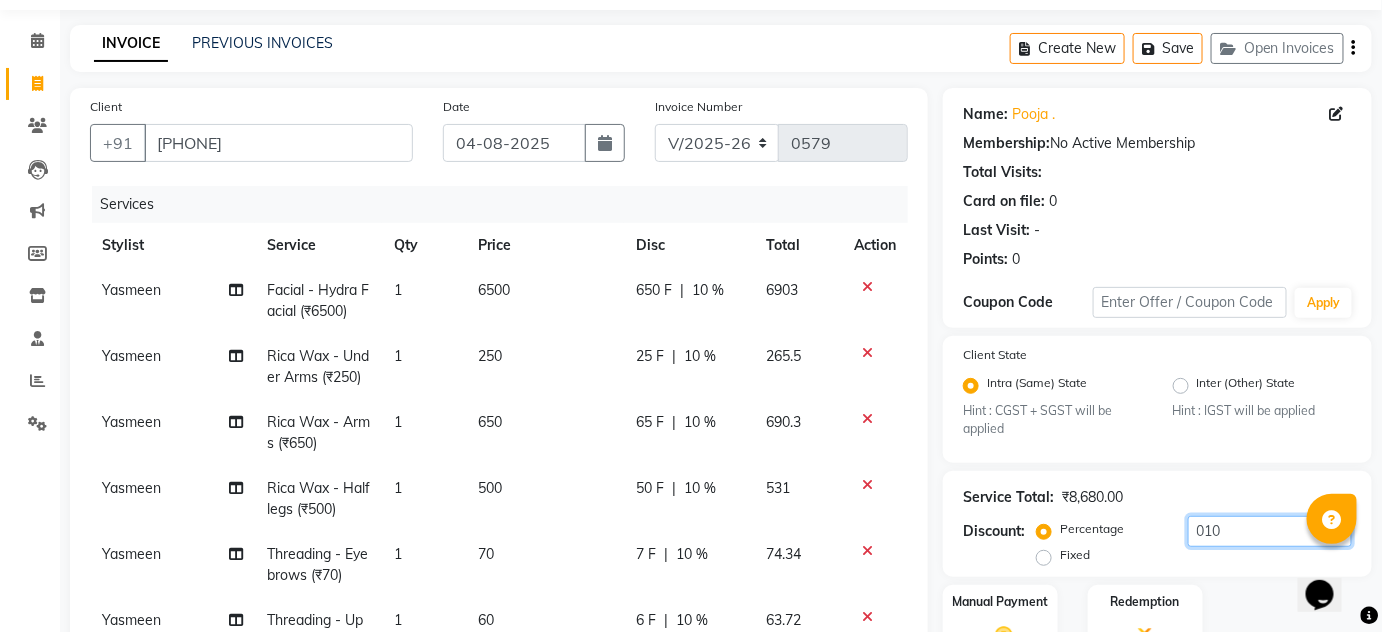 scroll, scrollTop: 0, scrollLeft: 0, axis: both 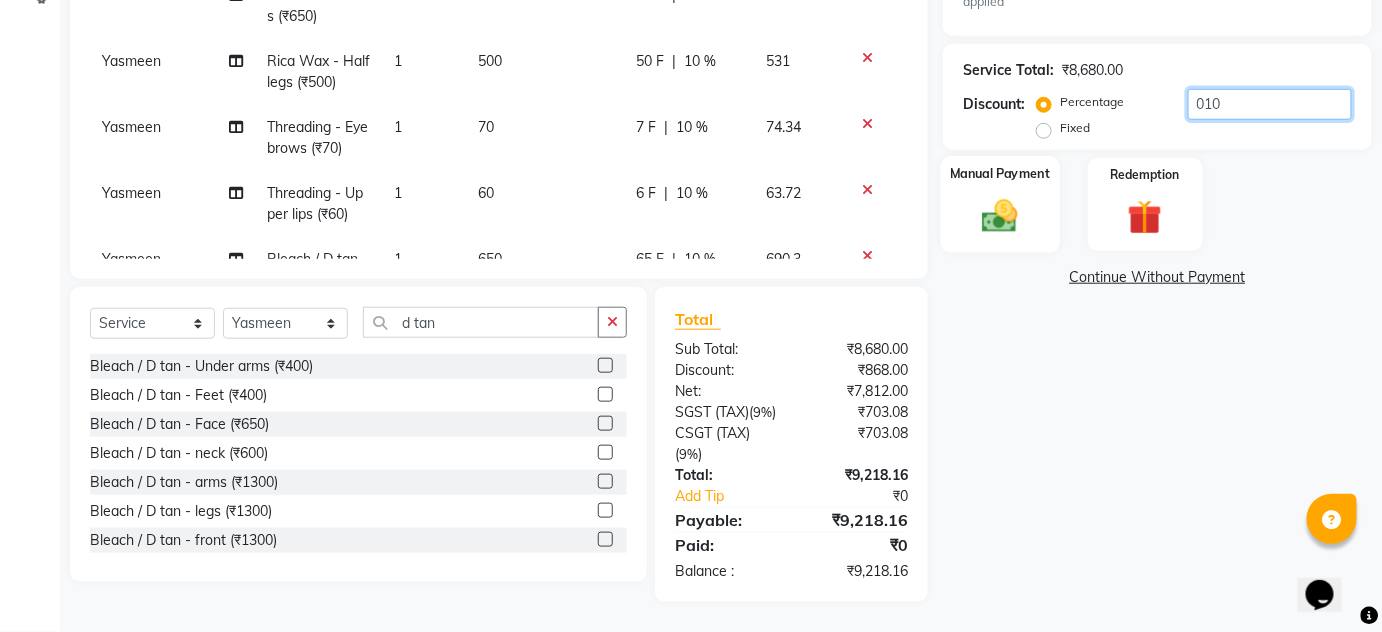 type on "010" 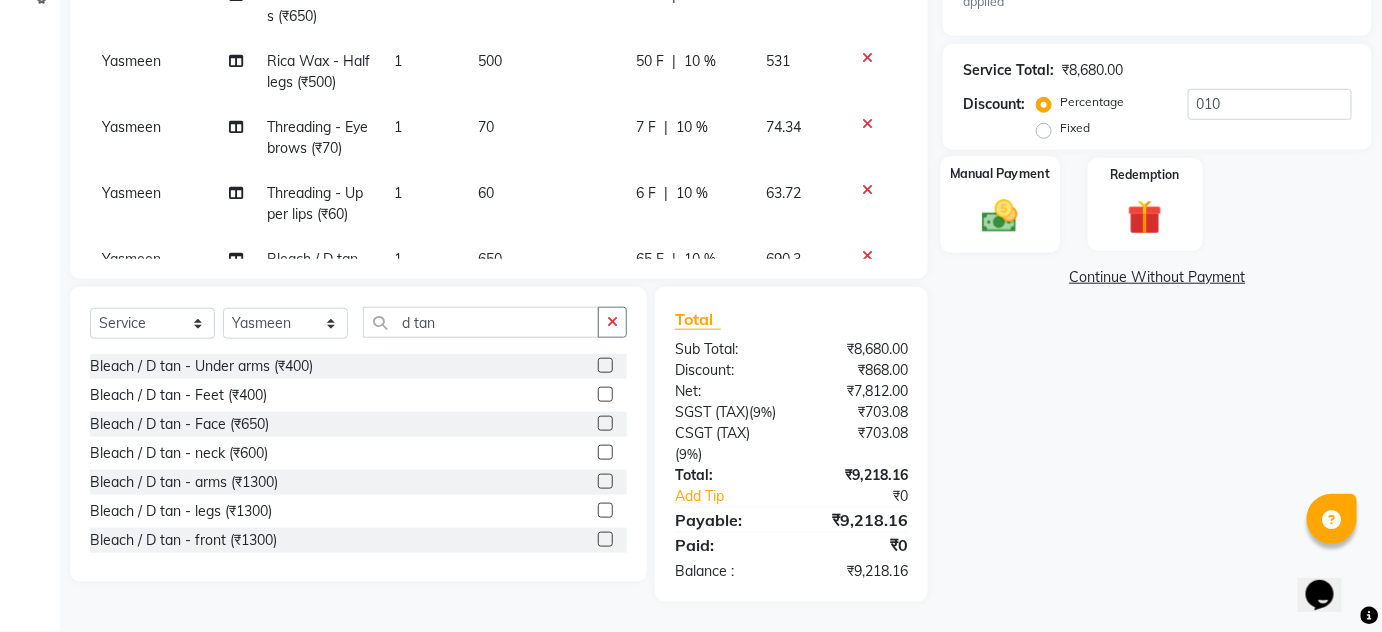 click 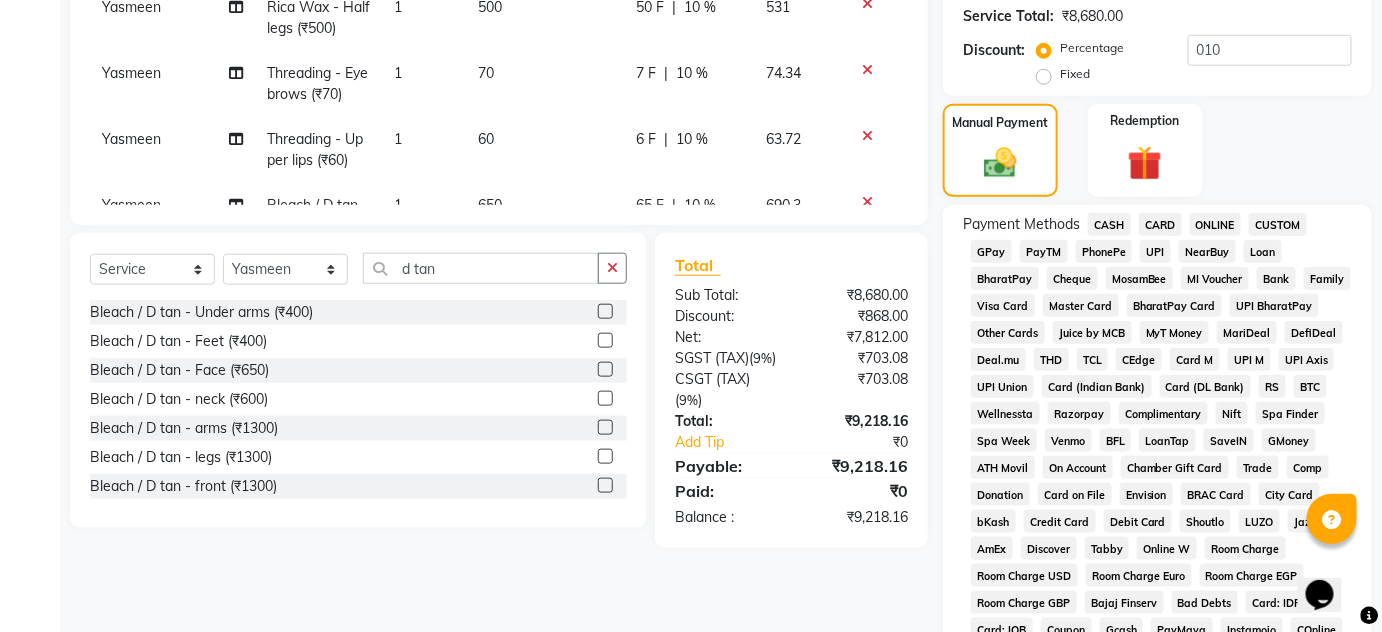 scroll, scrollTop: 600, scrollLeft: 0, axis: vertical 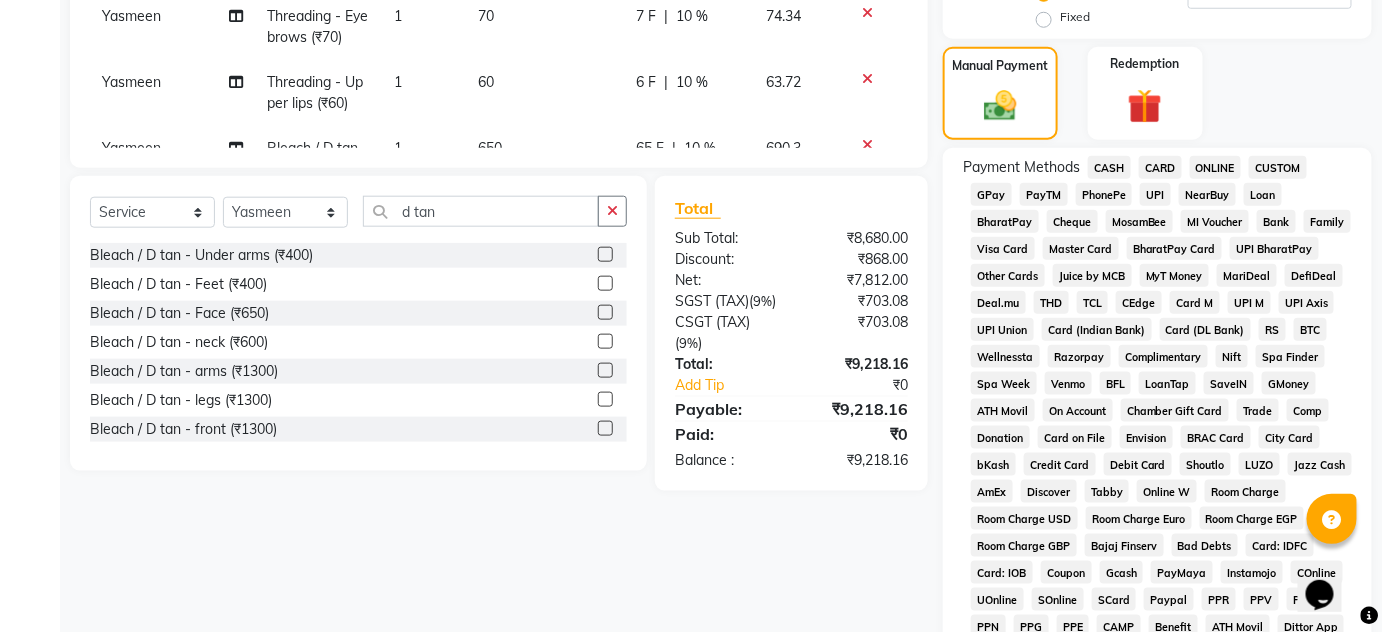 click on "ONLINE" 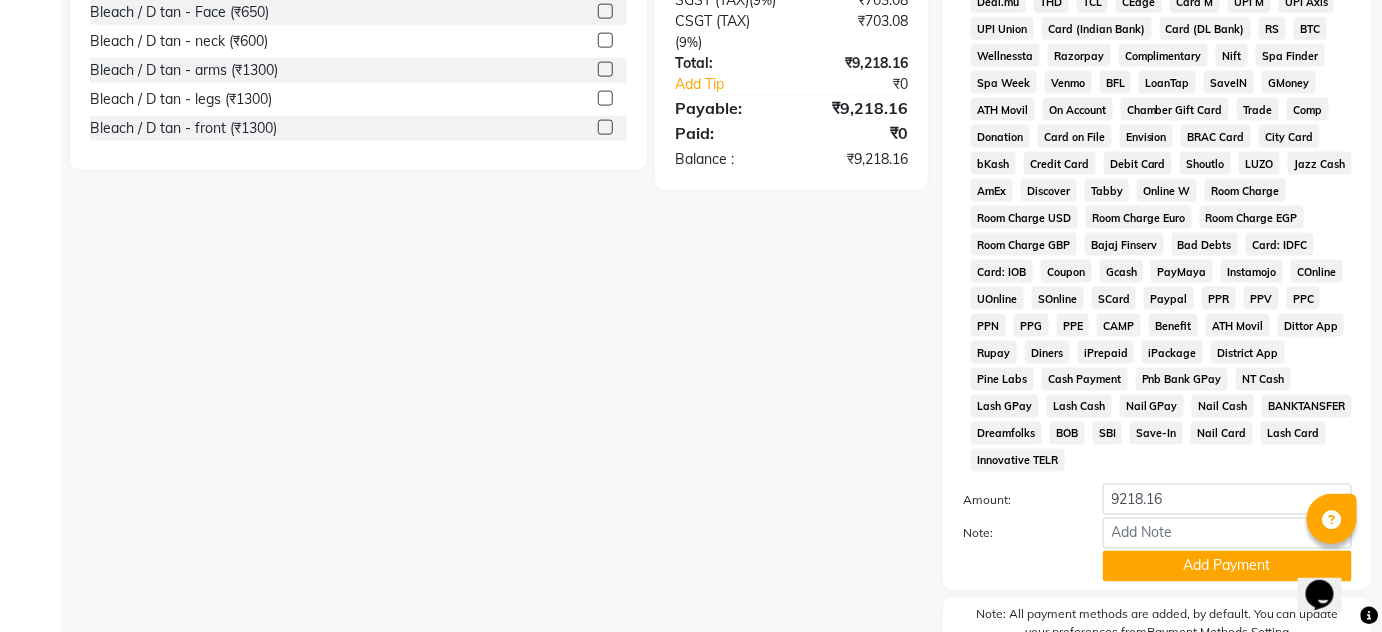 scroll, scrollTop: 981, scrollLeft: 0, axis: vertical 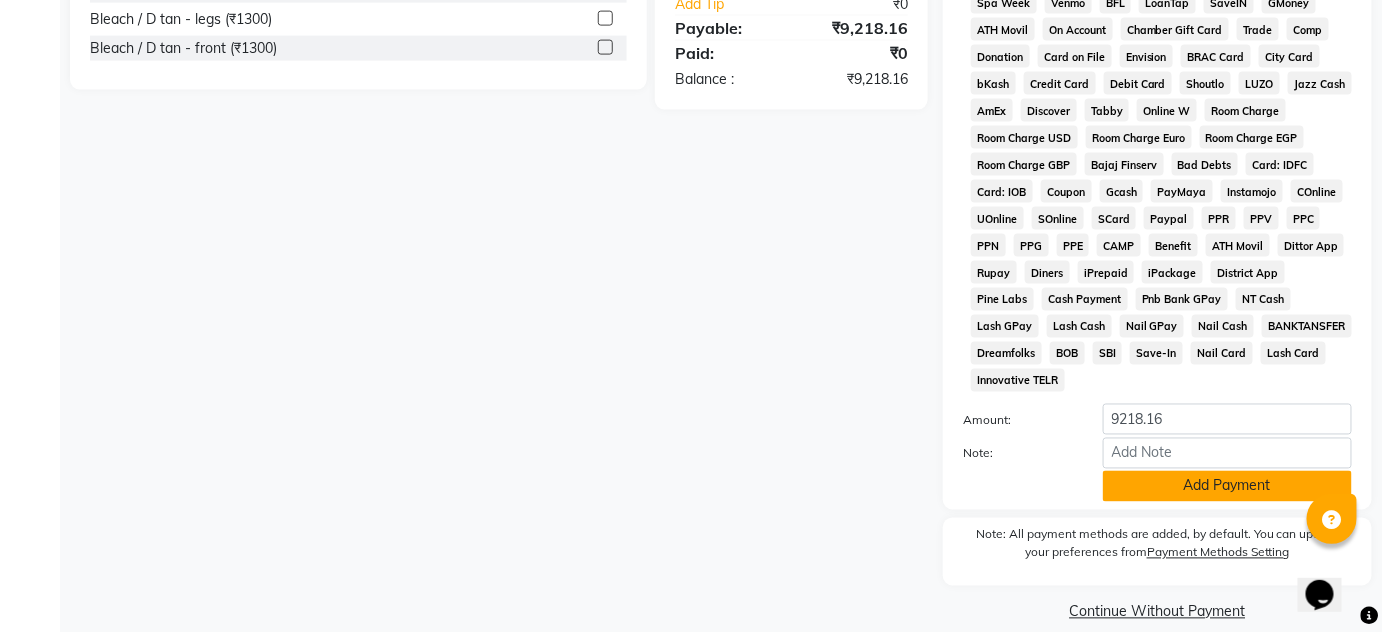 click on "Add Payment" 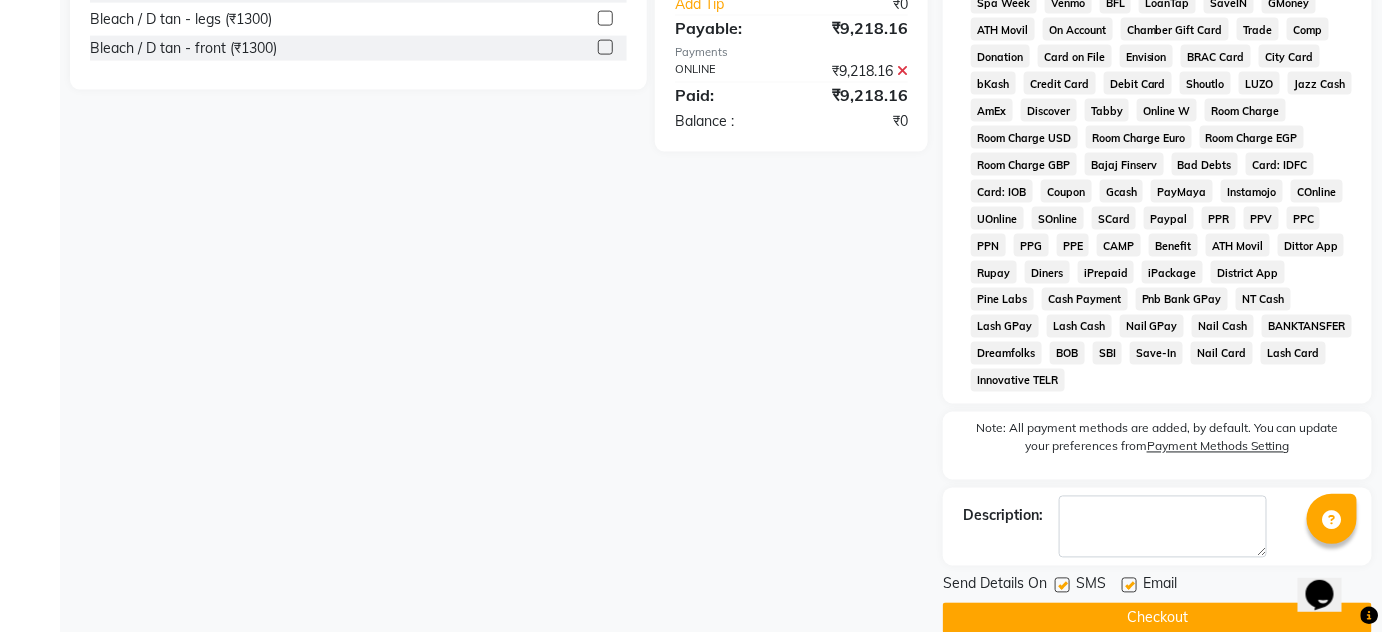 click on "Checkout" 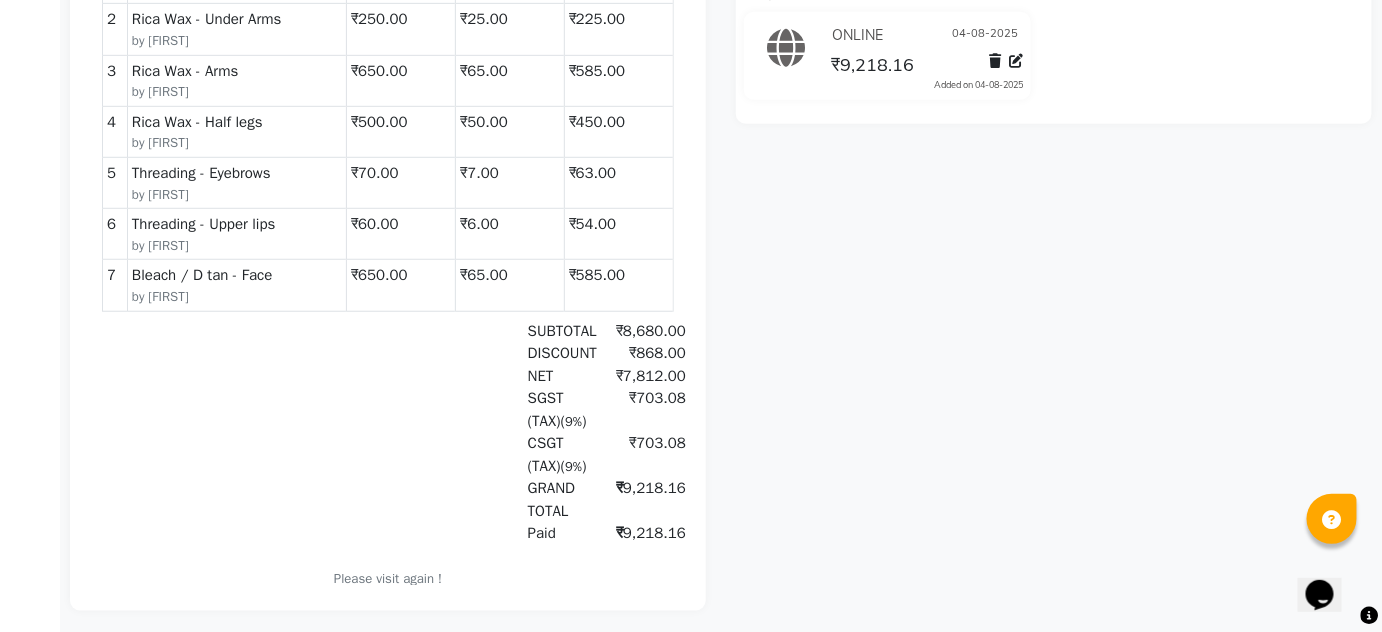 scroll, scrollTop: 563, scrollLeft: 0, axis: vertical 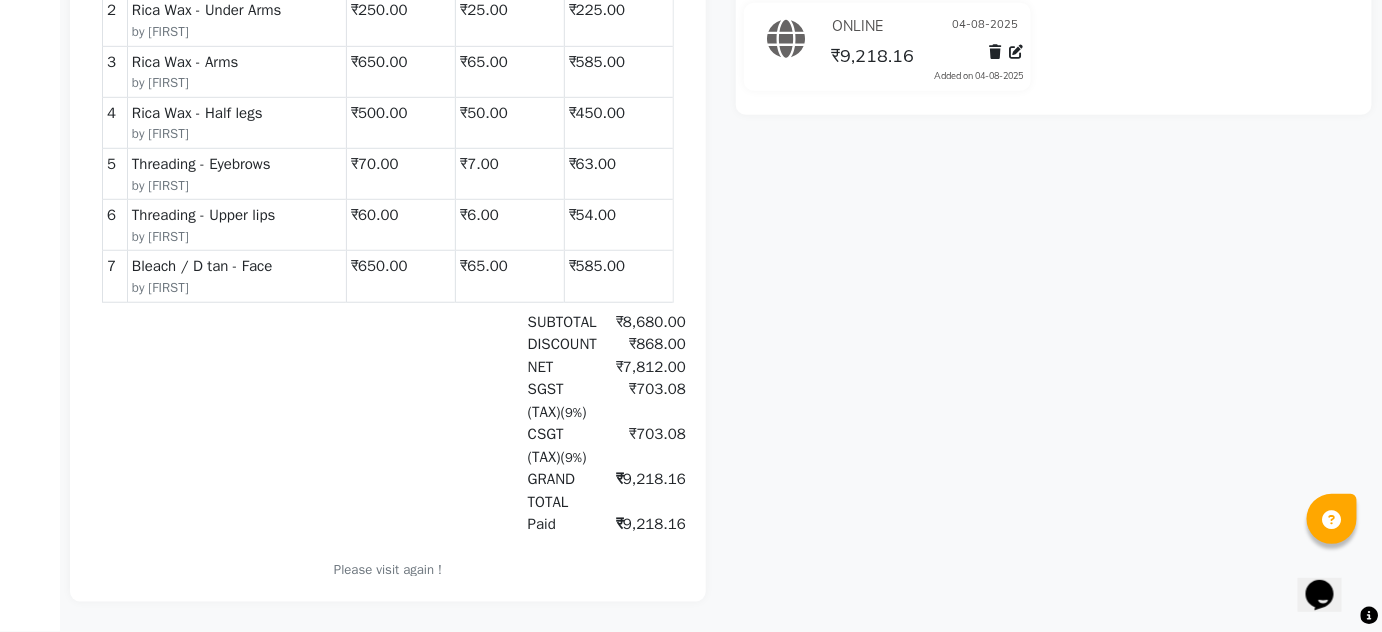 drag, startPoint x: 604, startPoint y: 358, endPoint x: 647, endPoint y: 359, distance: 43.011627 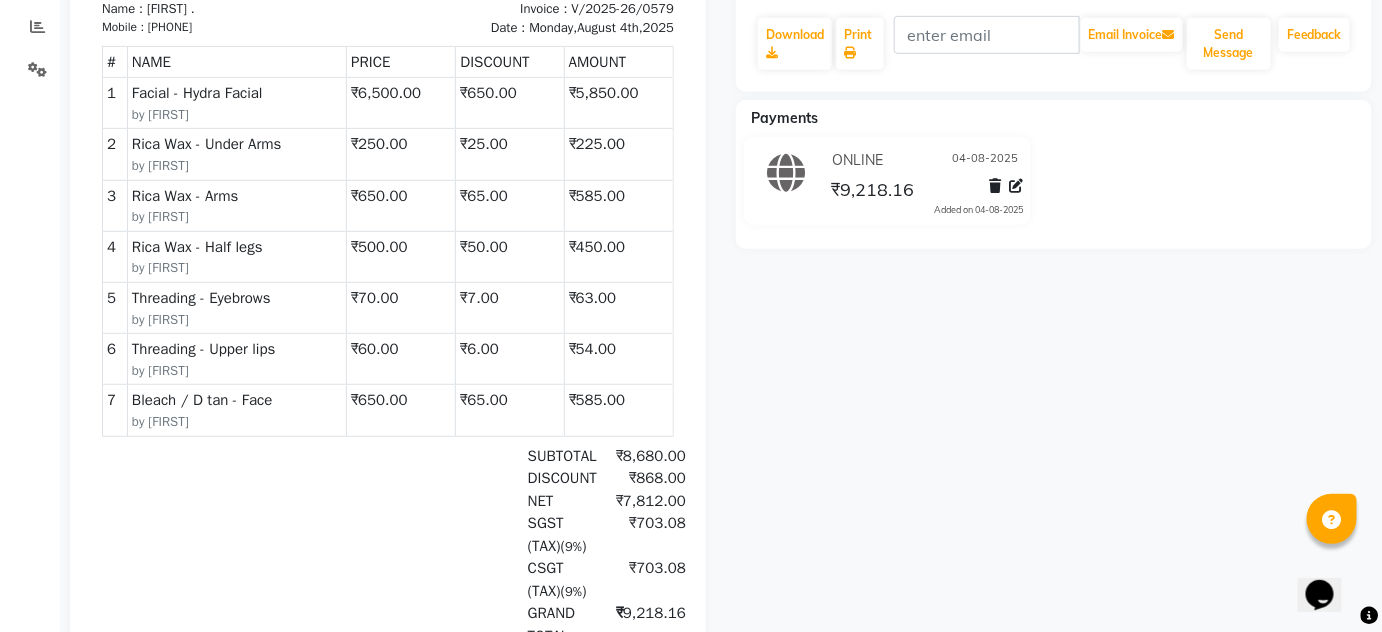 scroll, scrollTop: 454, scrollLeft: 0, axis: vertical 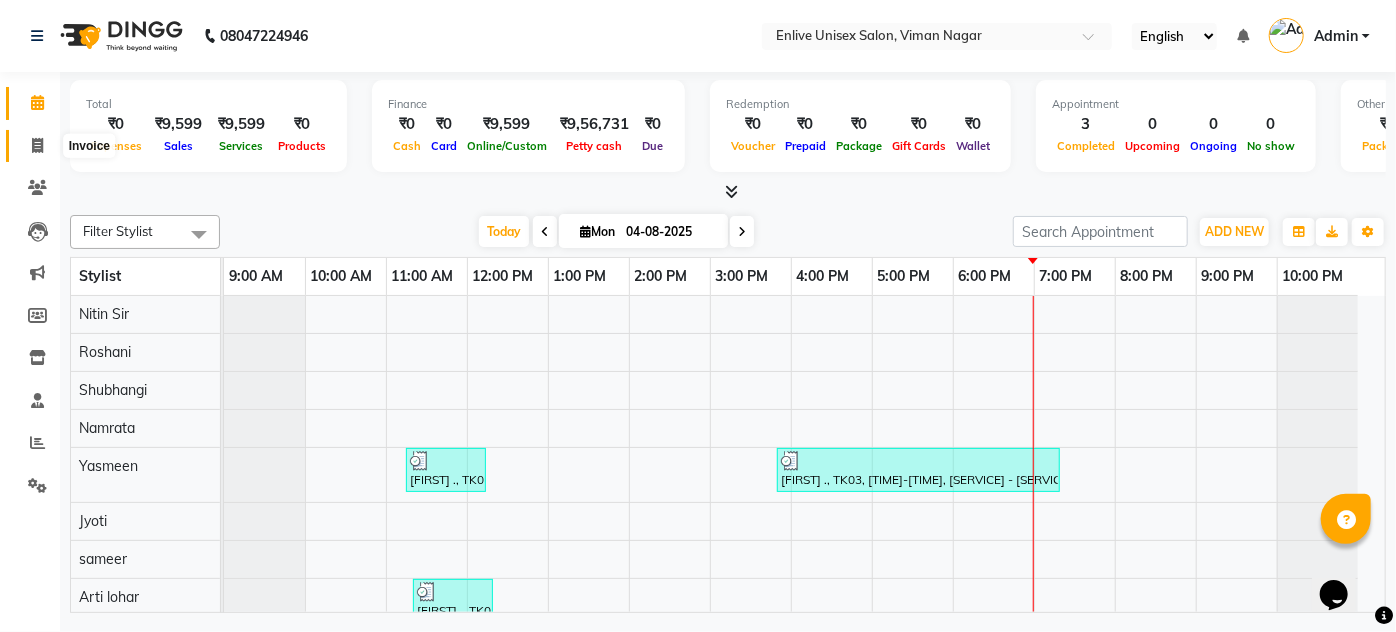 click 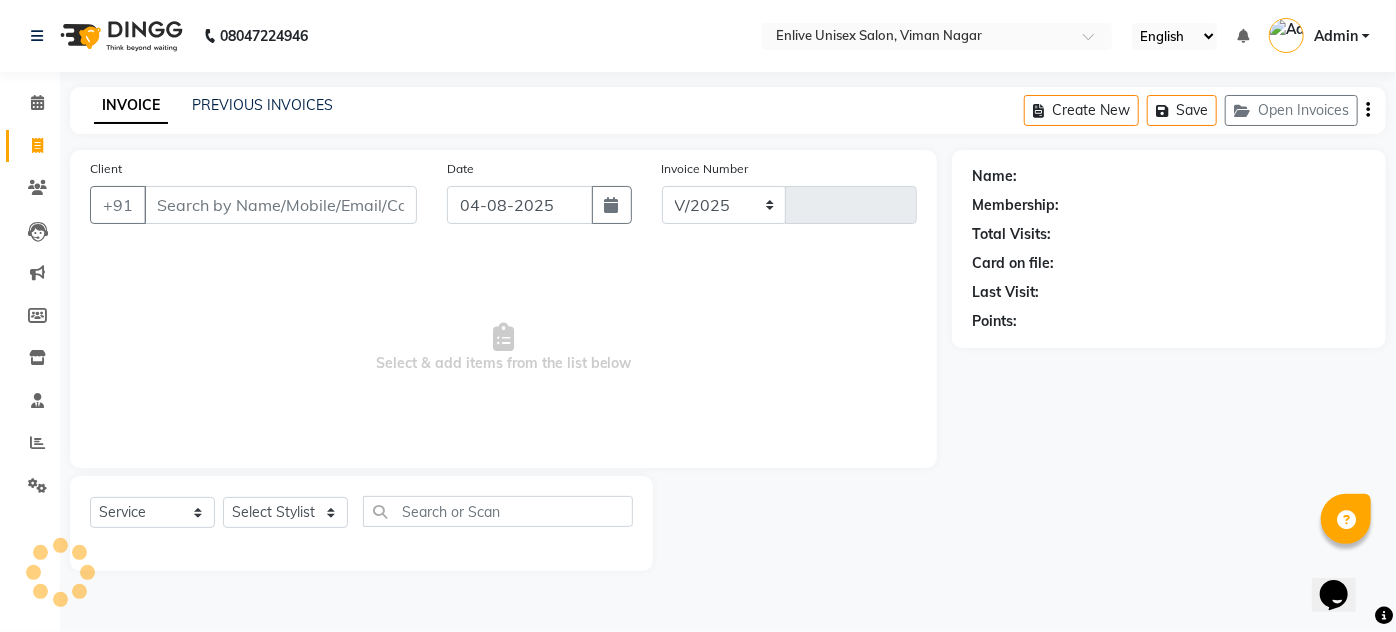 select on "145" 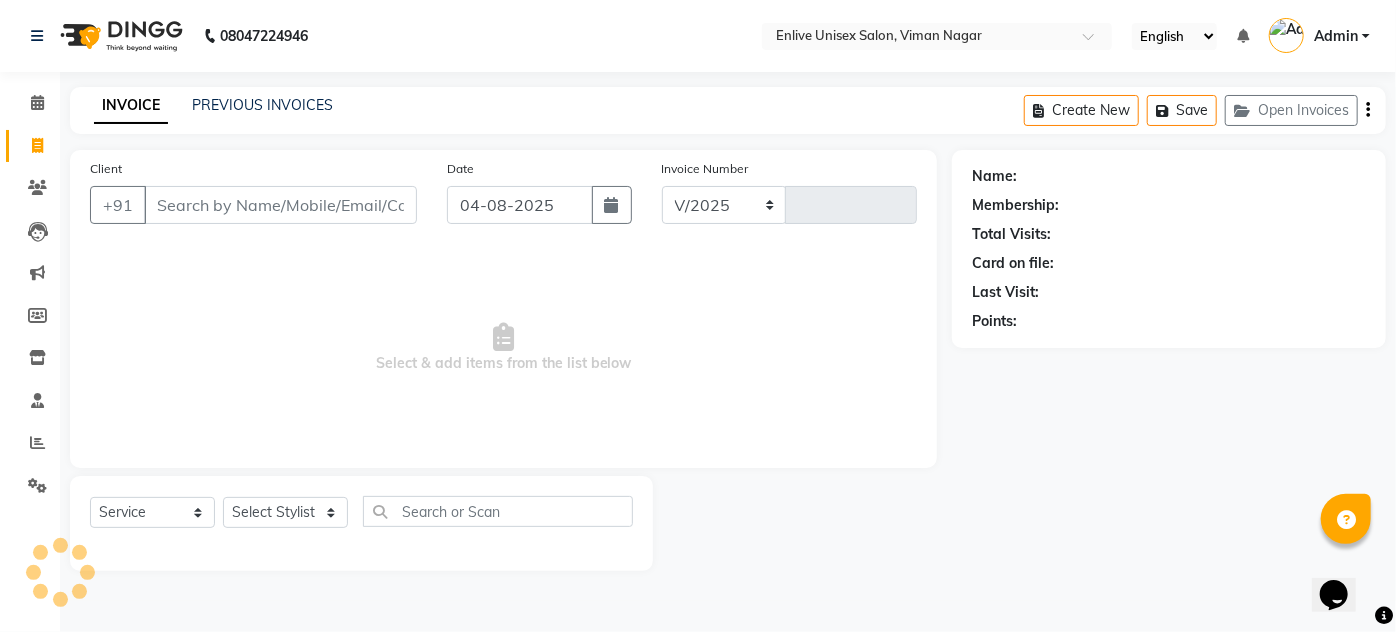 type on "0580" 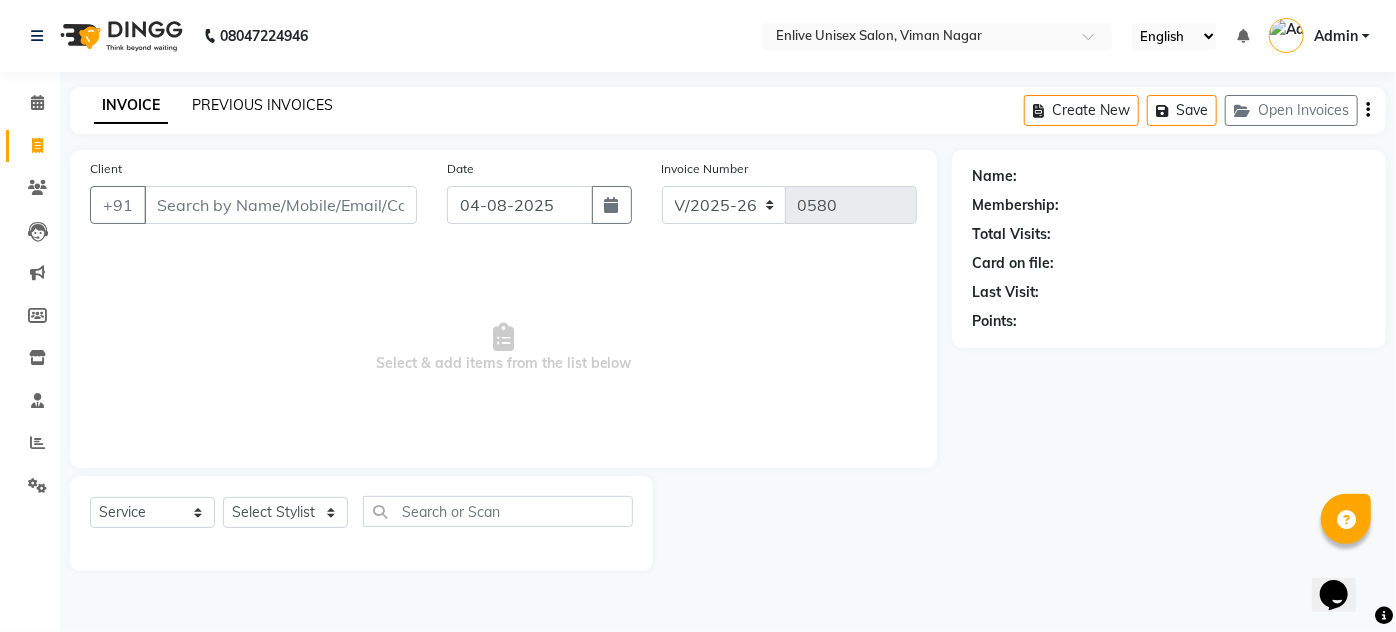 click on "PREVIOUS INVOICES" 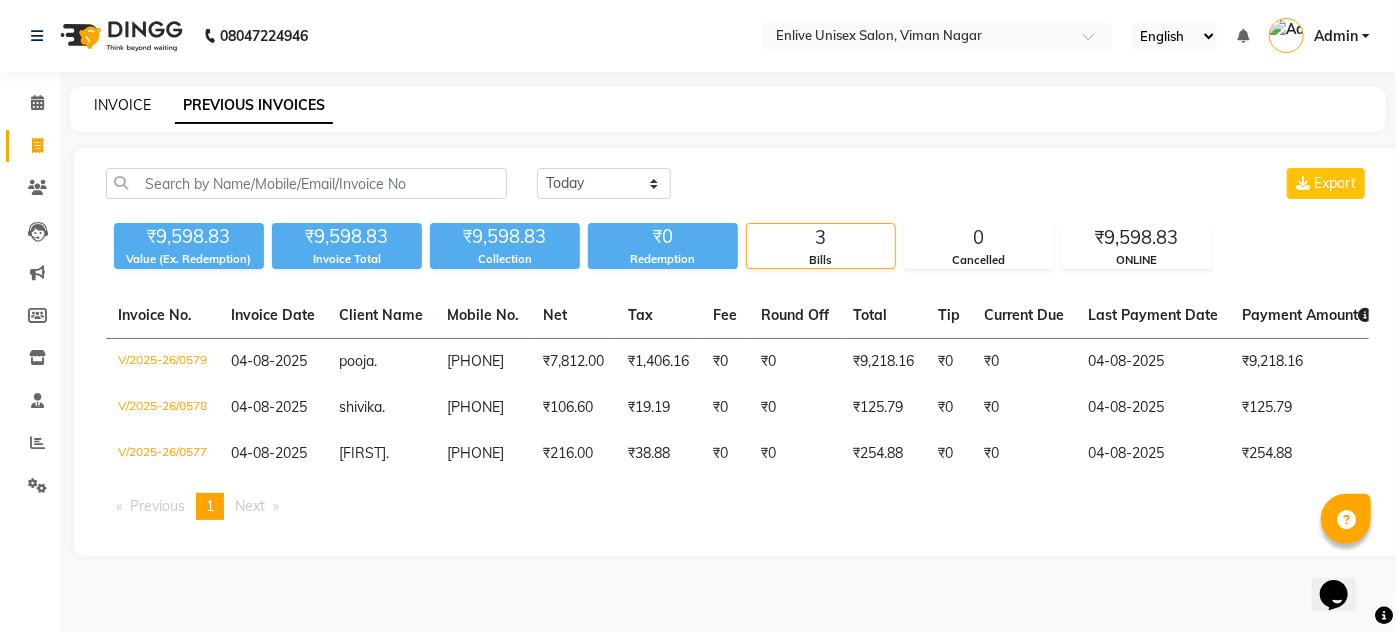 click on "INVOICE" 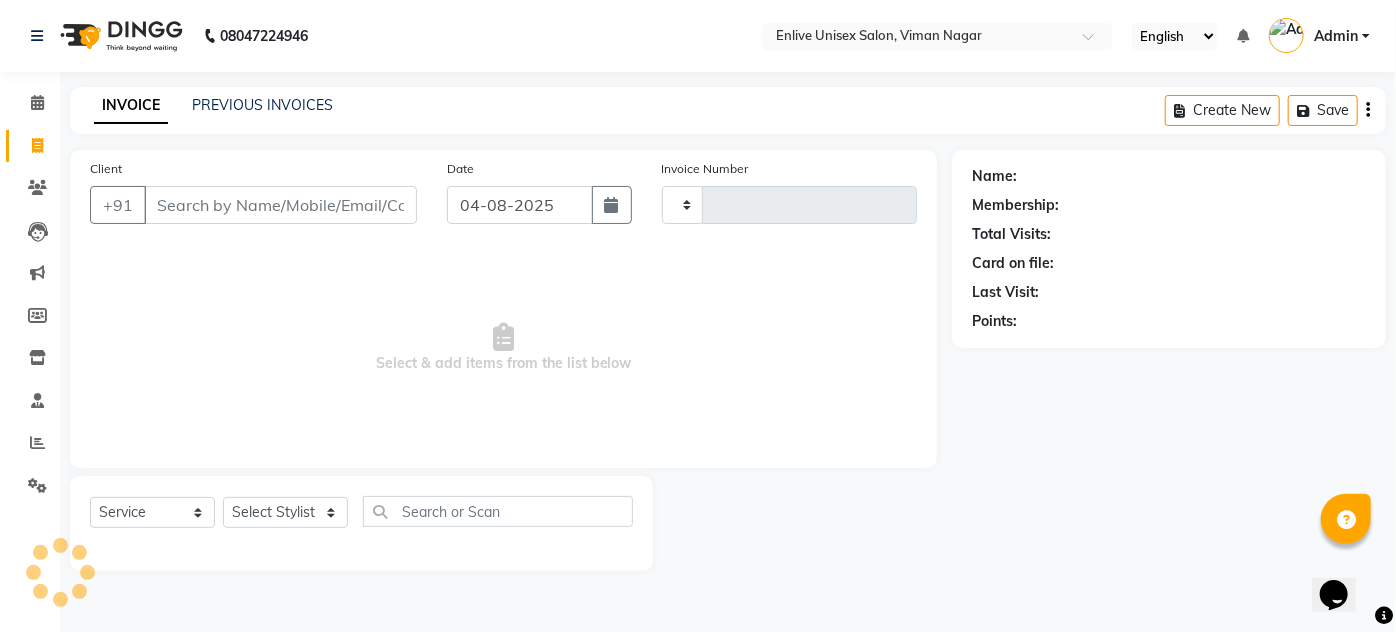 type on "0580" 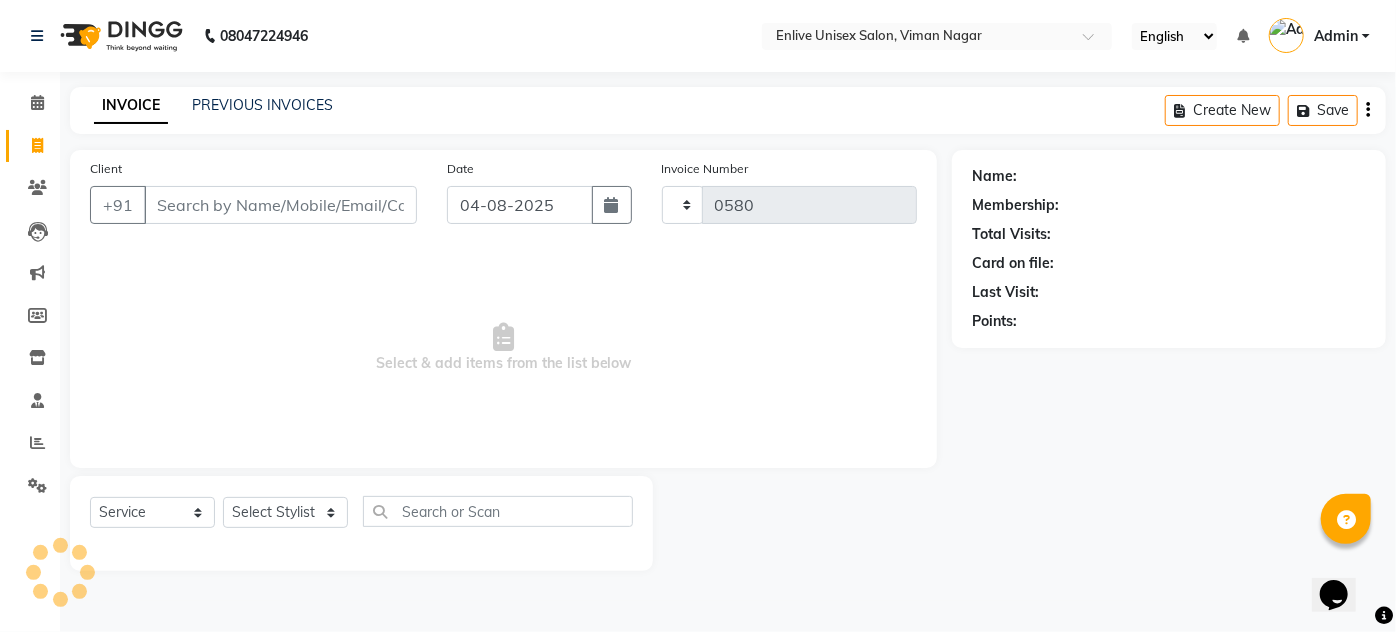 select on "145" 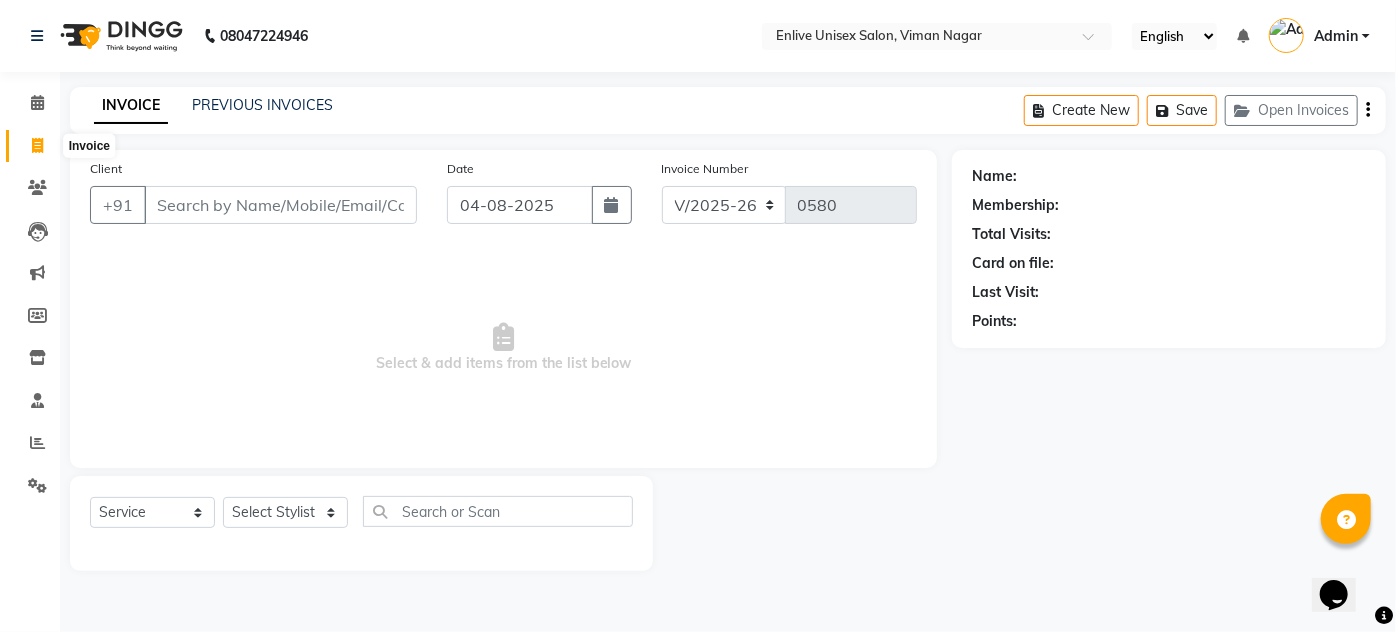 click 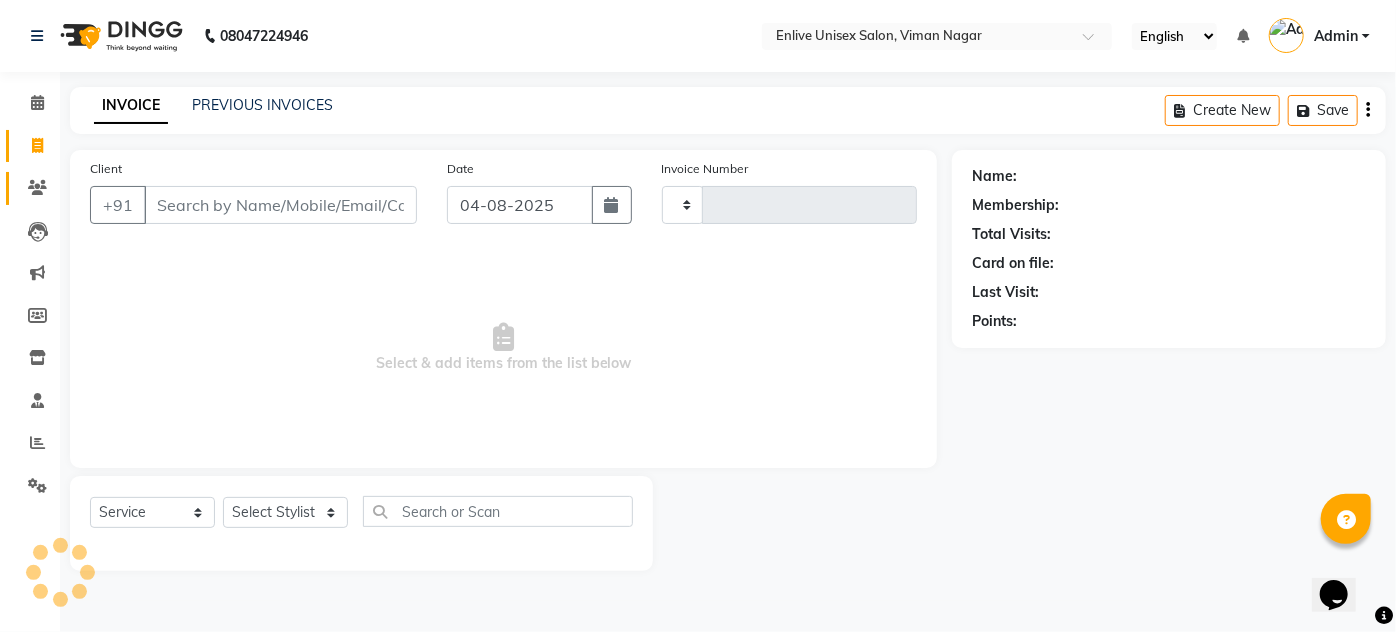 type on "0580" 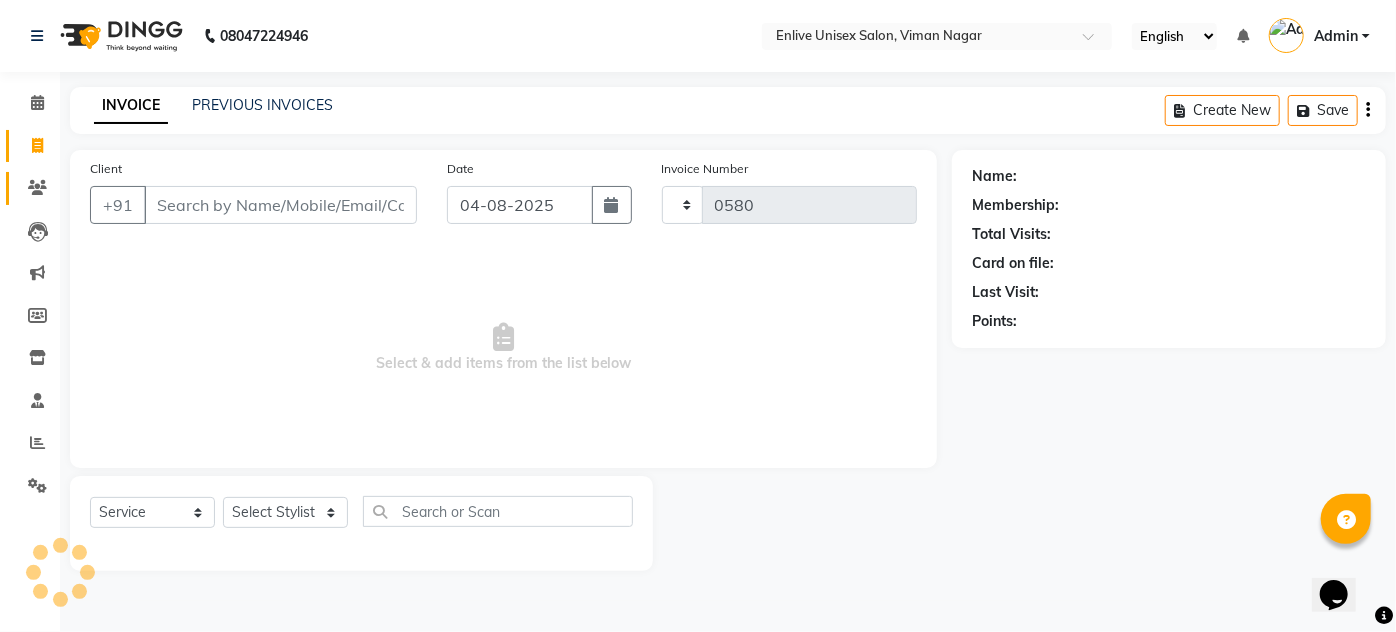 select on "145" 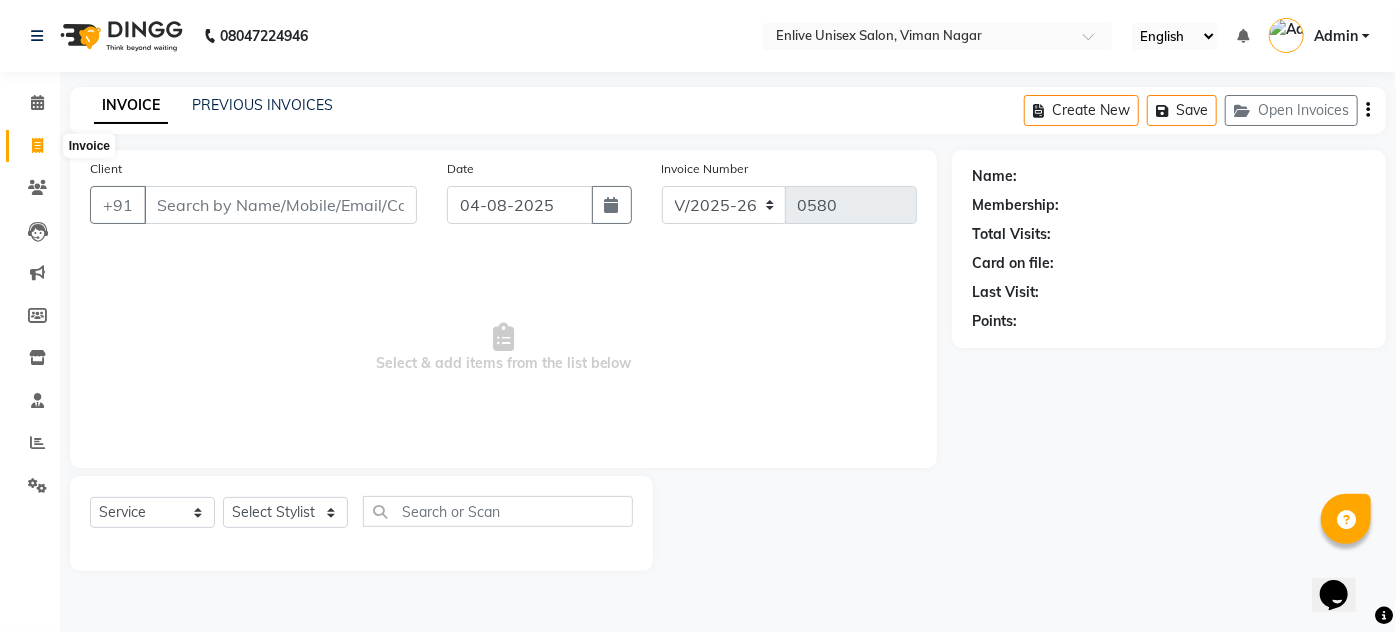 click 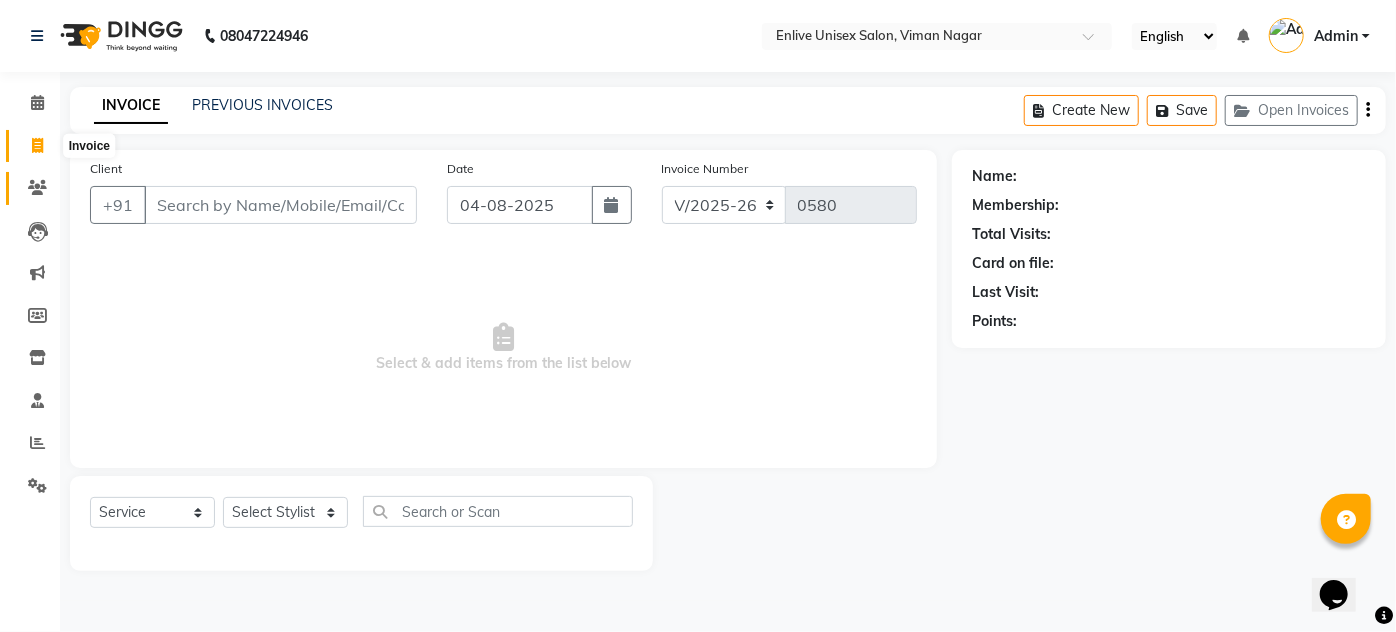 select on "145" 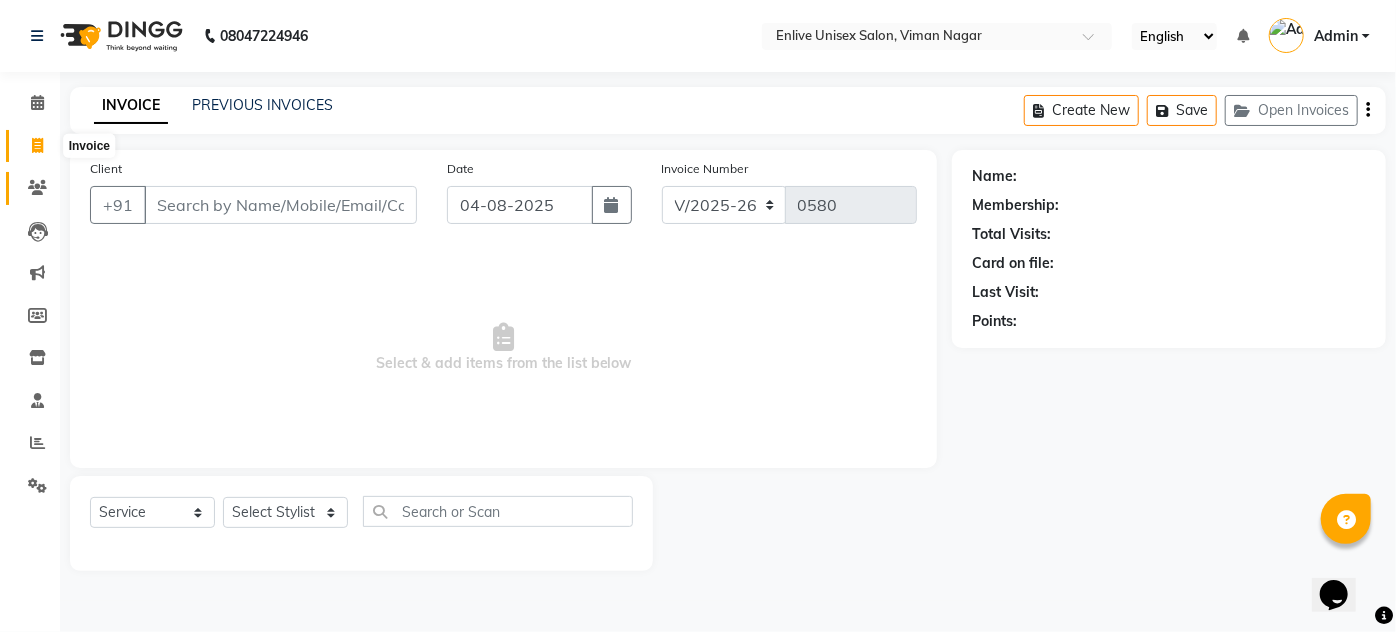 select on "service" 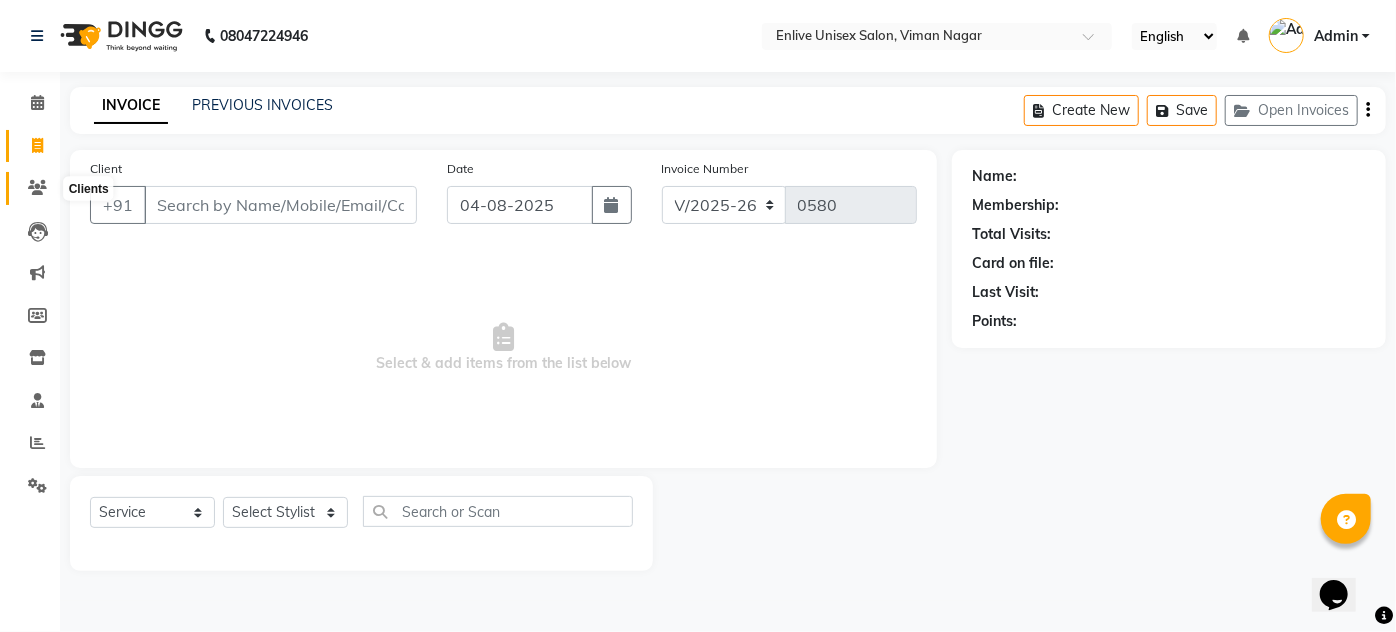 click 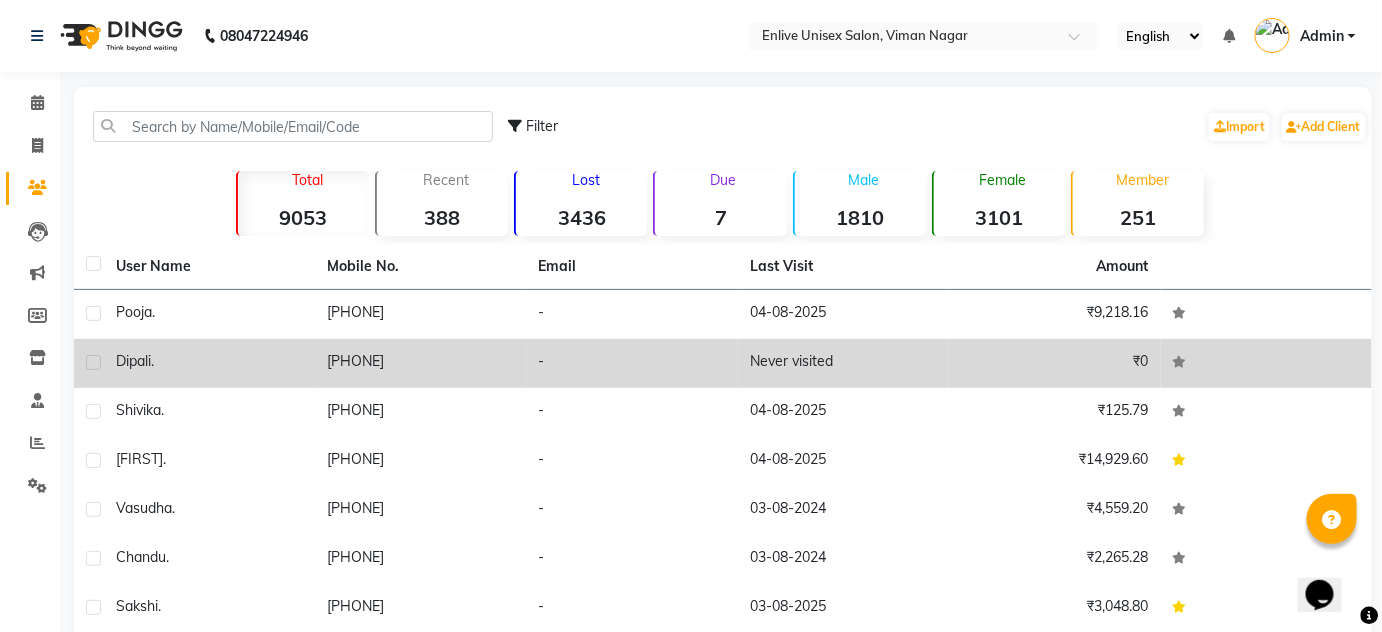 click on "[PHONE]" 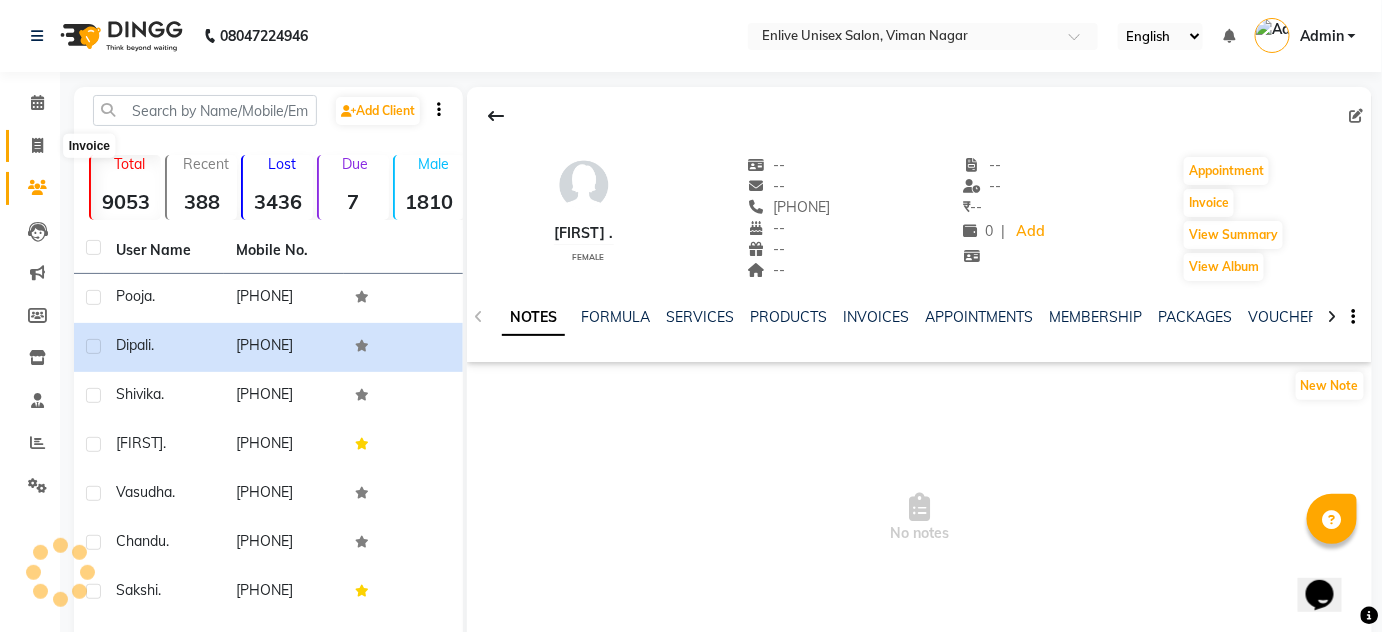 click 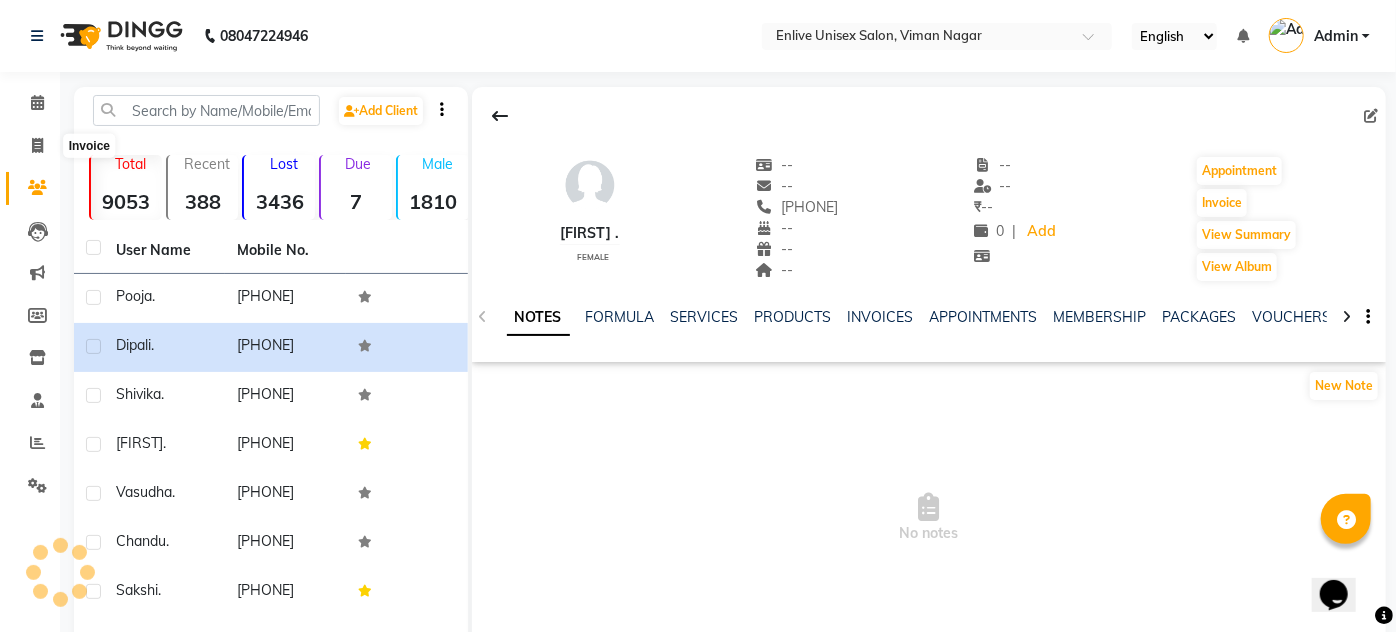 select on "service" 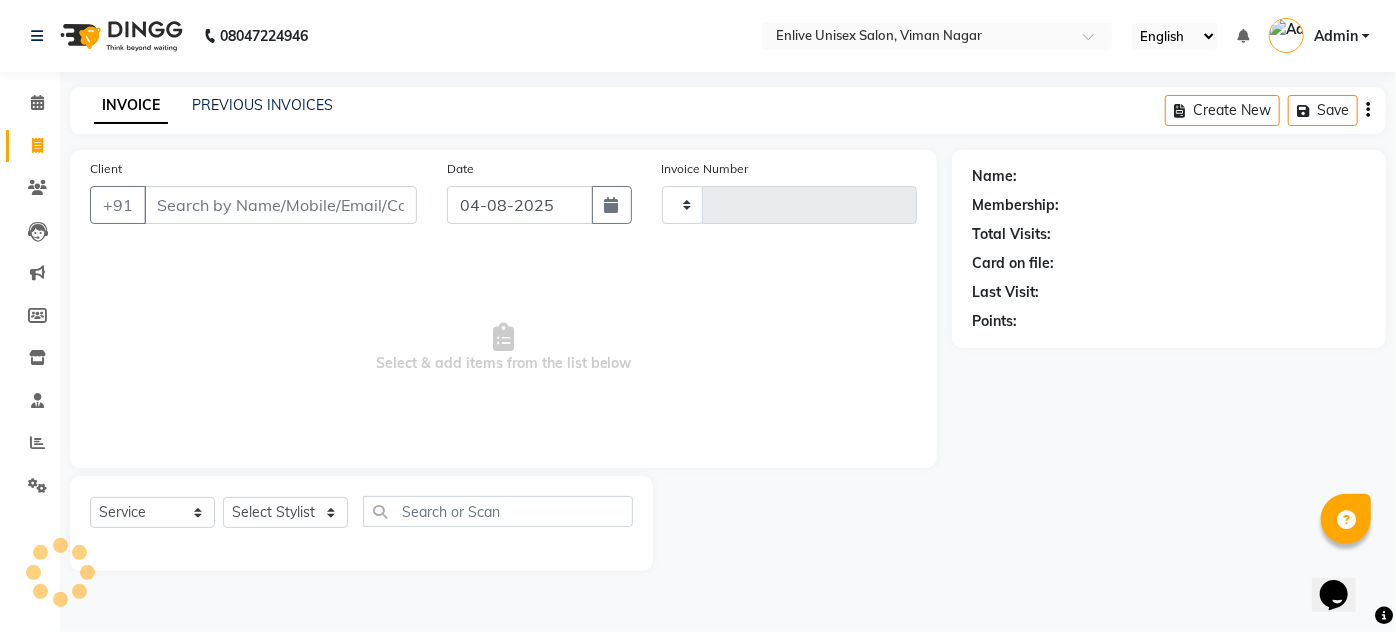type on "0580" 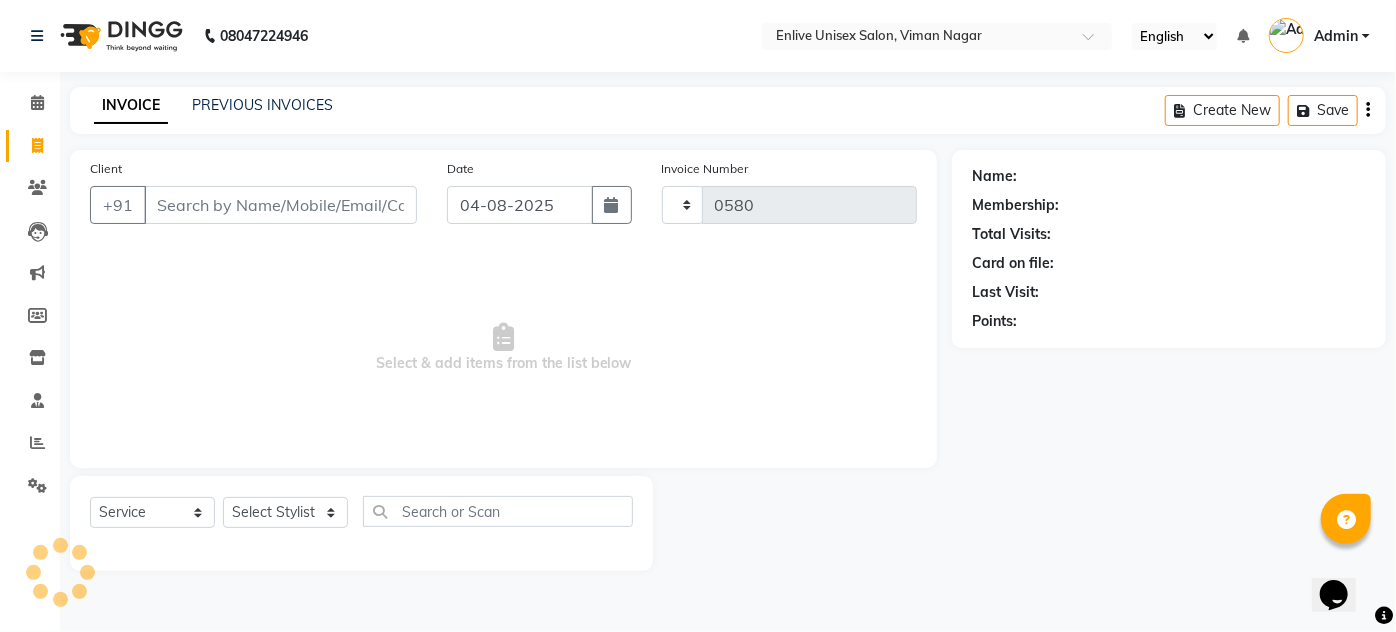select on "145" 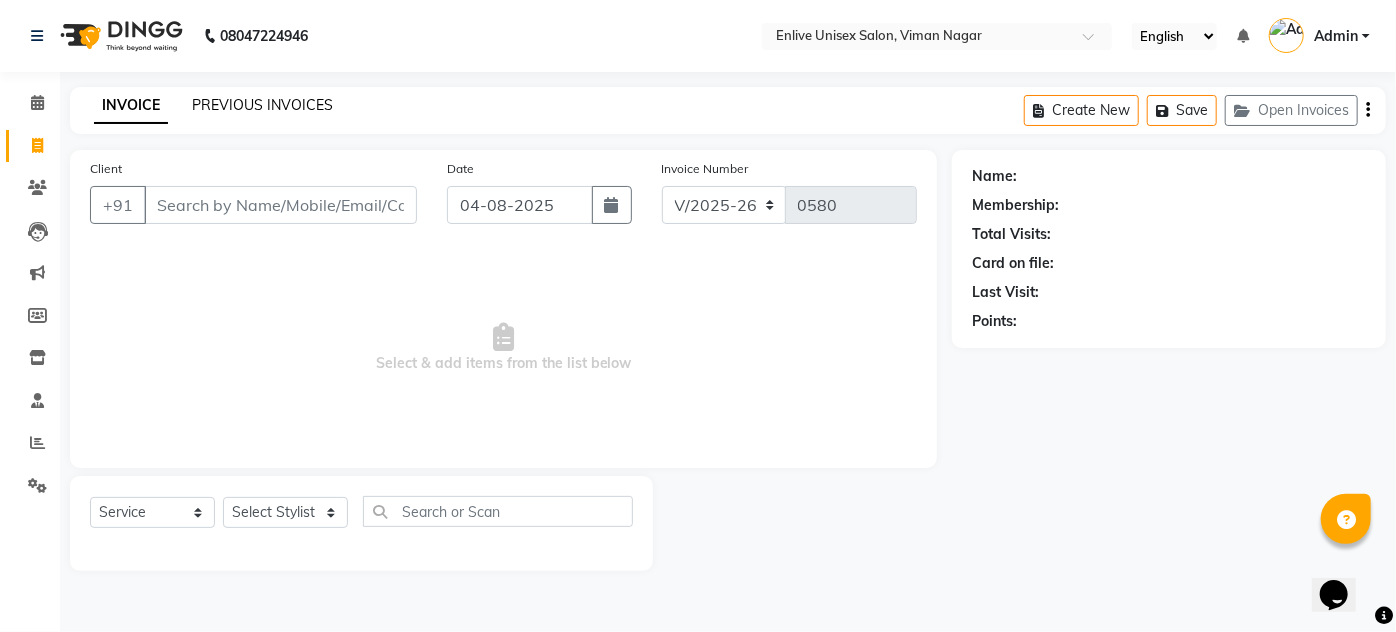 click on "PREVIOUS INVOICES" 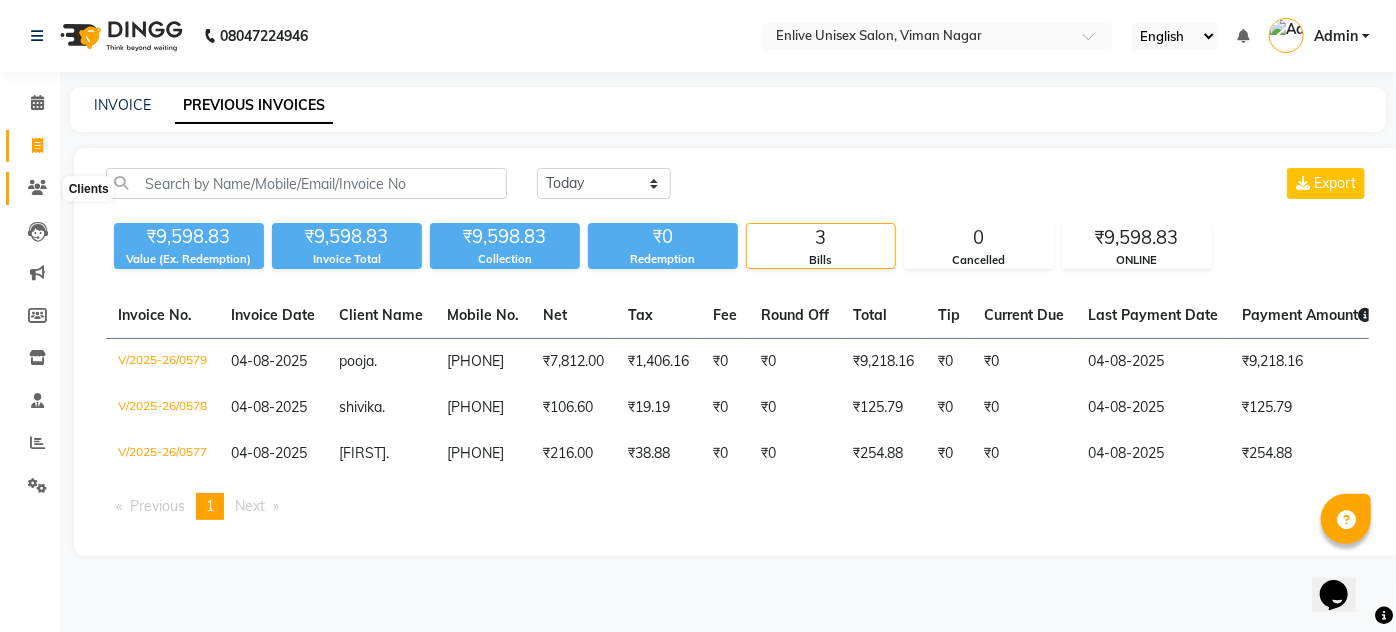 click 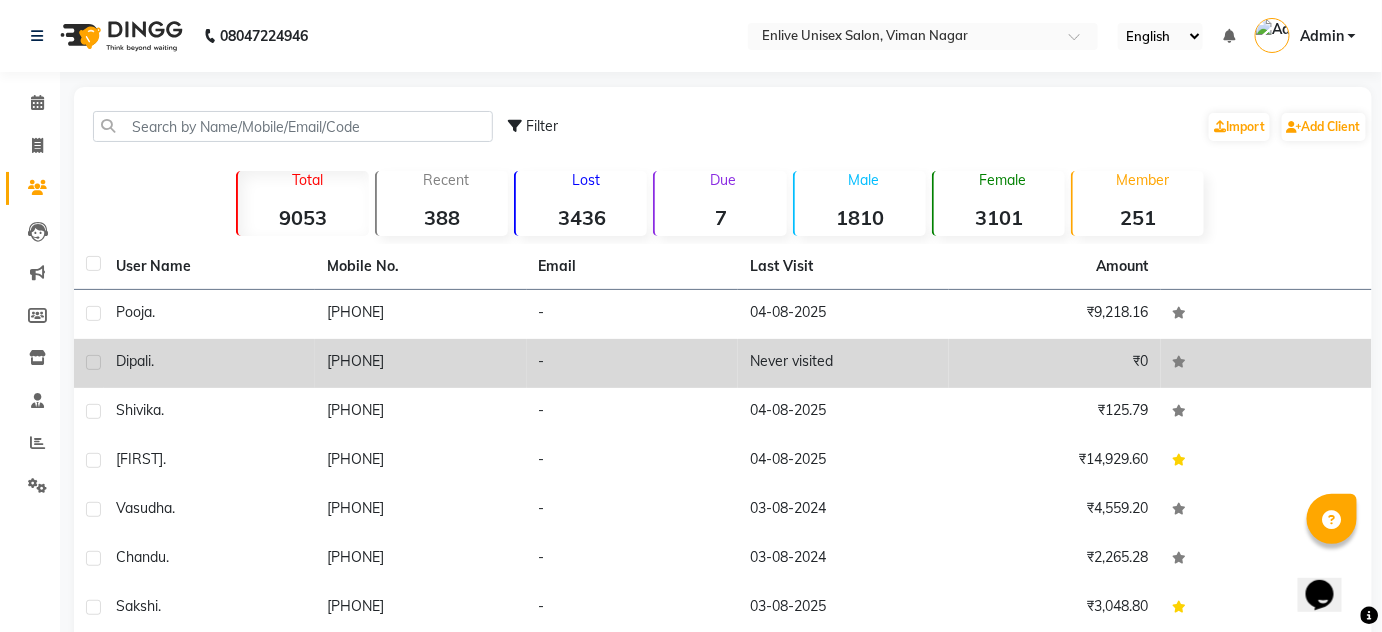 click on "[PHONE]" 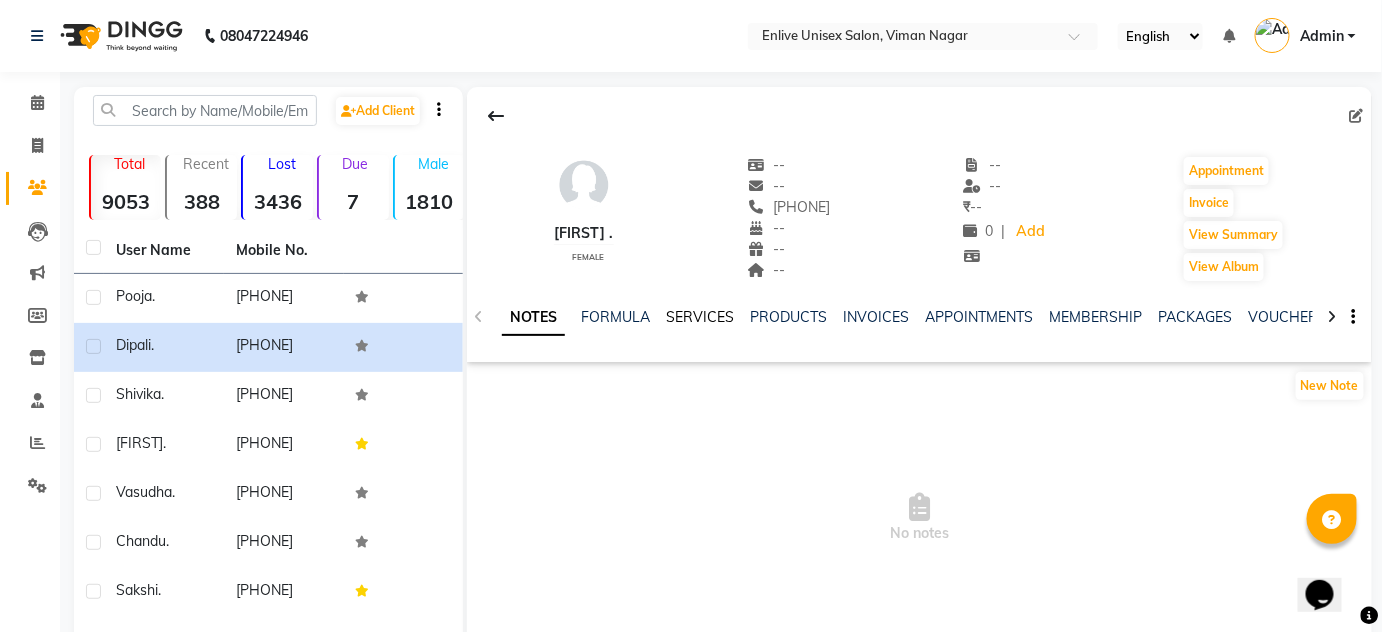 click on "SERVICES" 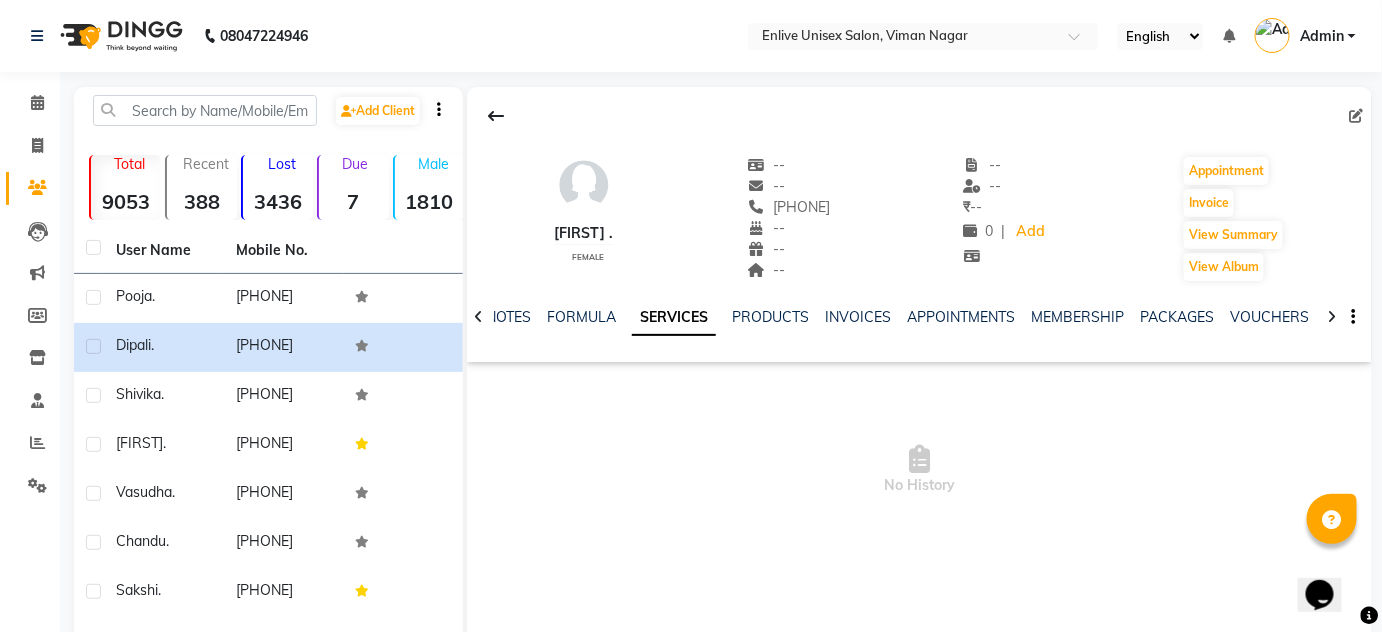 click 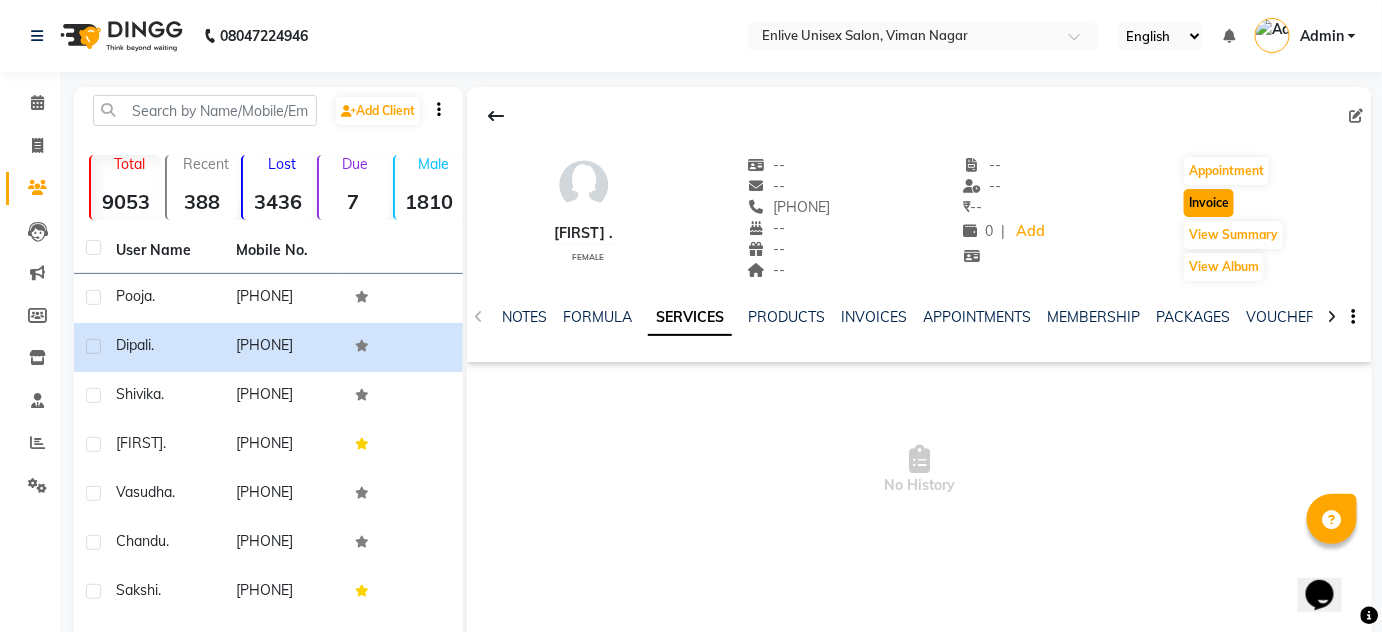 click on "Invoice" 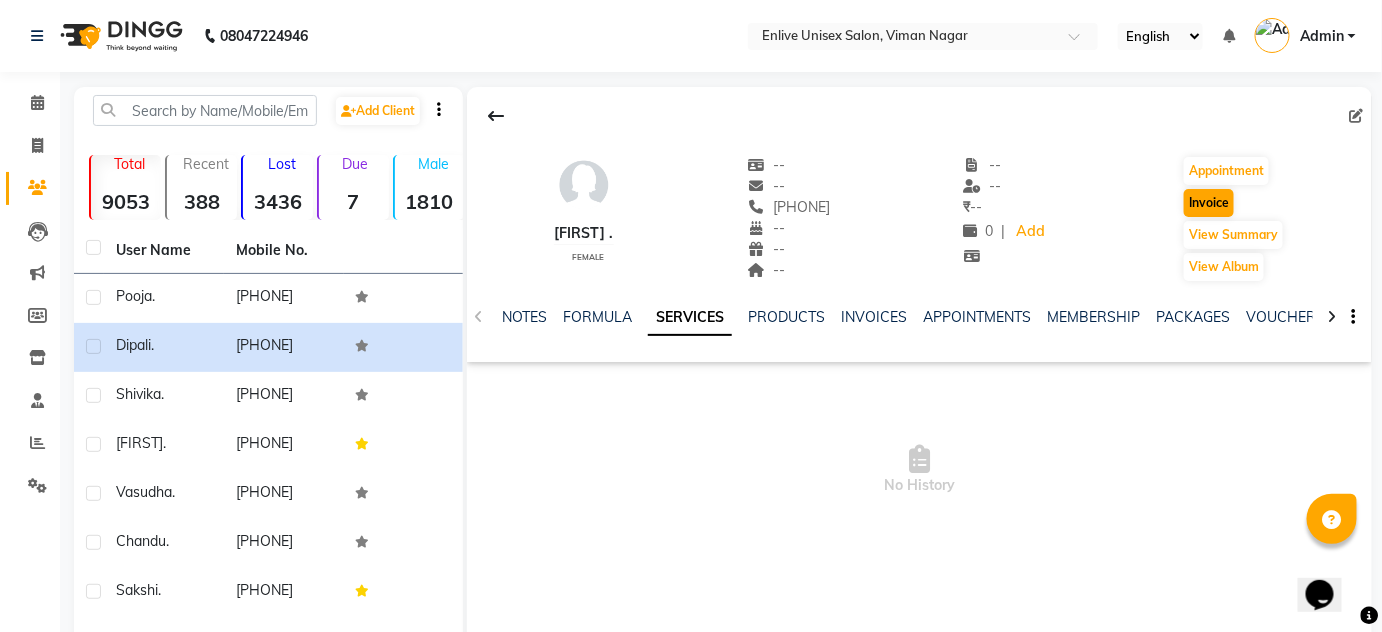 select on "service" 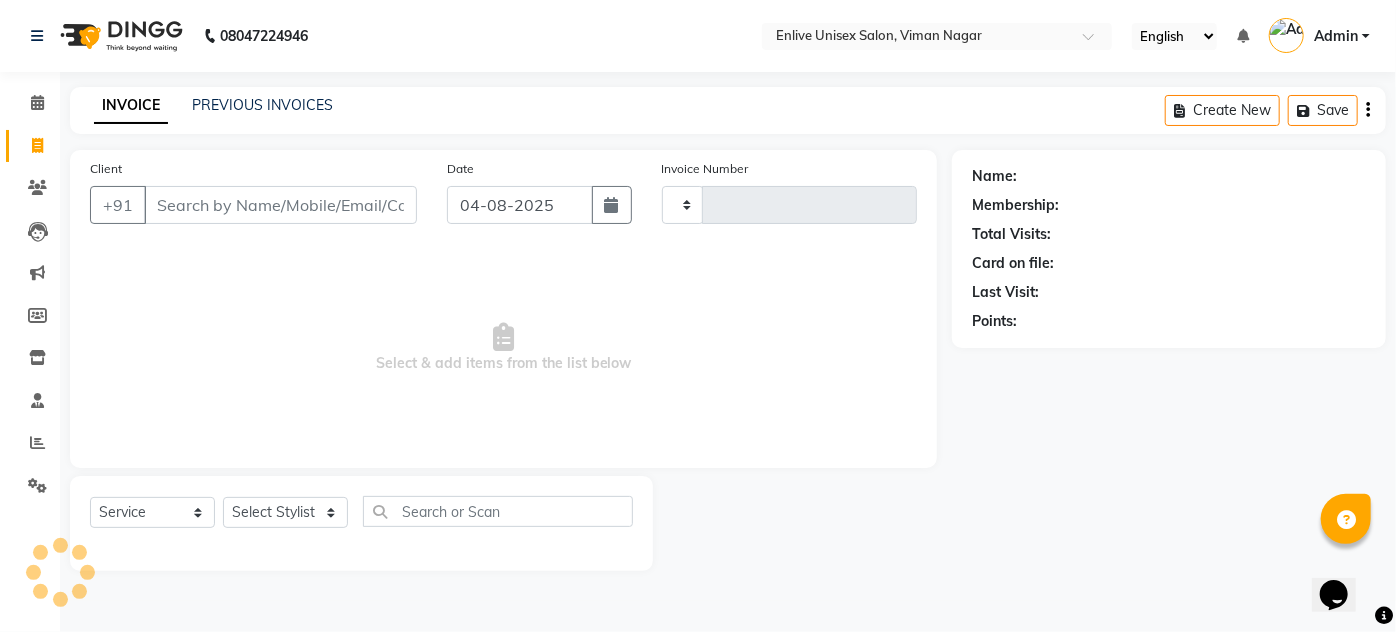 type on "0580" 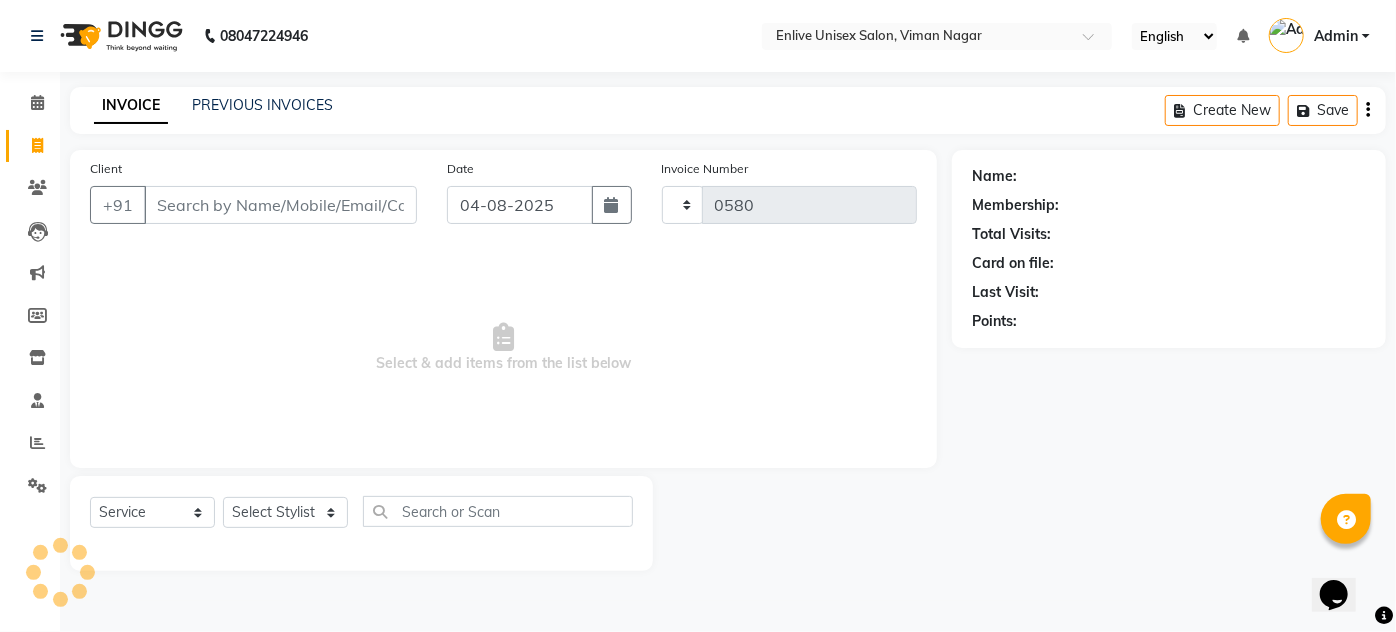 select on "145" 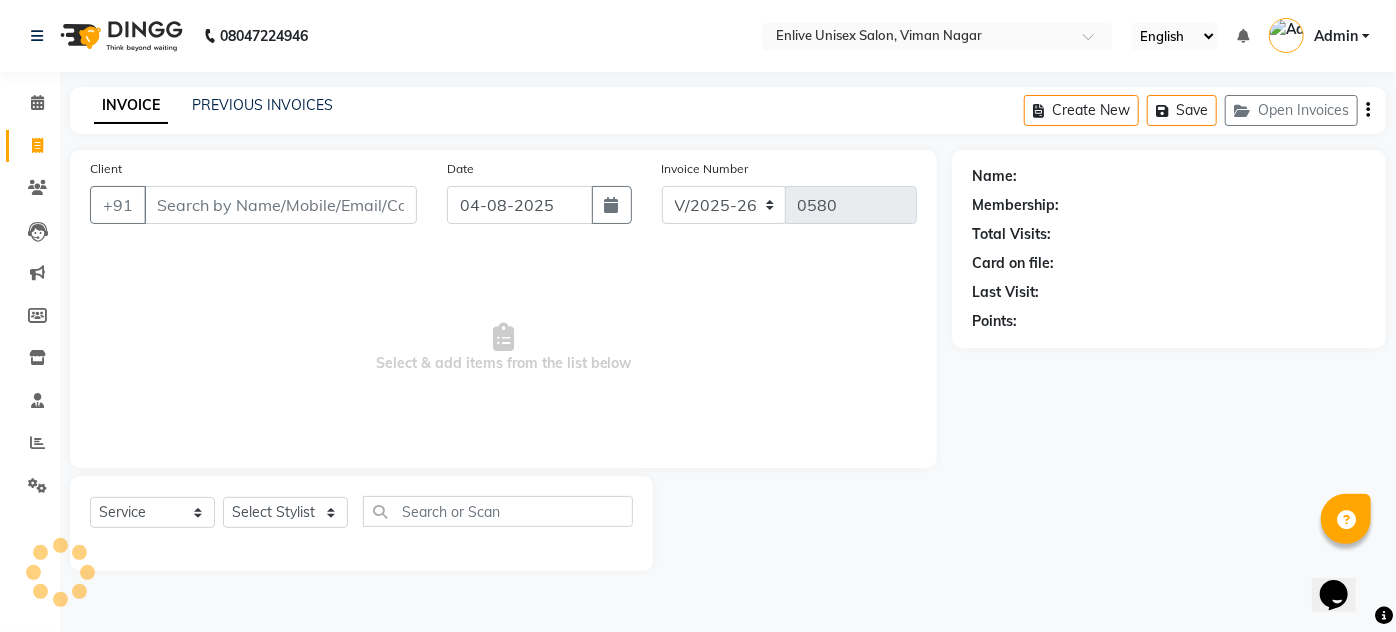 type on "[PHONE]" 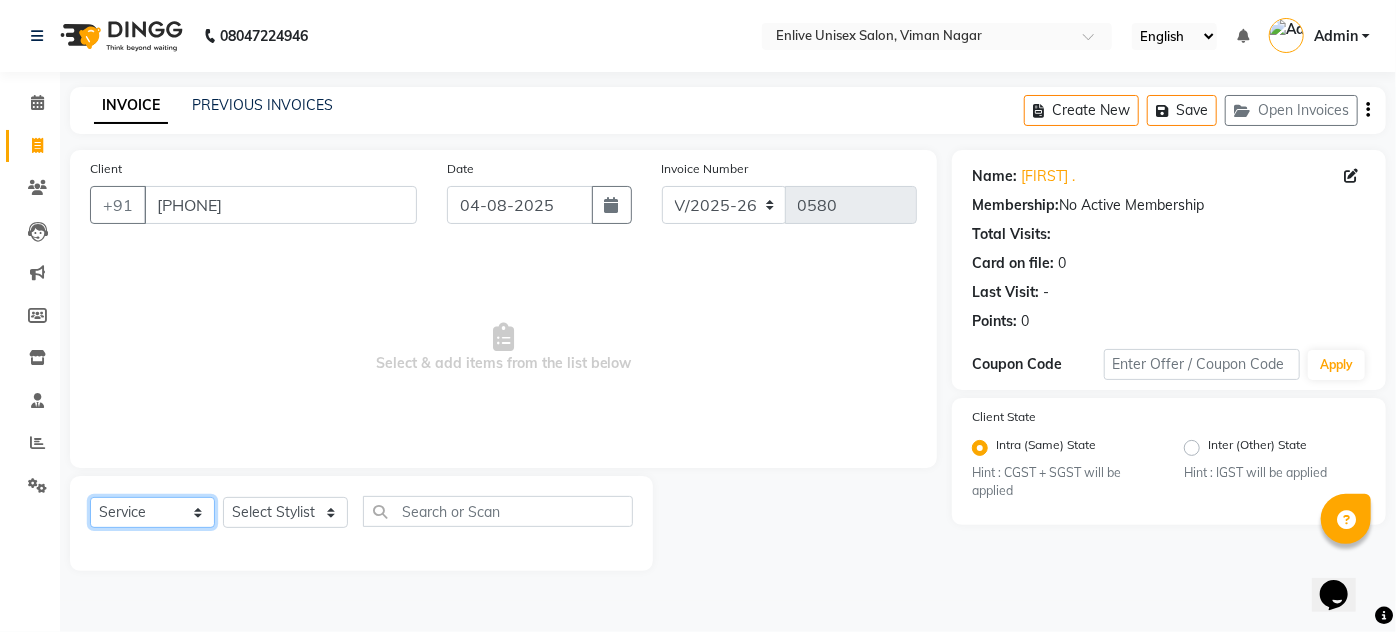 click on "Select  Service  Product  Membership  Package Voucher Prepaid Gift Card" 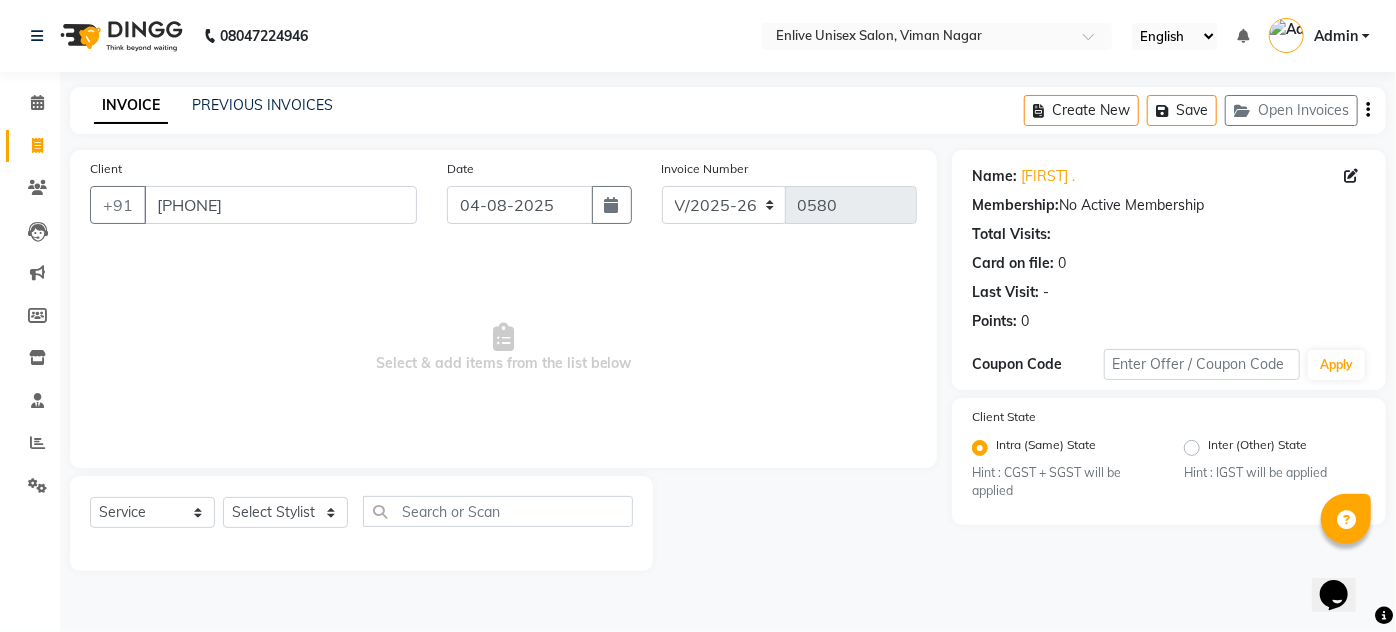 drag, startPoint x: 352, startPoint y: 423, endPoint x: 303, endPoint y: 376, distance: 67.89698 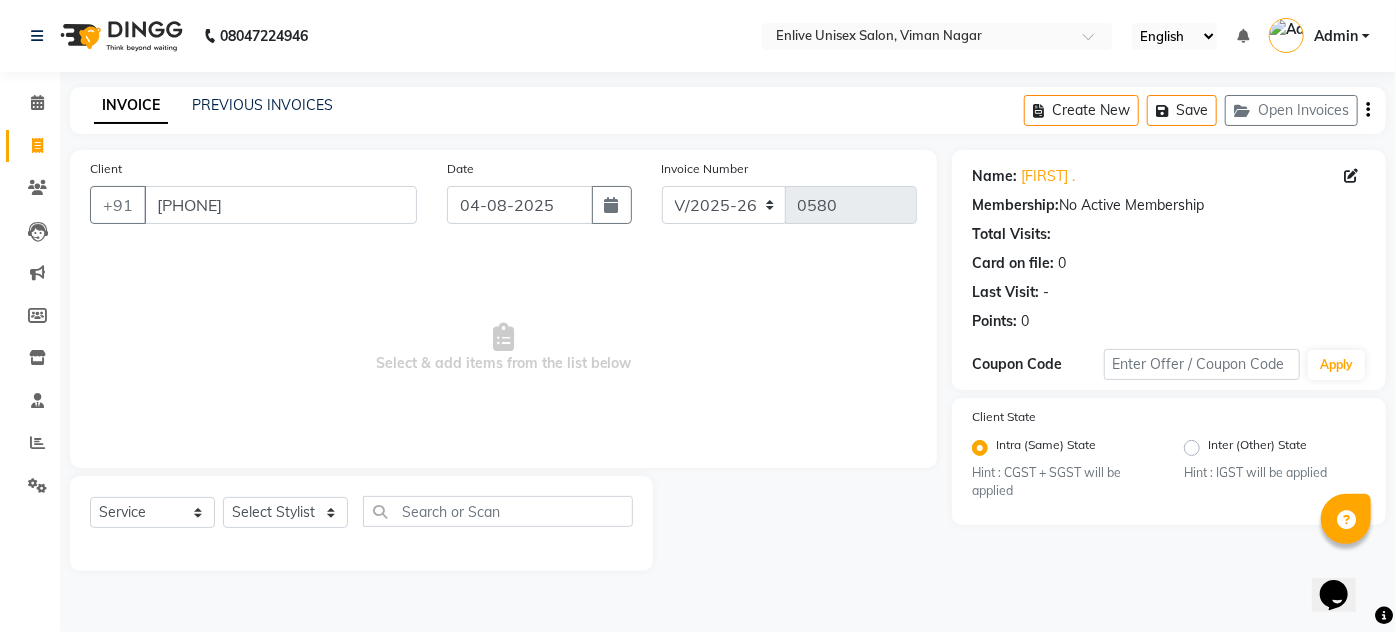 click on "Select & add items from the list below" at bounding box center [503, 348] 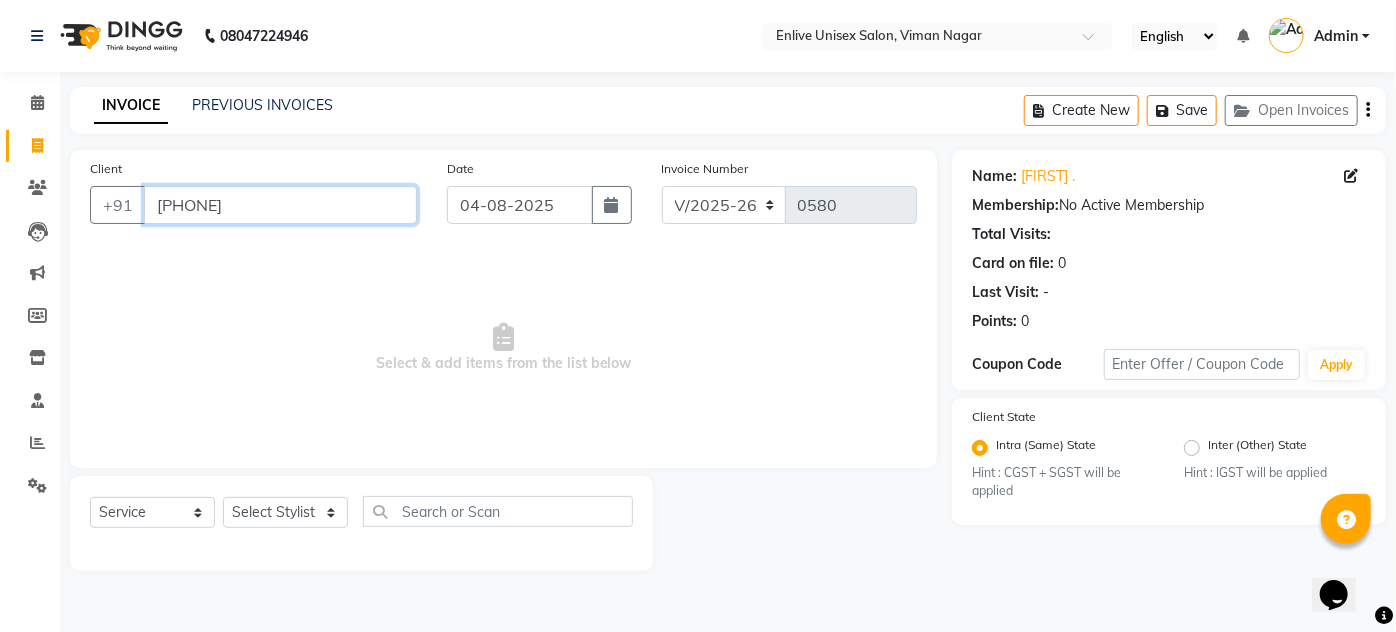 click on "[PHONE]" at bounding box center (280, 205) 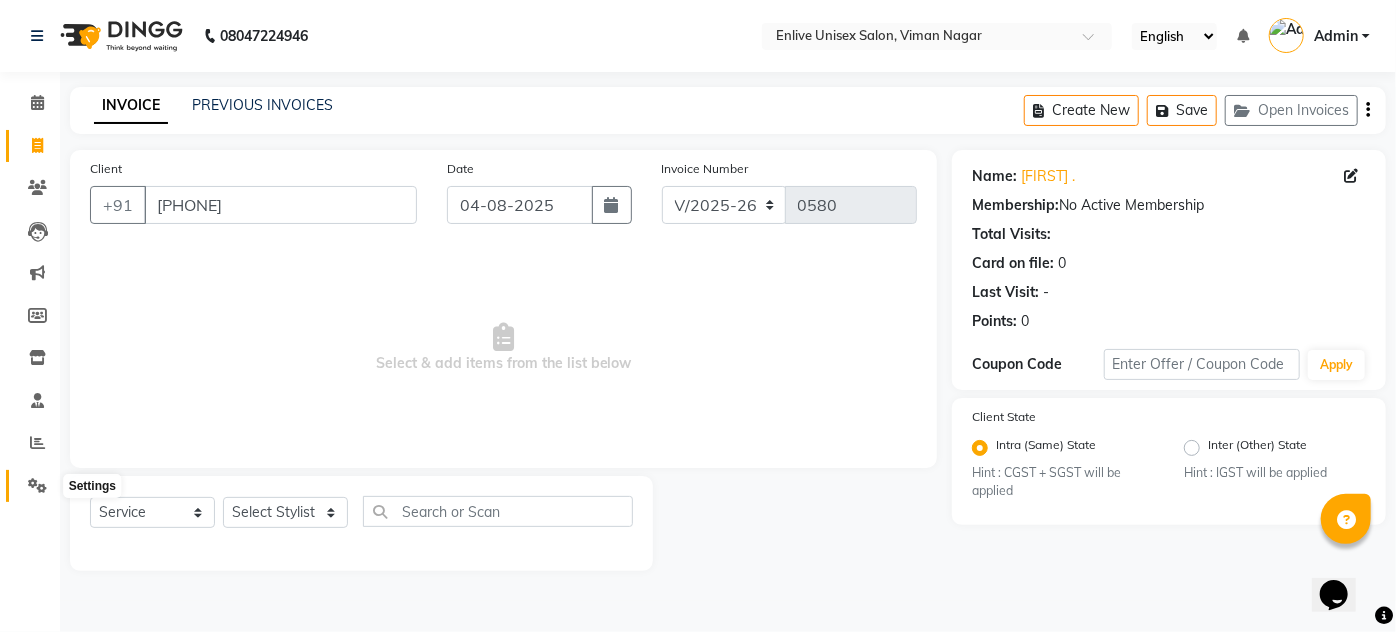 click 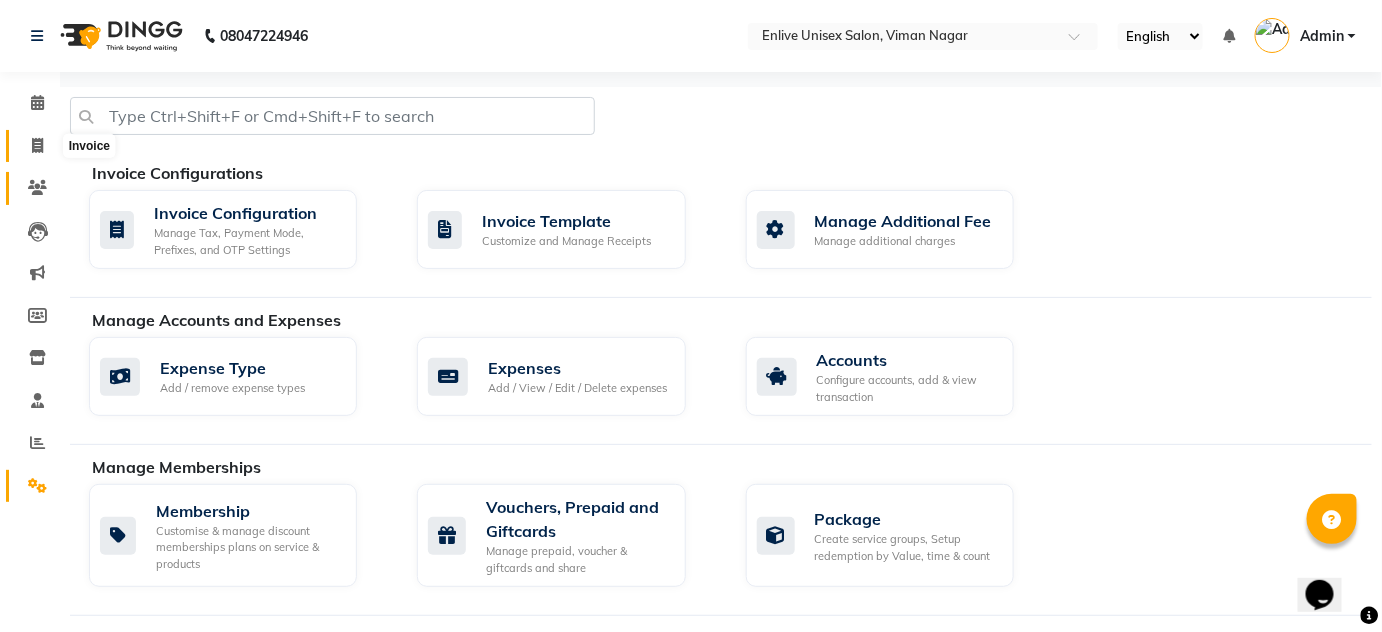 click 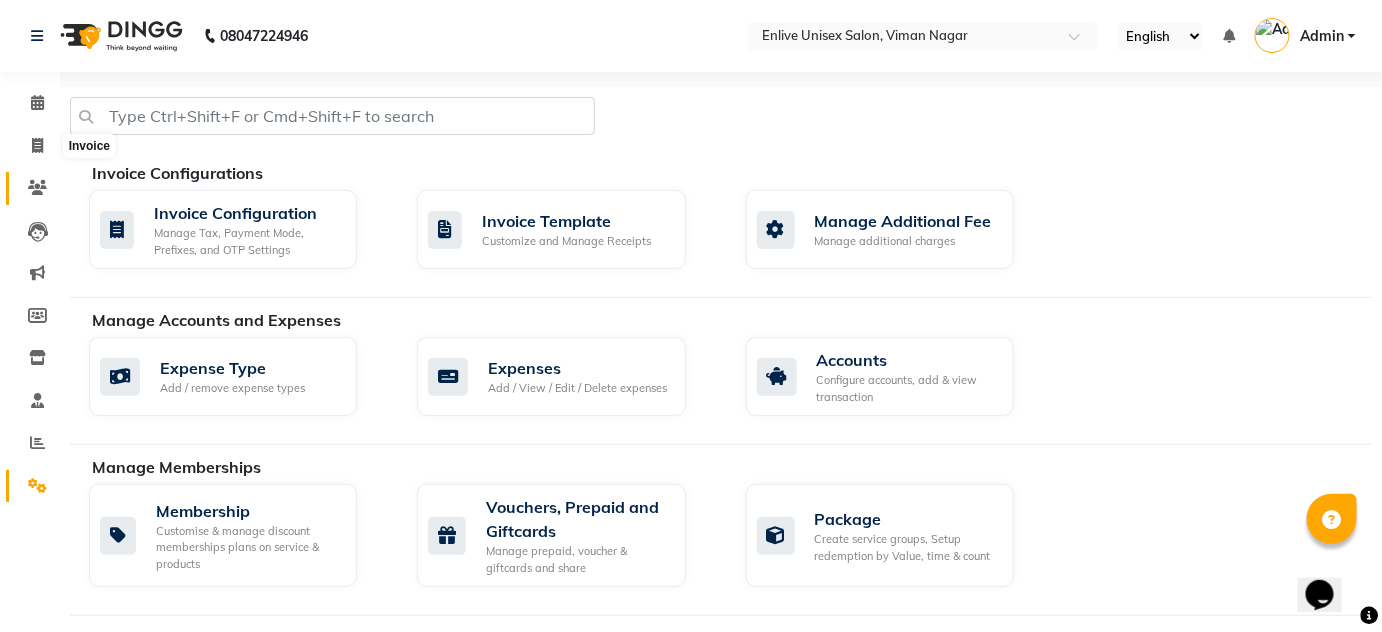 select on "145" 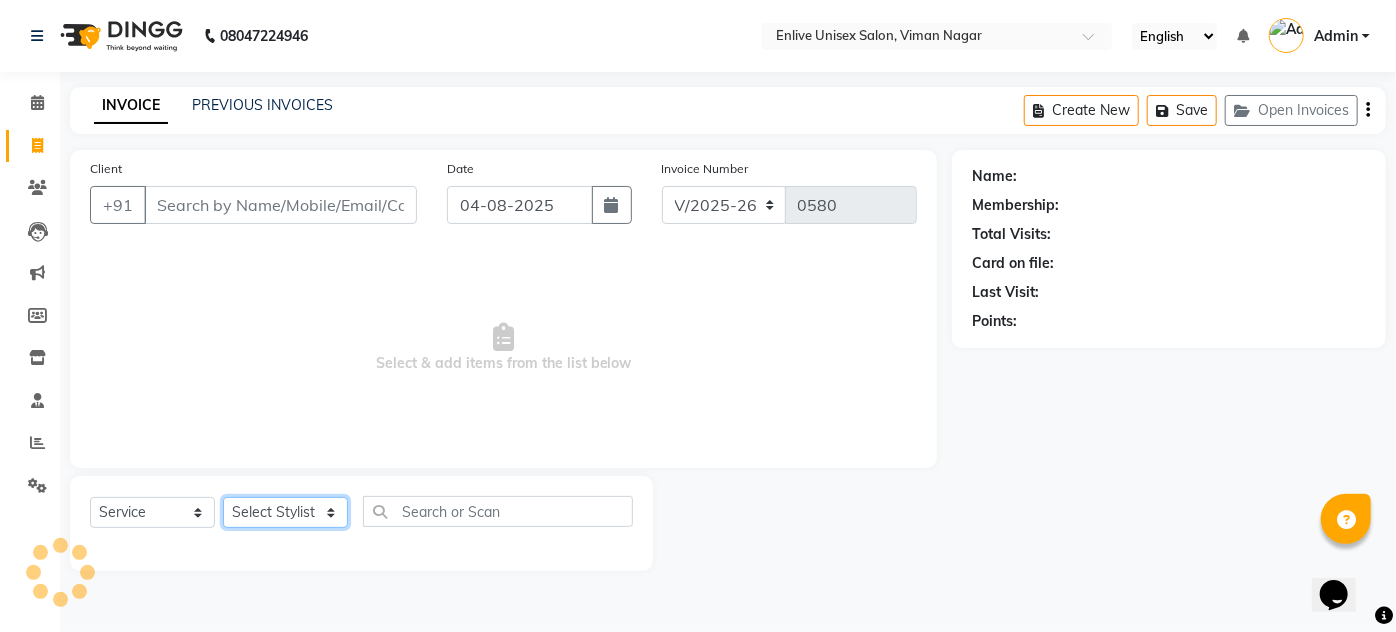 drag, startPoint x: 292, startPoint y: 519, endPoint x: 316, endPoint y: 521, distance: 24.083189 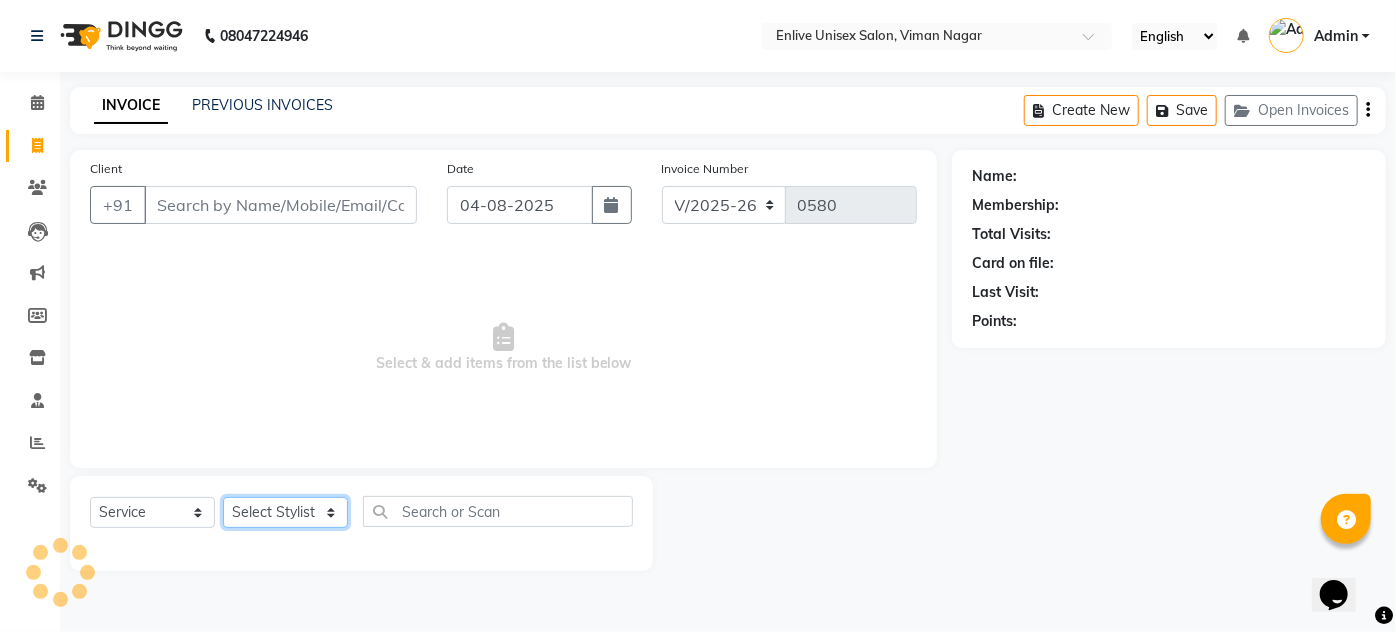 click on "Select Stylist" 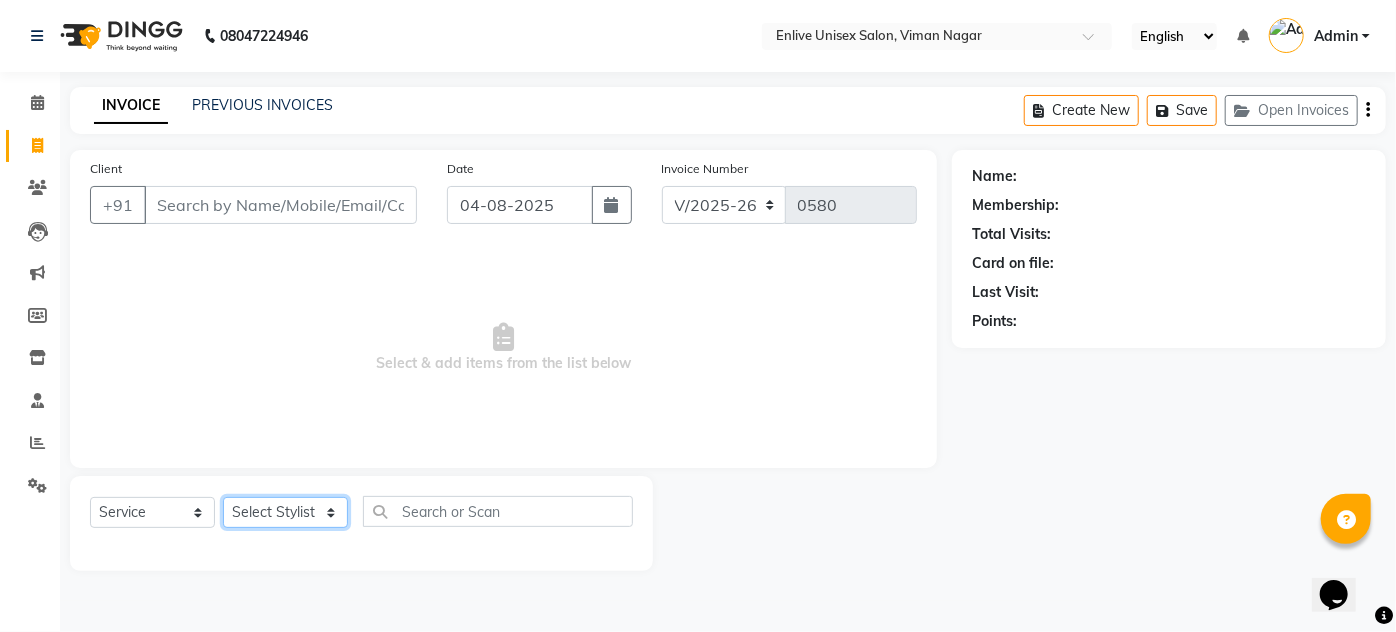 click on "Select Stylist Amin Shaikh Arti lohar Jyoti Namrata Nitin Sir Roshani sameer Shubhangi Vikas Yasmeen" 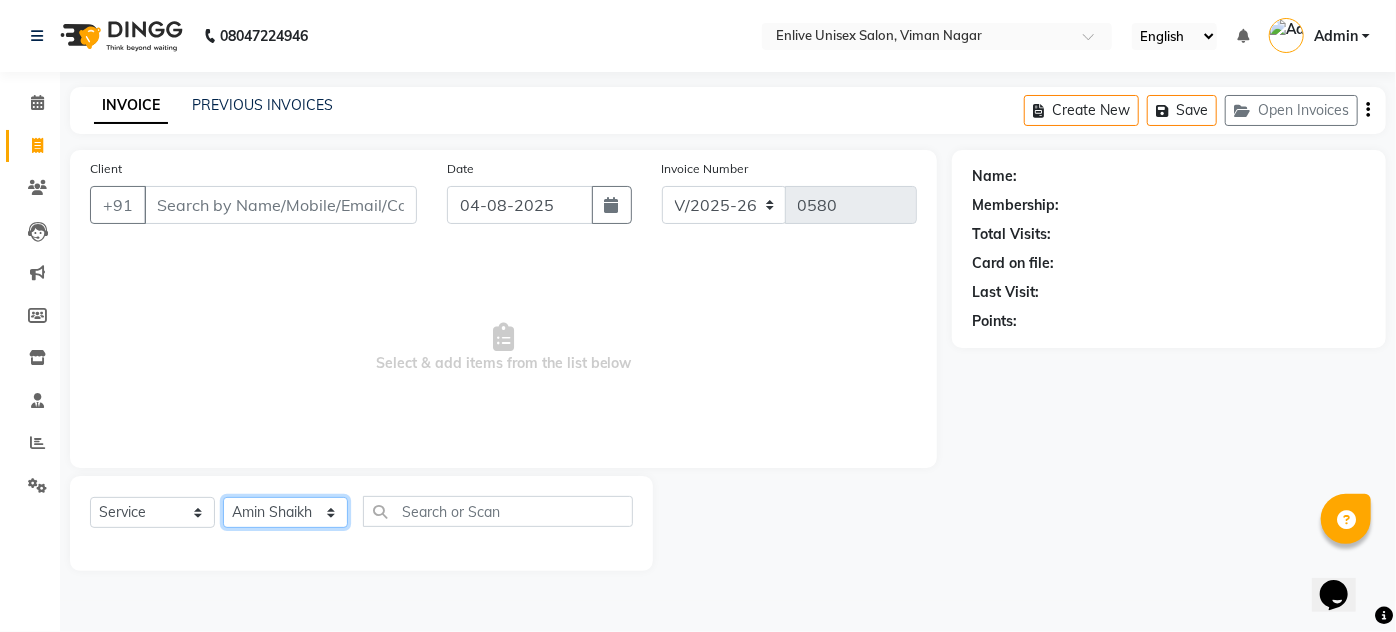click on "Select Stylist Amin Shaikh Arti lohar Jyoti Namrata Nitin Sir Roshani sameer Shubhangi Vikas Yasmeen" 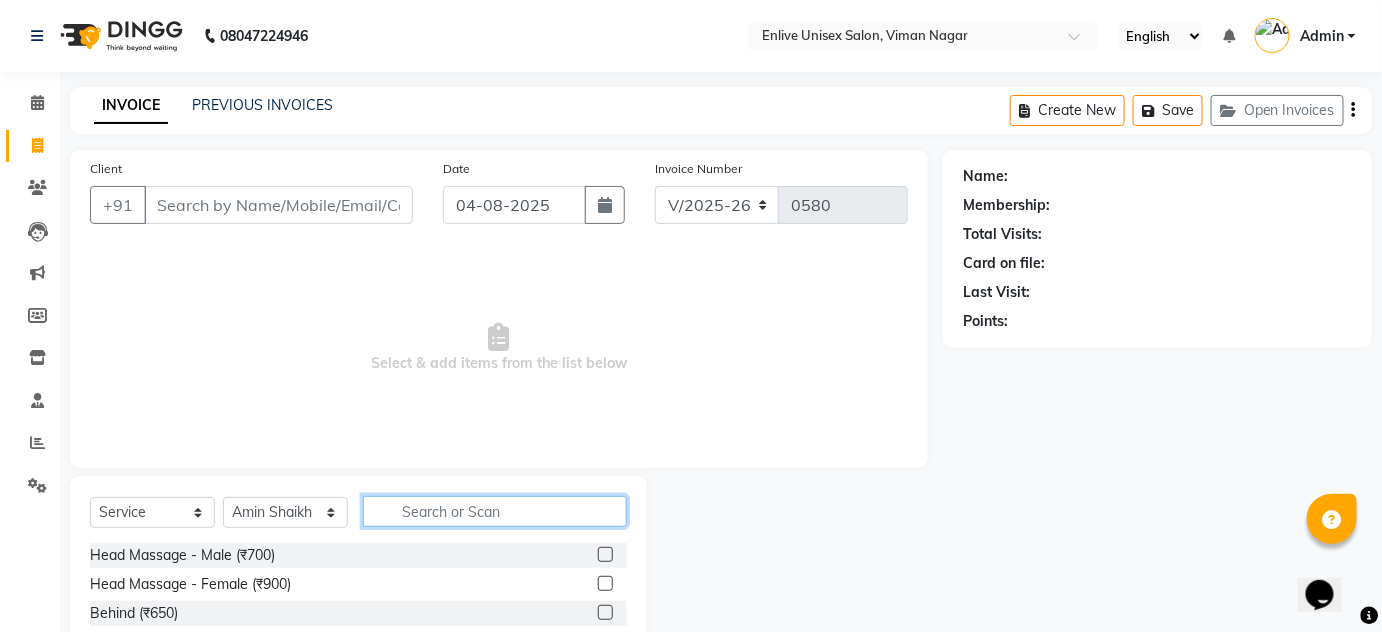 click 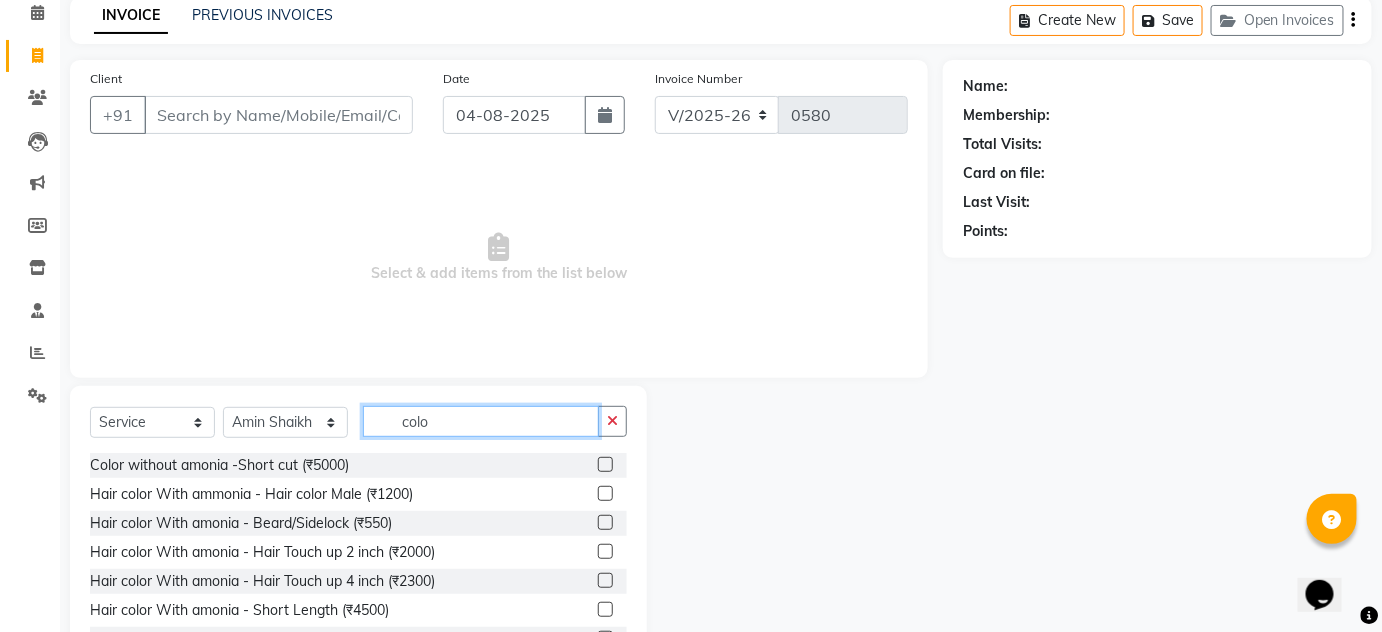 scroll, scrollTop: 168, scrollLeft: 0, axis: vertical 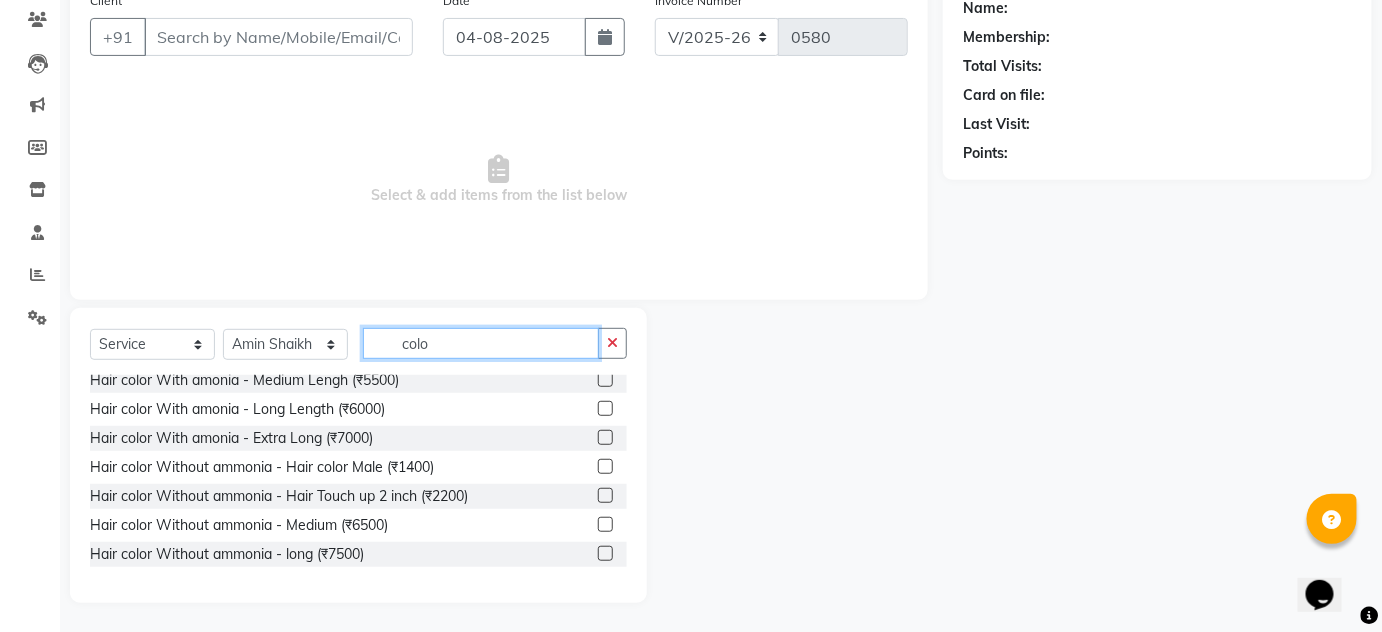 type on "colo" 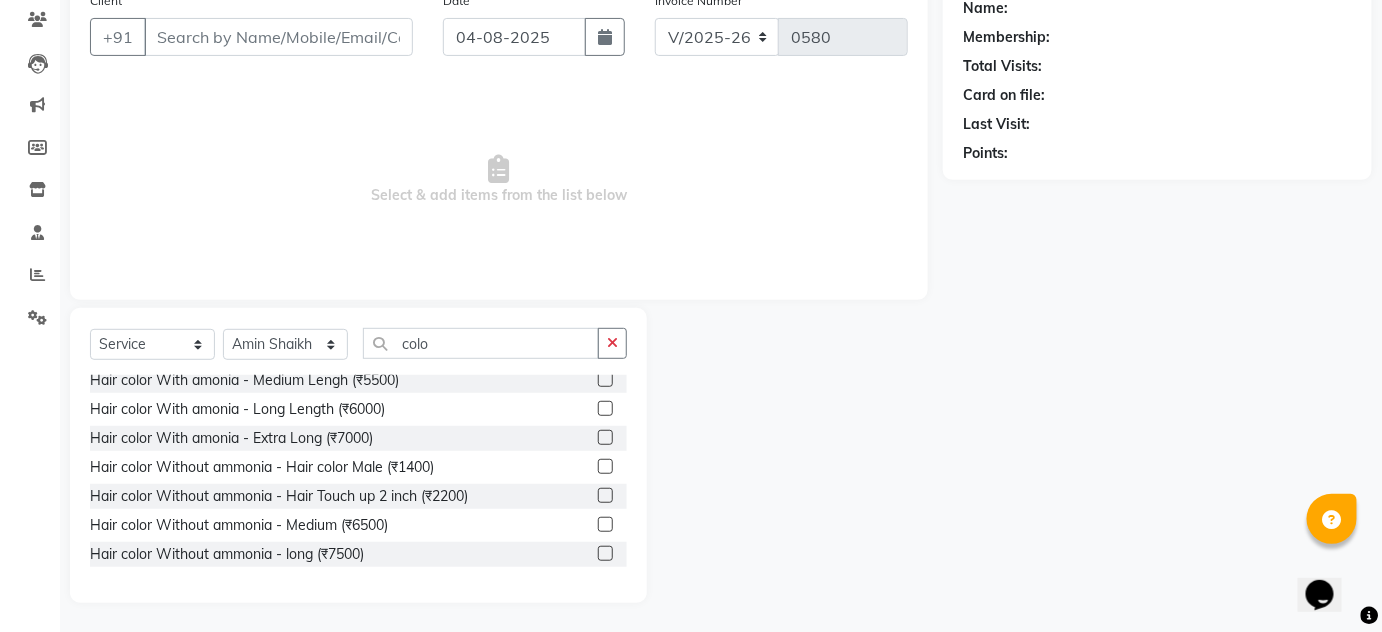 click 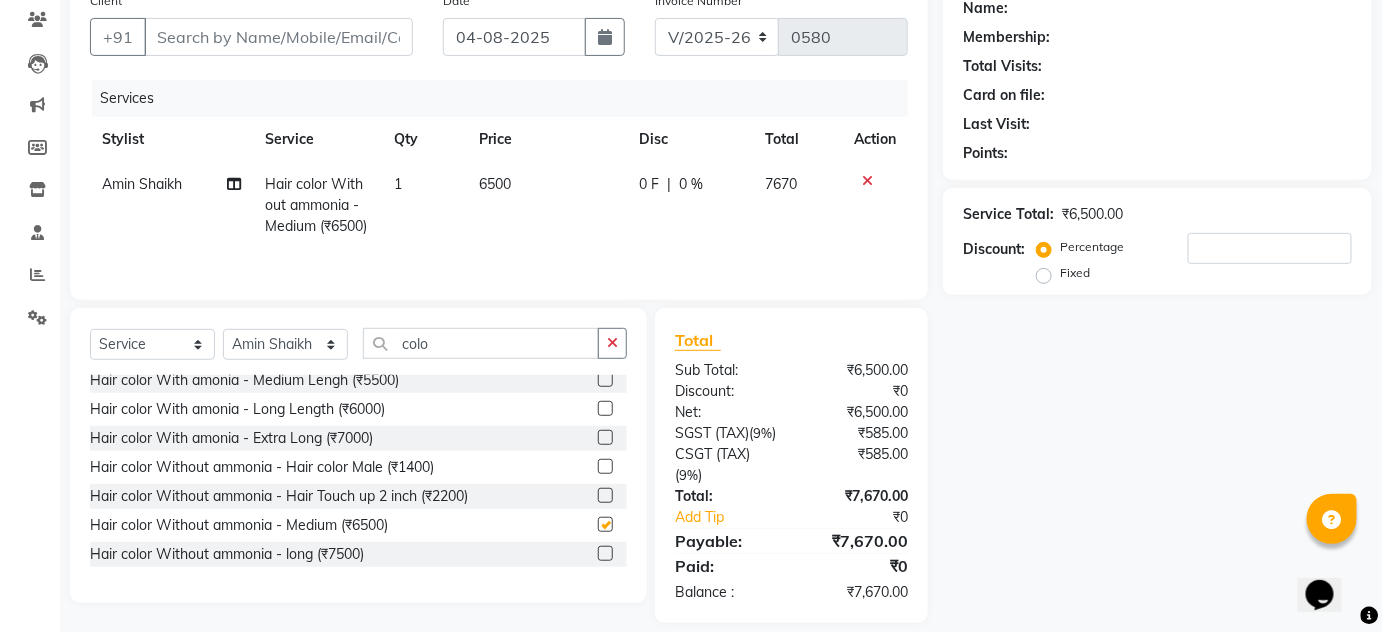 checkbox on "false" 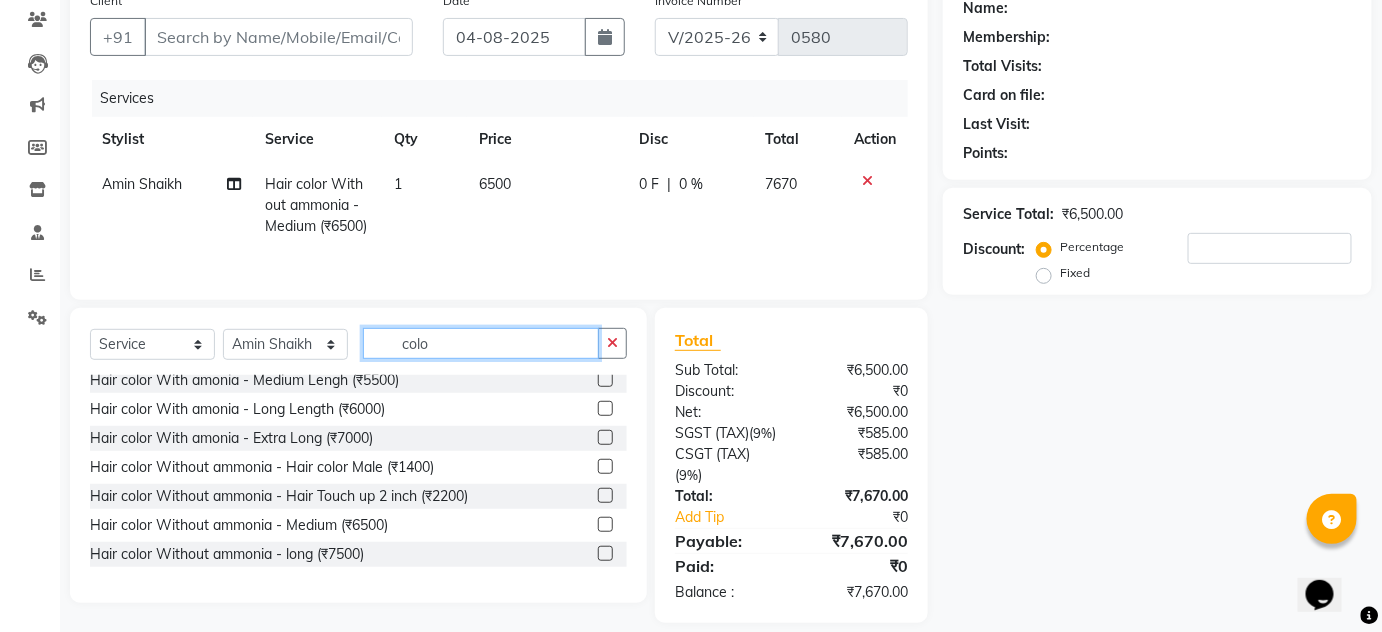 drag, startPoint x: 397, startPoint y: 359, endPoint x: 0, endPoint y: 119, distance: 463.90625 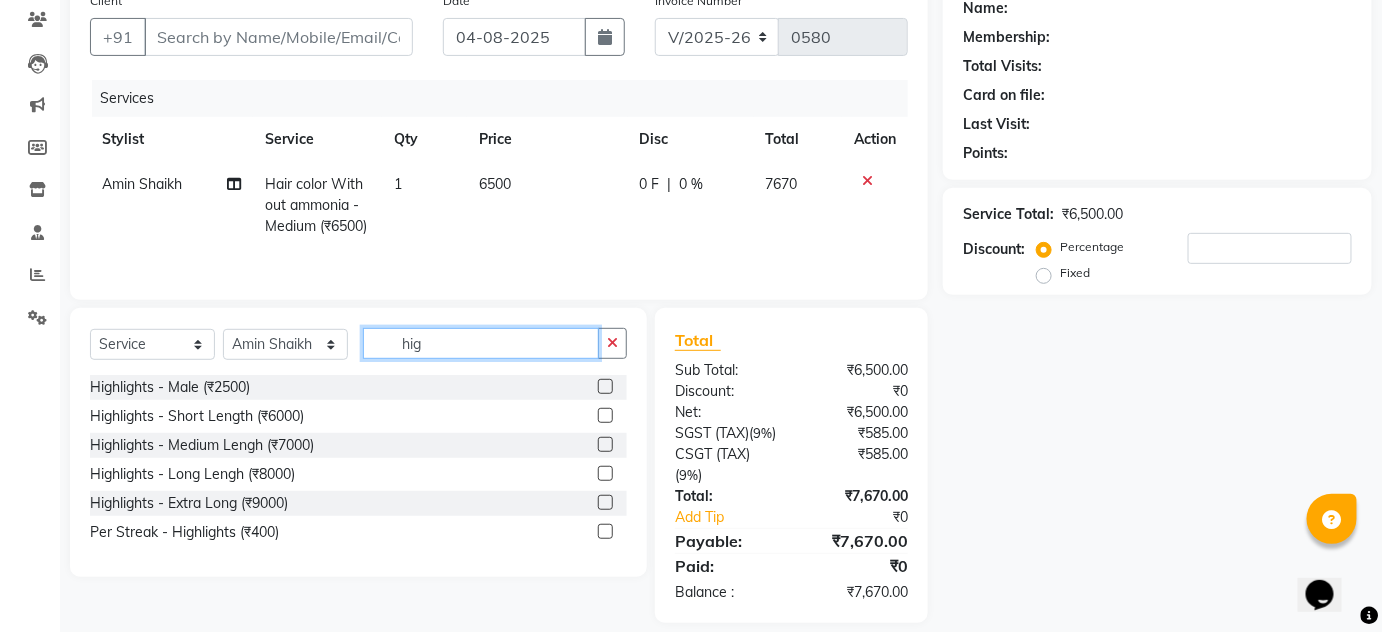 scroll, scrollTop: 0, scrollLeft: 0, axis: both 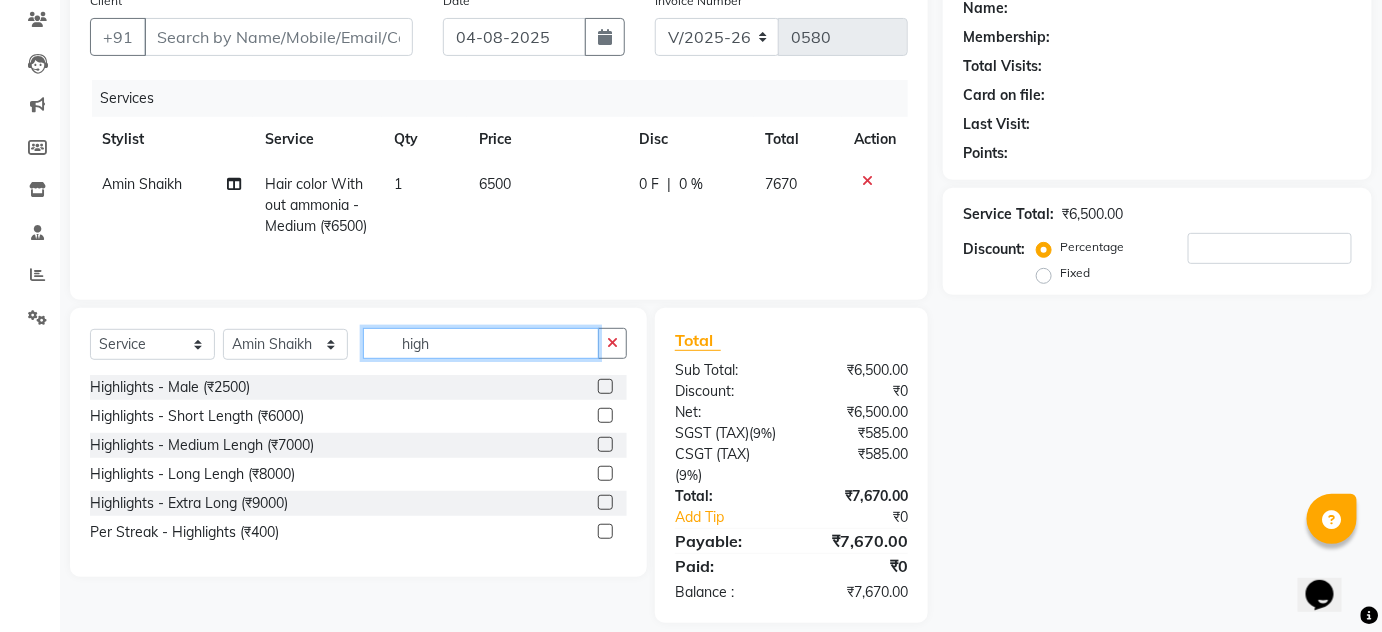 type on "high" 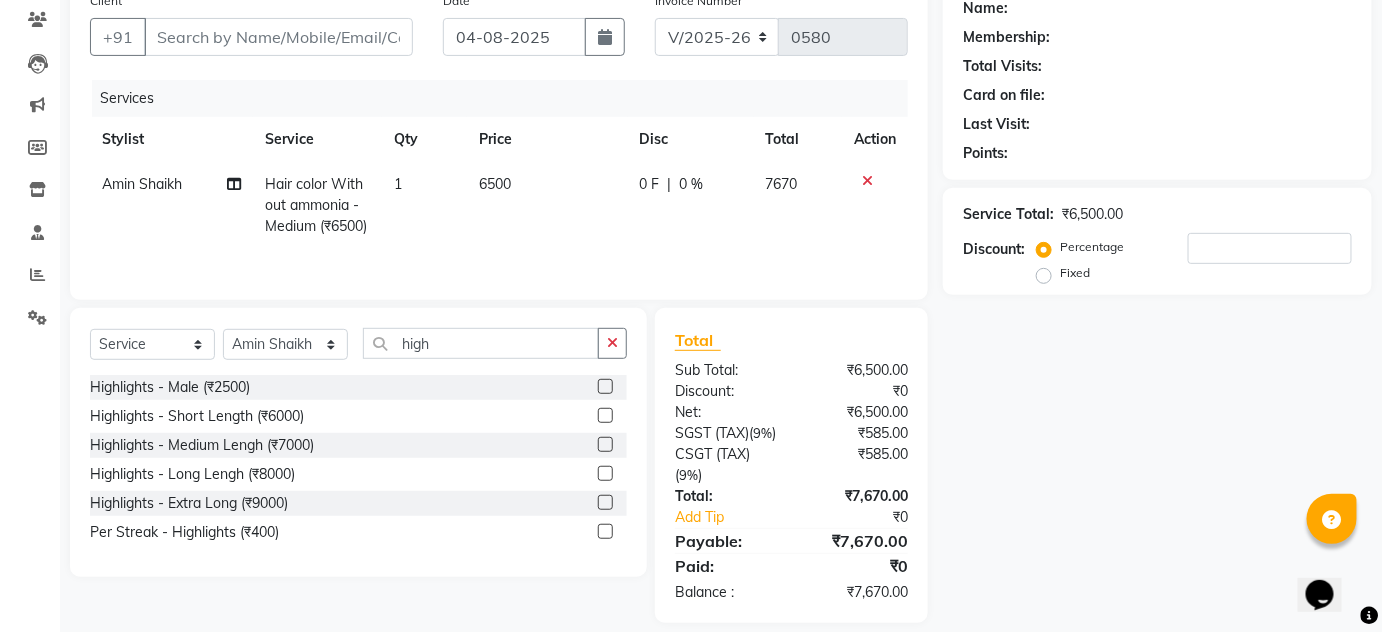 click 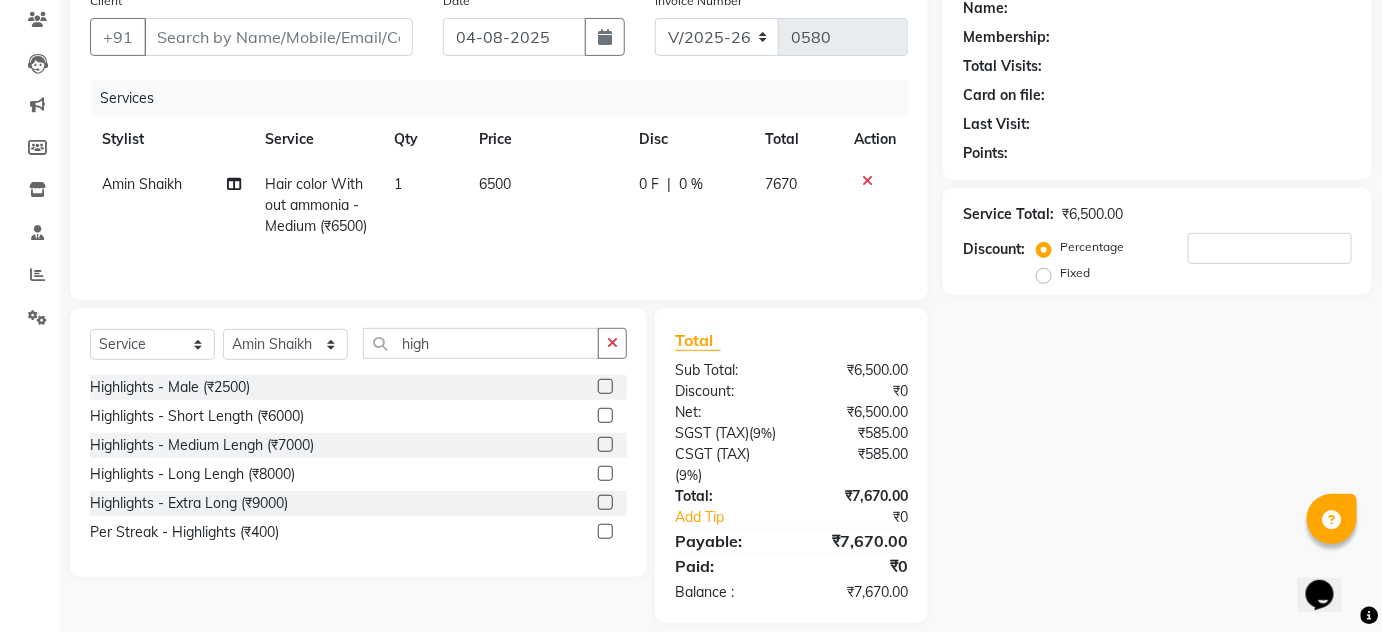 click at bounding box center [604, 445] 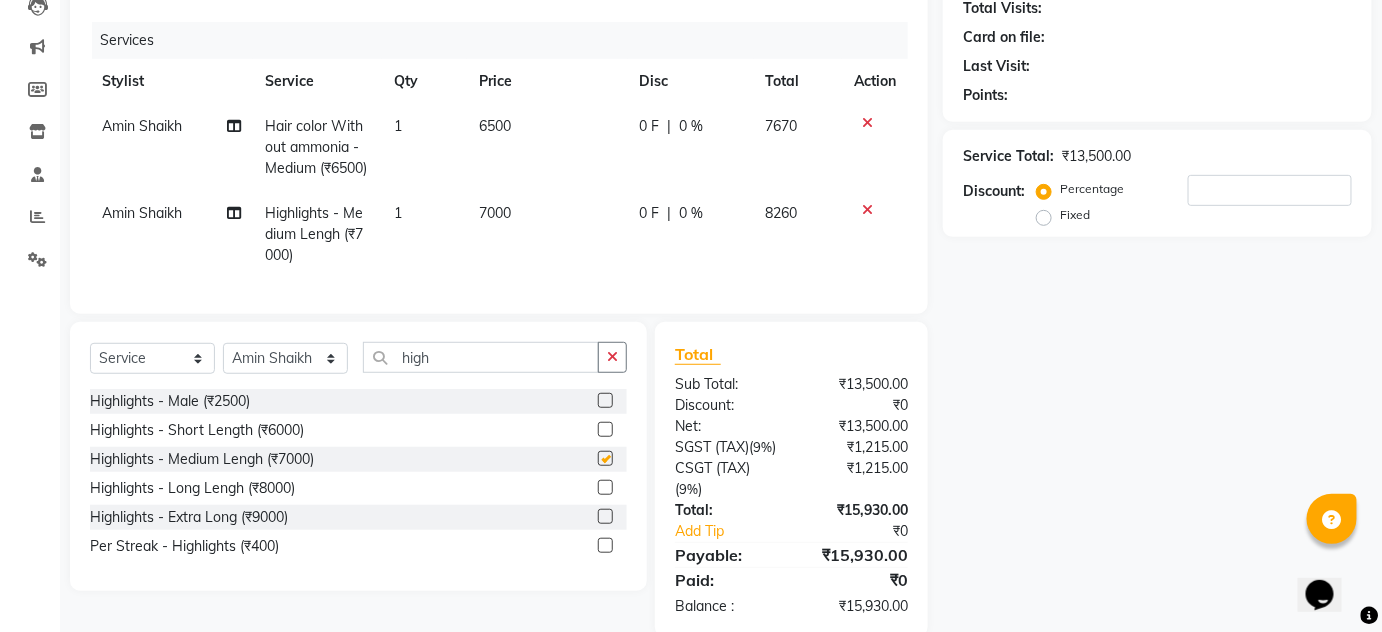 scroll, scrollTop: 315, scrollLeft: 0, axis: vertical 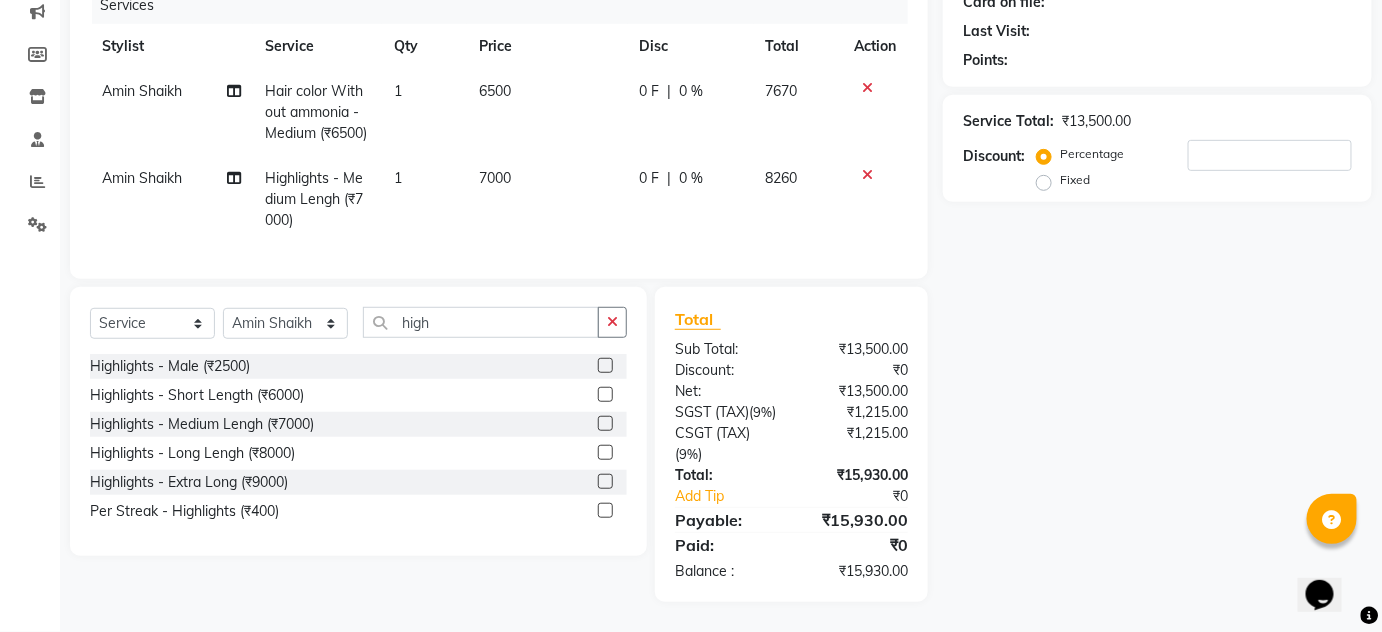checkbox on "false" 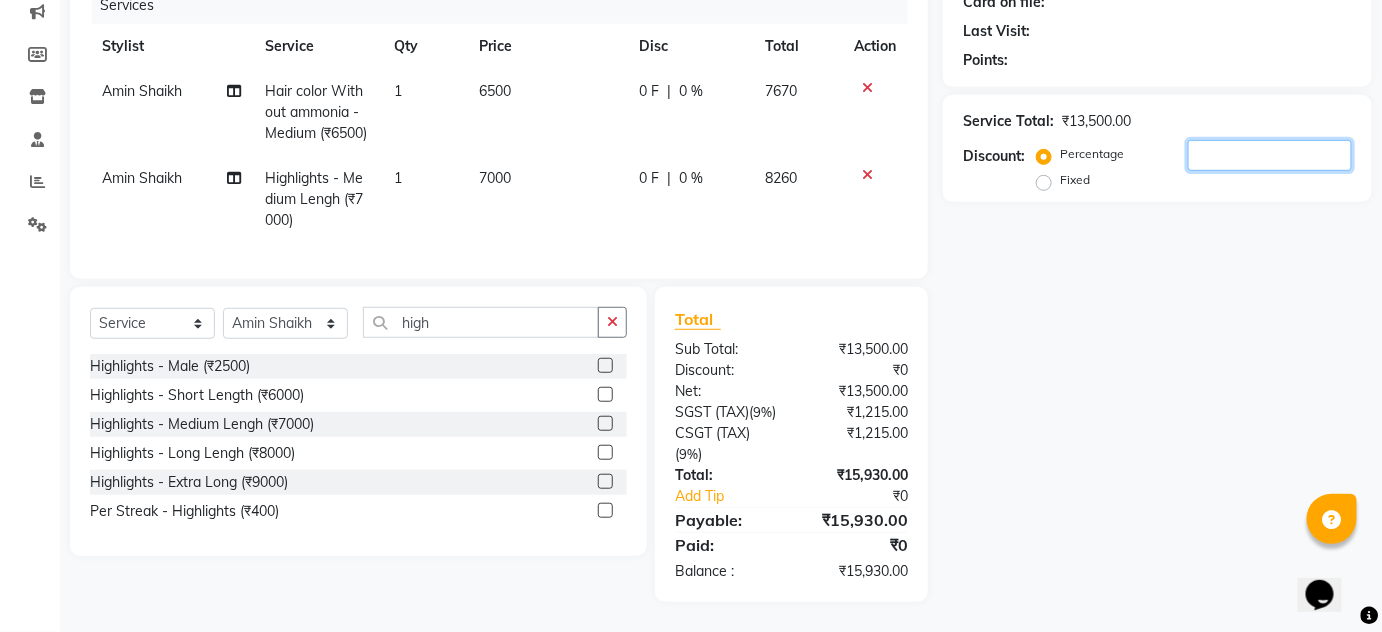 click 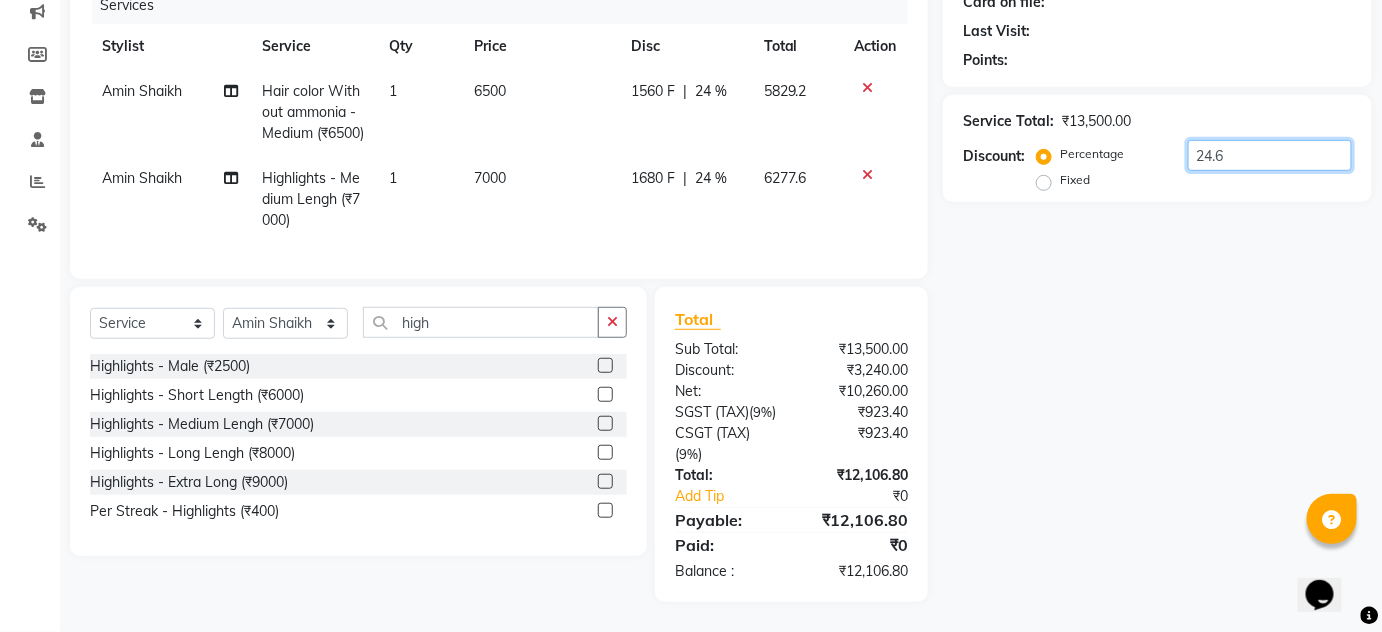 type on "24.66" 